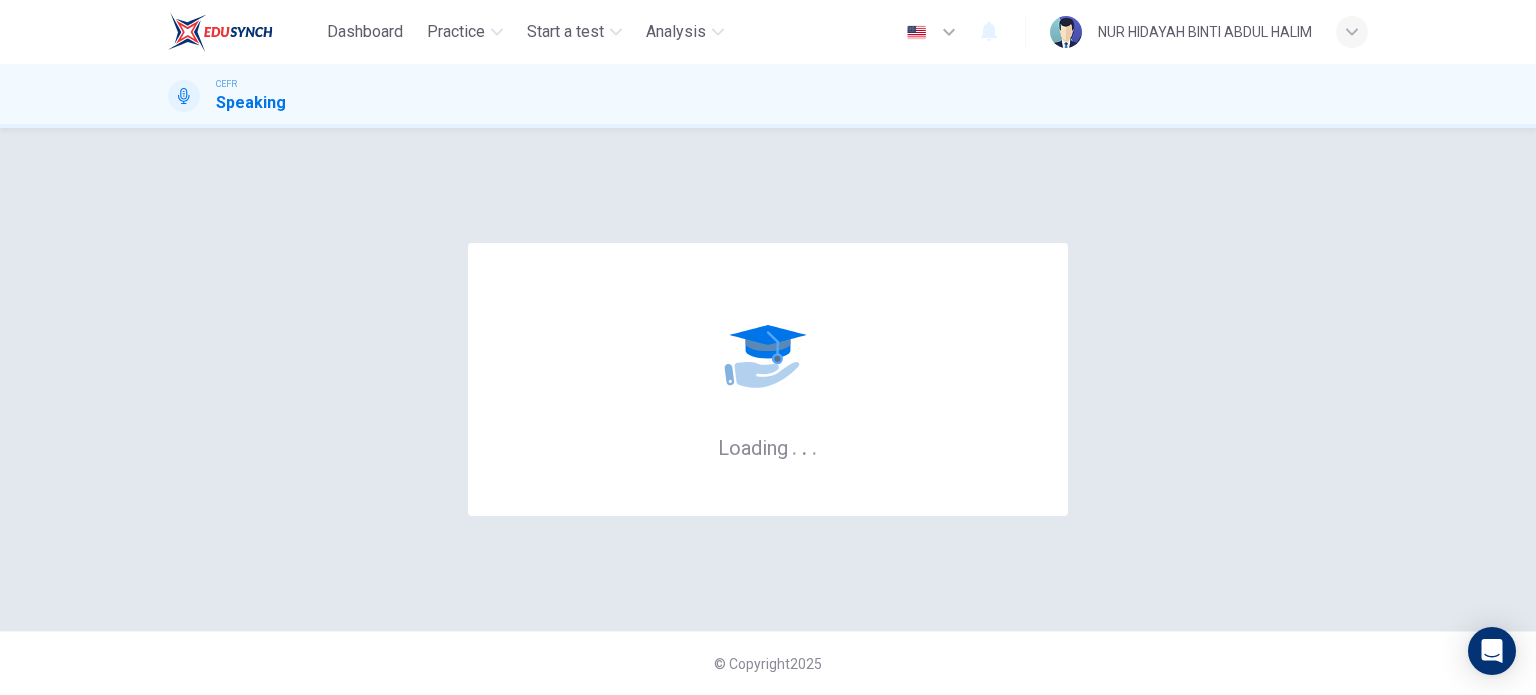 scroll, scrollTop: 0, scrollLeft: 0, axis: both 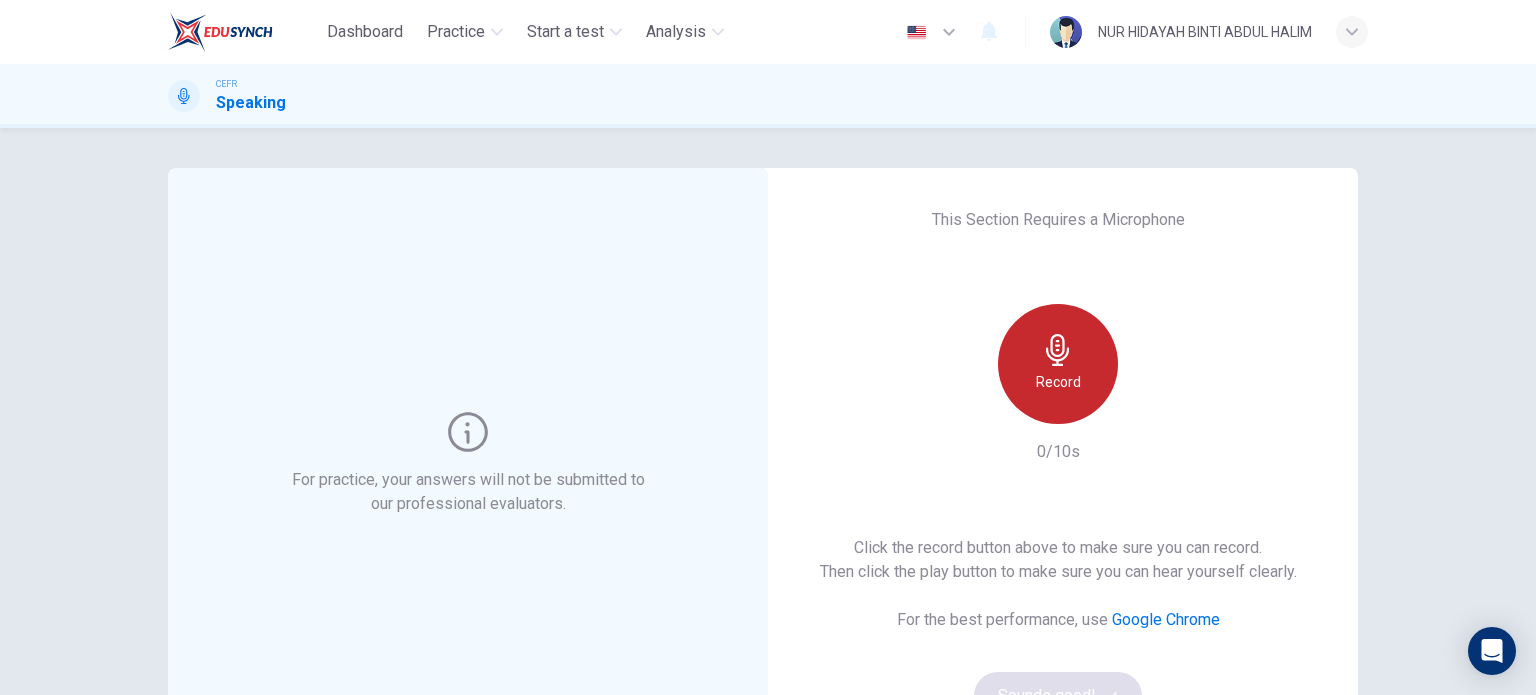 click on "Record" at bounding box center (1058, 364) 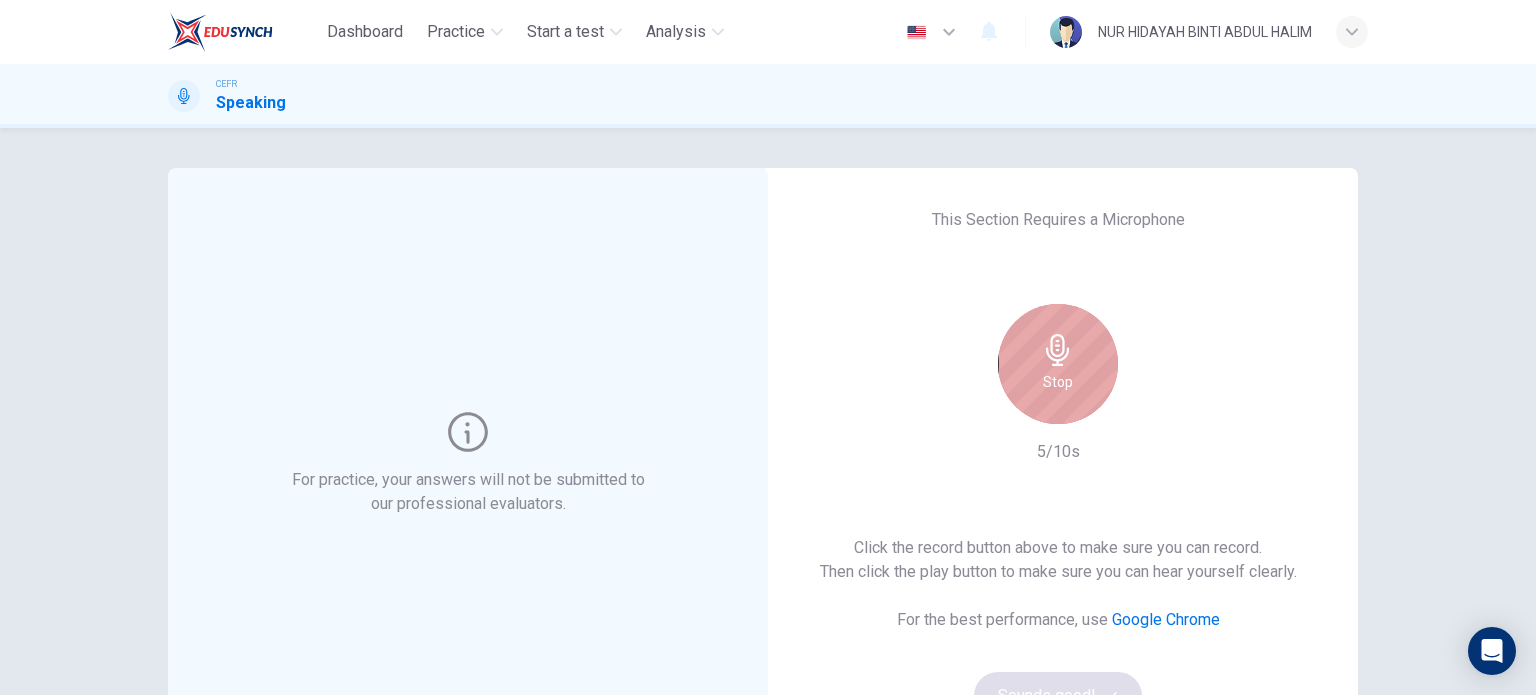 click on "Stop" at bounding box center [1058, 364] 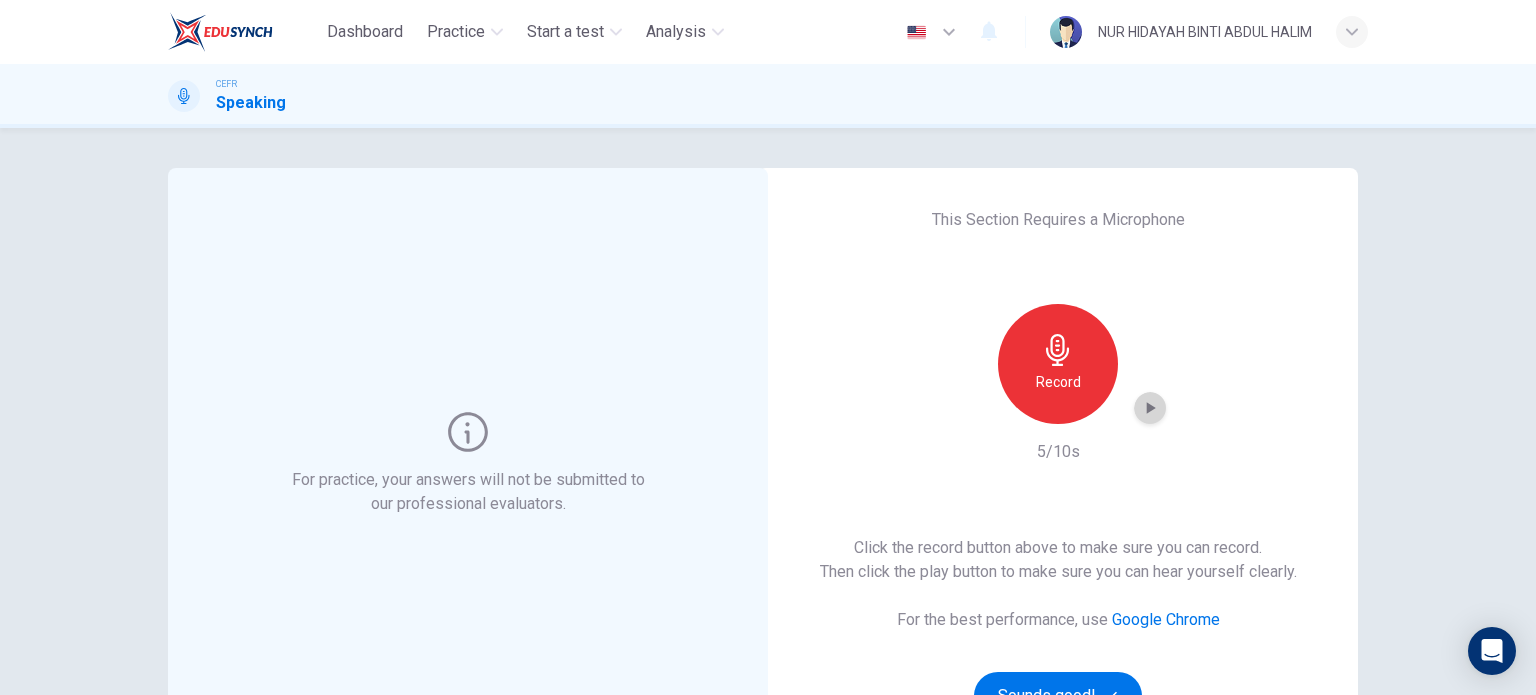 click at bounding box center [1151, 408] 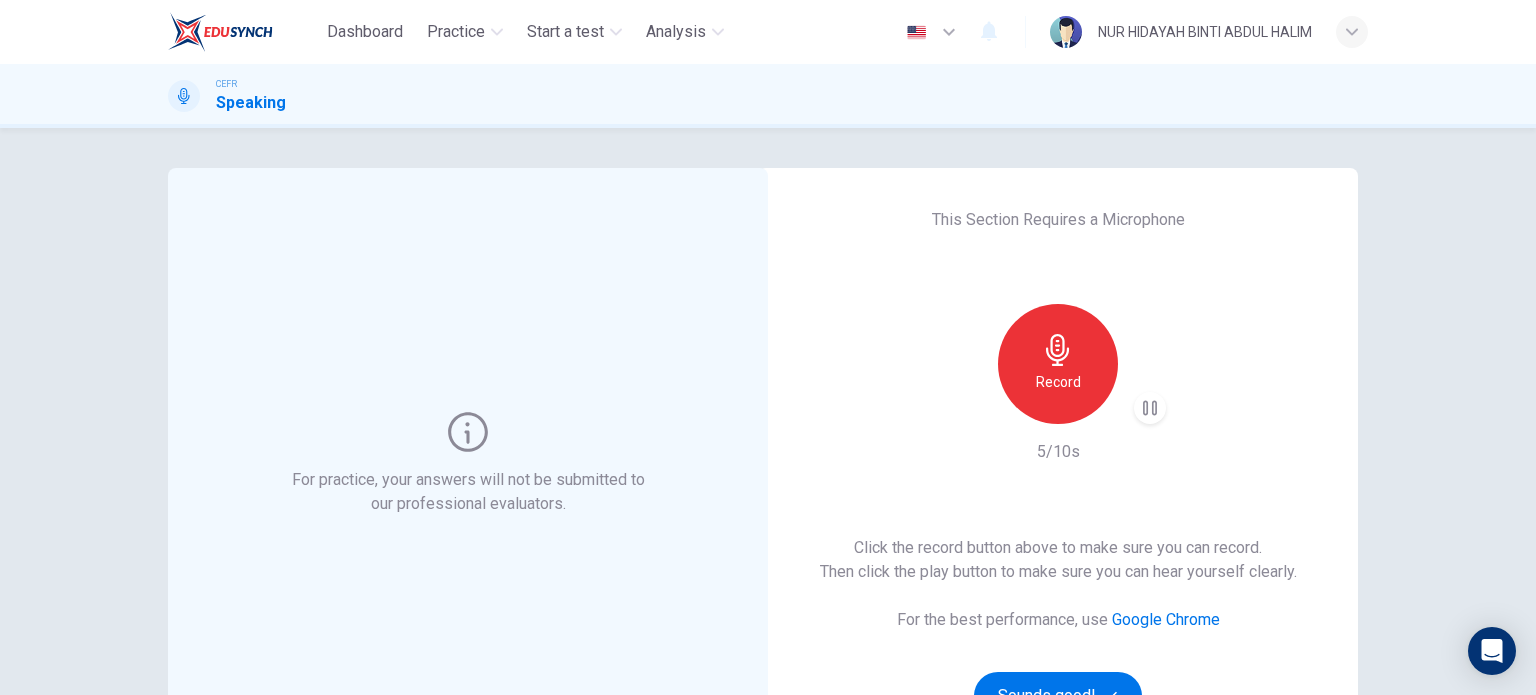 type 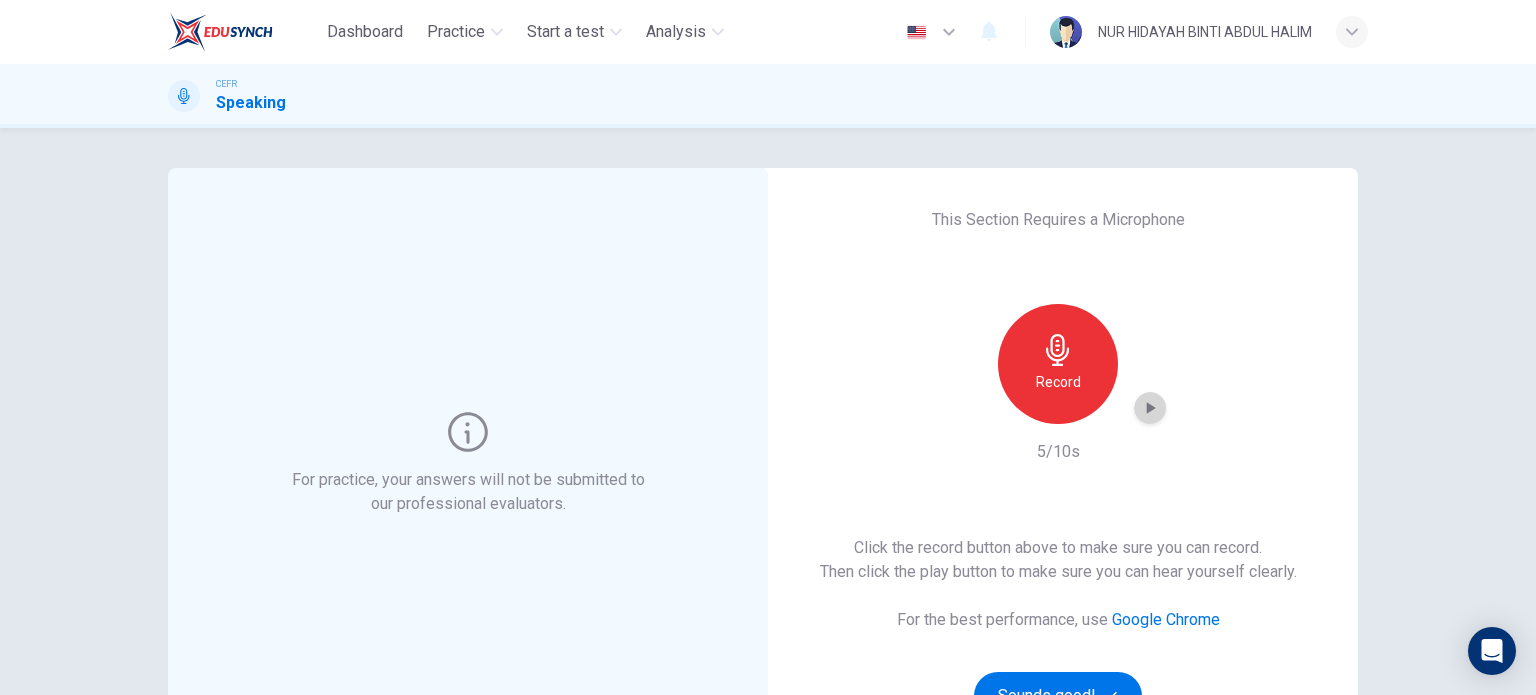 click at bounding box center [1151, 408] 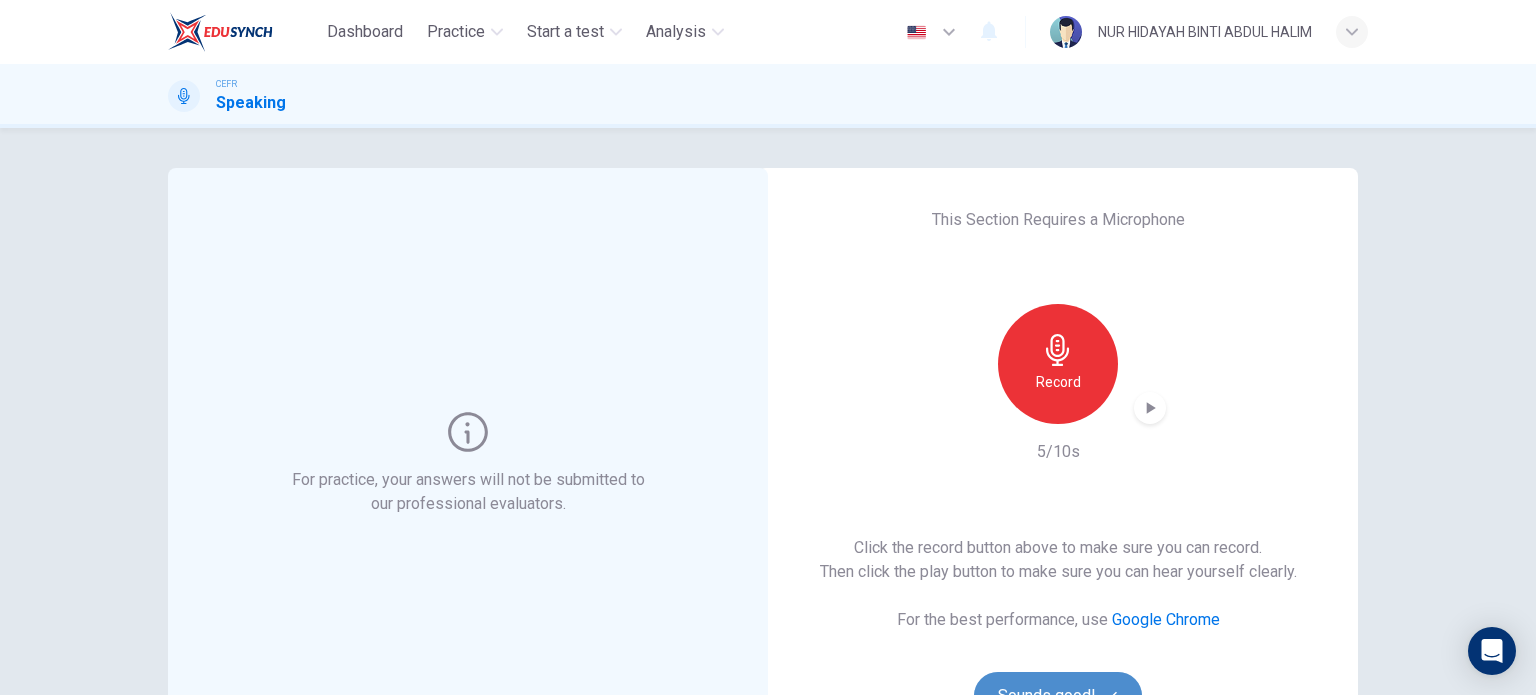 click on "Sounds good!" at bounding box center (1058, 696) 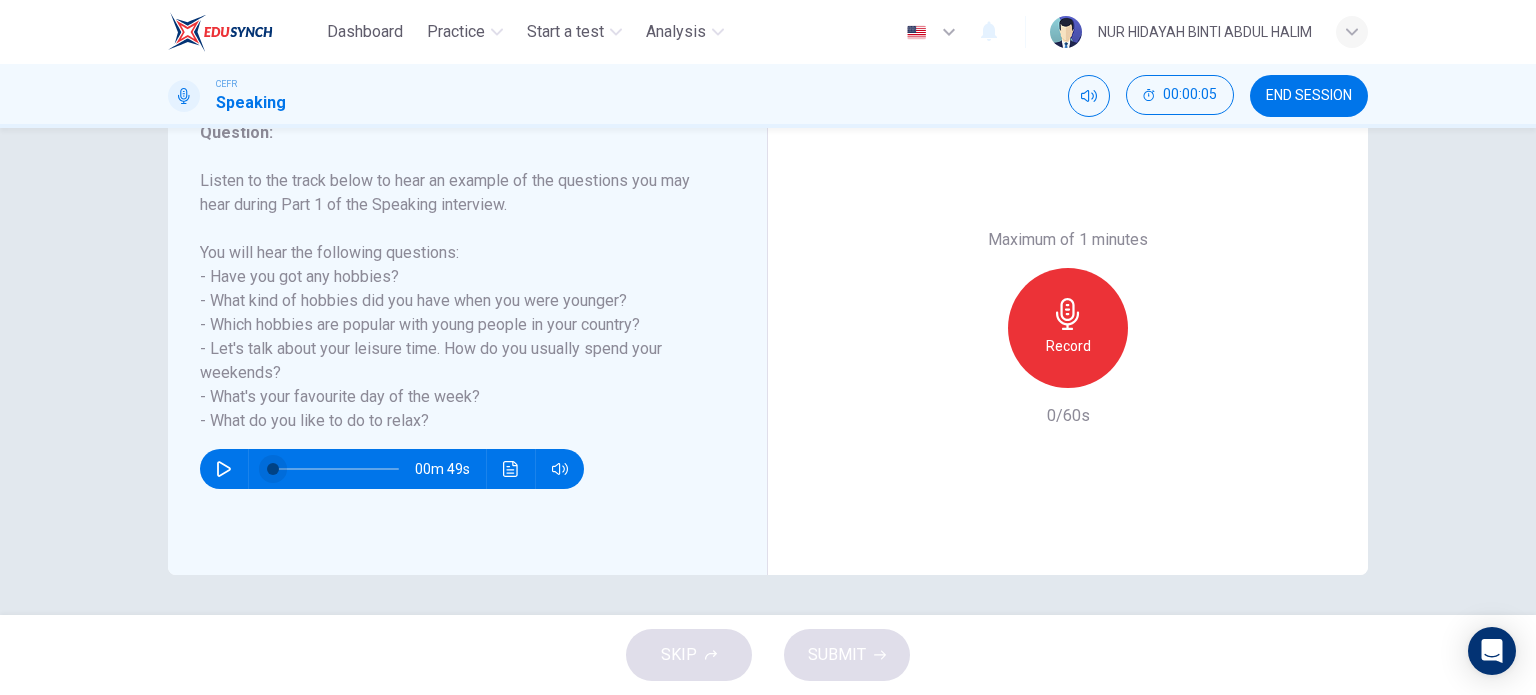 scroll, scrollTop: 262, scrollLeft: 0, axis: vertical 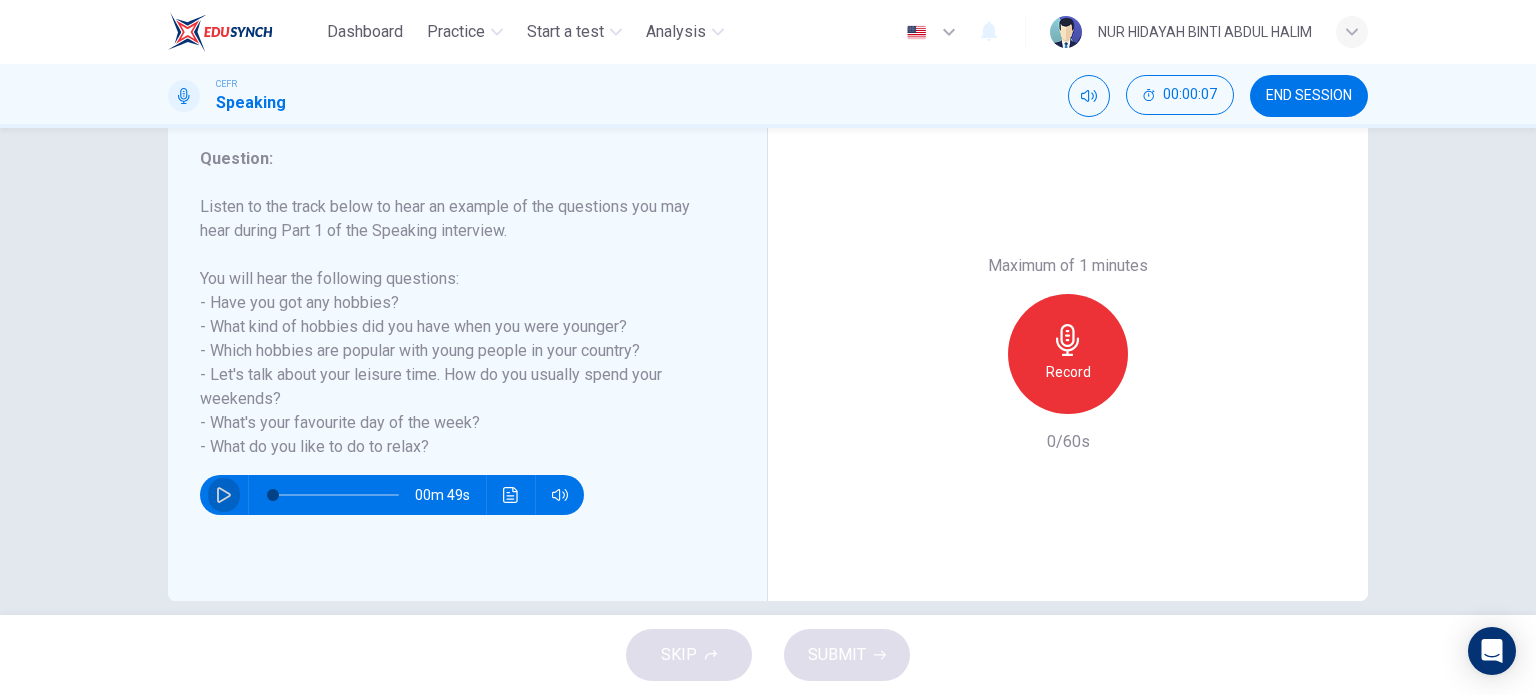 click at bounding box center [224, 495] 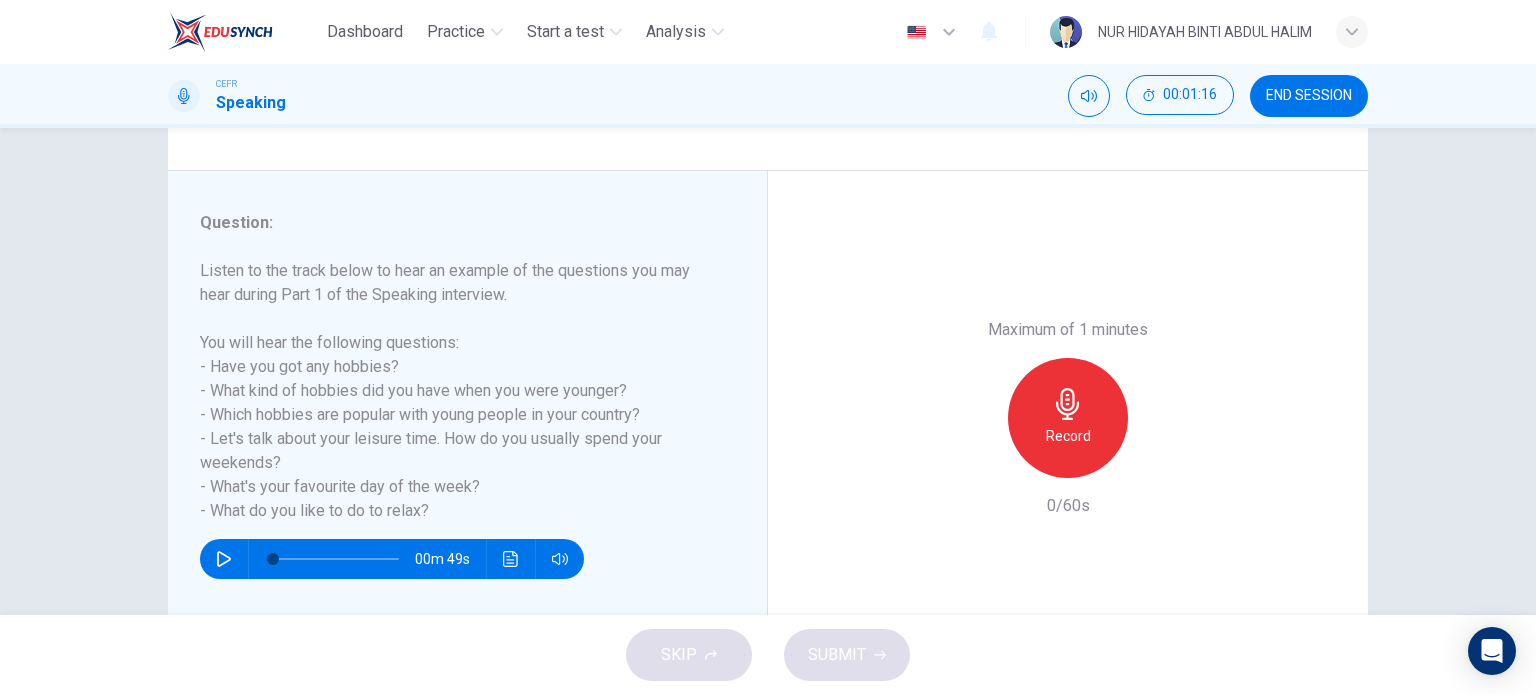 scroll, scrollTop: 198, scrollLeft: 0, axis: vertical 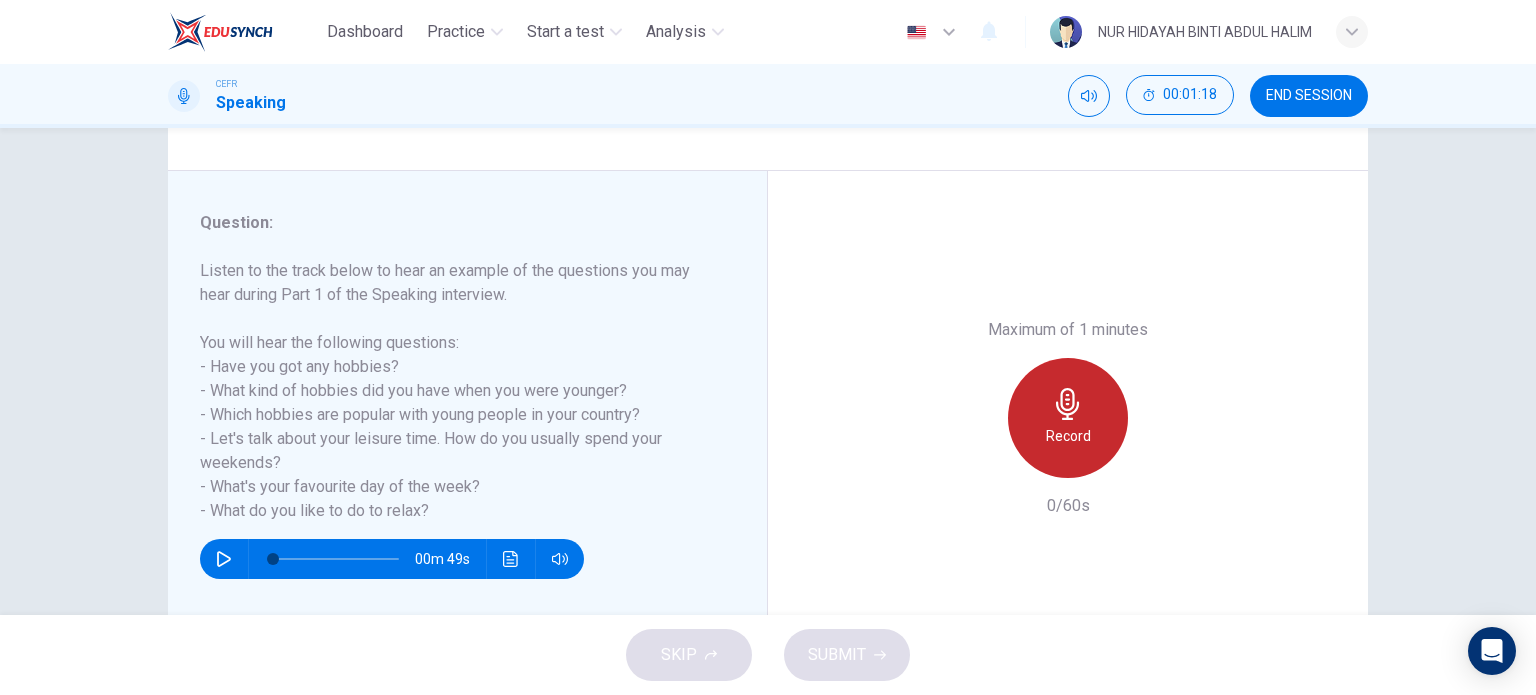 click at bounding box center (1068, 404) 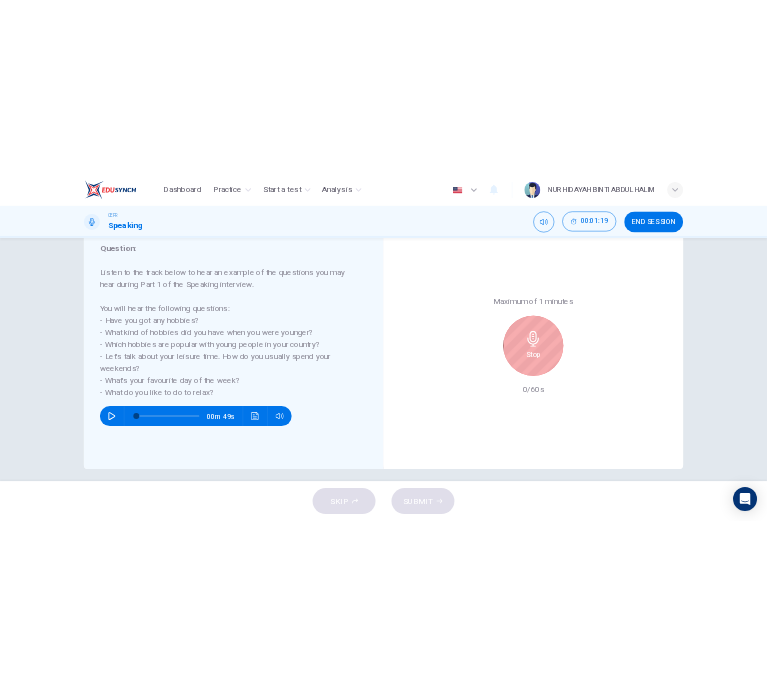 scroll, scrollTop: 278, scrollLeft: 0, axis: vertical 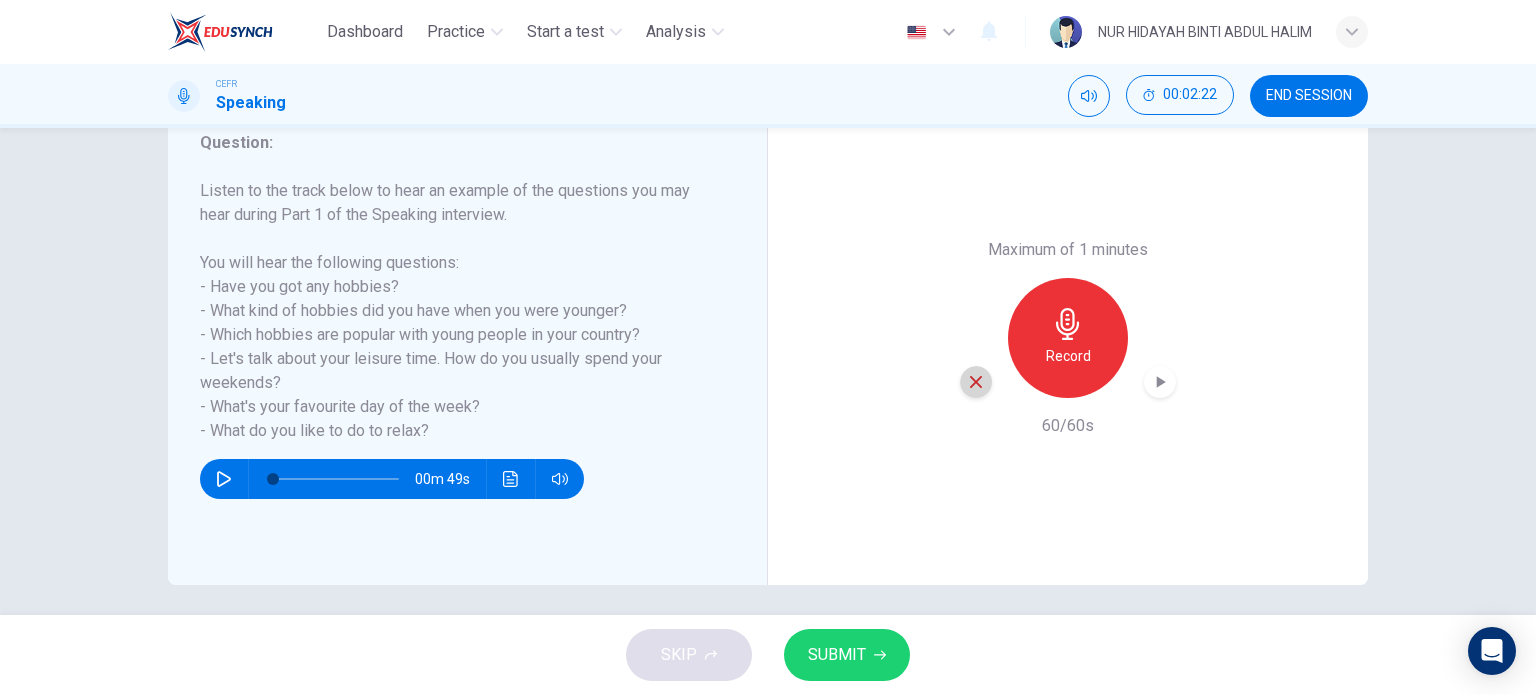 click at bounding box center [976, 382] 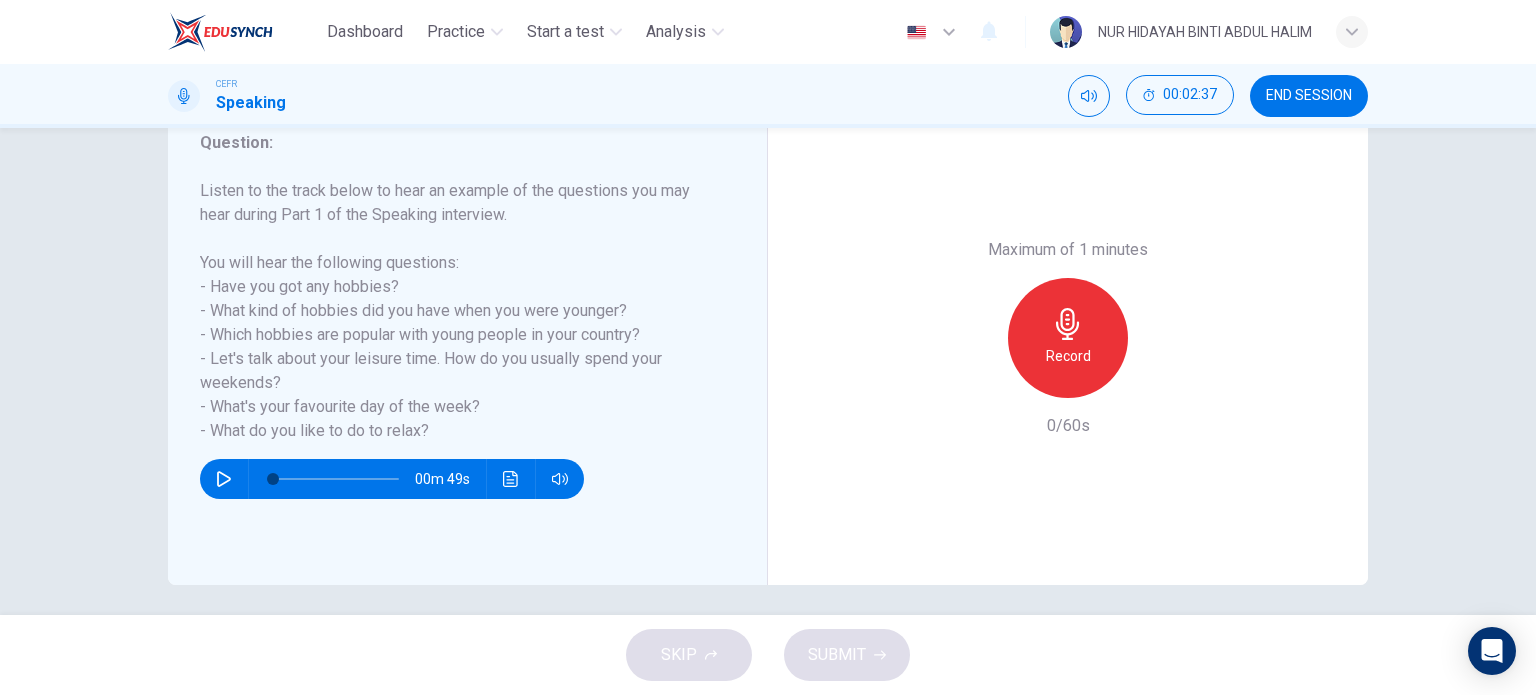 click on "Question   1 Question Type :   Part 1 - Introduction and Interview Directions :   During Part 1 of the Speaking interview, the examiner asks you very general questions to give you the chance to talk about yourself. Maximum of 1 minutes Record 0/60s Question : Listen to the track below to hear an example of the questions you may hear during Part 1 of the Speaking interview.  You will hear the following questions:
- Have you got any hobbies?
- What kind of hobbies did you have when you were younger?
- Which hobbies are popular with young people in your country?
- Let's talk about your leisure time. How do you usually spend your weekends?
- What's your favourite day of the week?
- What do you like to do to relax? 00m 49s Maximum of 1 minutes Record 0/60s" at bounding box center [768, 237] 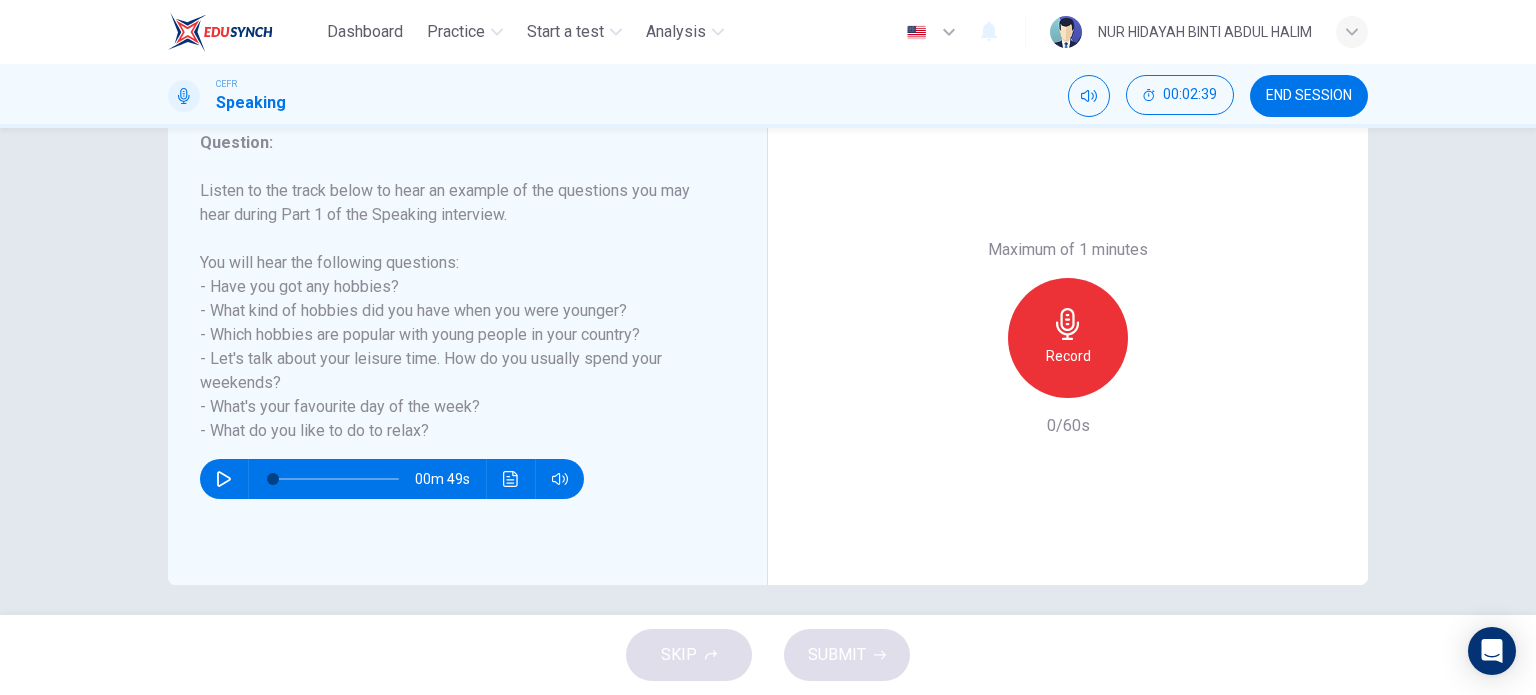 click on "Question   1 Question Type :   Part 1 - Introduction and Interview Directions :   During Part 1 of the Speaking interview, the examiner asks you very general questions to give you the chance to talk about yourself. Maximum of 1 minutes Record 0/60s Question : Listen to the track below to hear an example of the questions you may hear during Part 1 of the Speaking interview.  You will hear the following questions:
- Have you got any hobbies?
- What kind of hobbies did you have when you were younger?
- Which hobbies are popular with young people in your country?
- Let's talk about your leisure time. How do you usually spend your weekends?
- What's your favourite day of the week?
- What do you like to do to relax? 00m 49s Maximum of 1 minutes Record 0/60s" at bounding box center (768, 237) 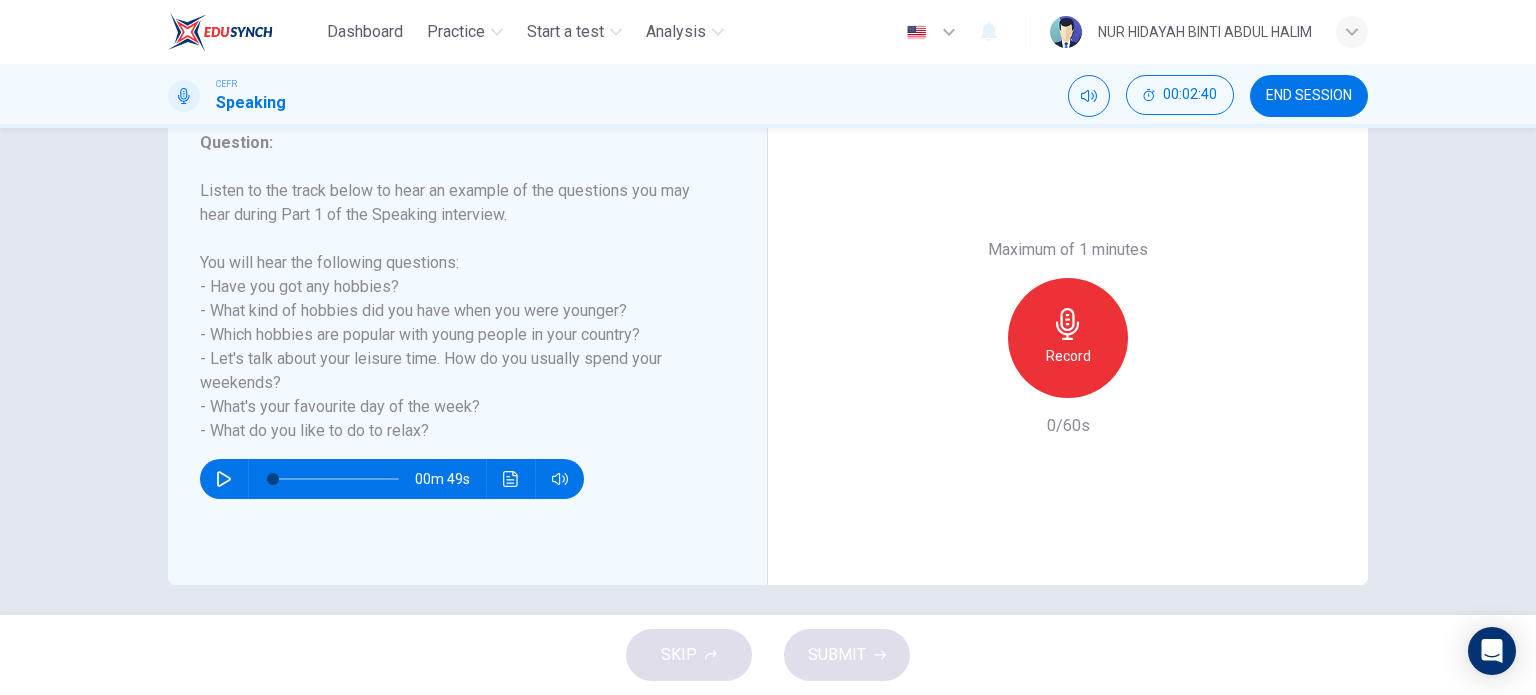 click on "Question   1 Question Type :   Part 1 - Introduction and Interview Directions :   During Part 1 of the Speaking interview, the examiner asks you very general questions to give you the chance to talk about yourself. Maximum of 1 minutes Record 0/60s Question : Listen to the track below to hear an example of the questions you may hear during Part 1 of the Speaking interview.  You will hear the following questions:
- Have you got any hobbies?
- What kind of hobbies did you have when you were younger?
- Which hobbies are popular with young people in your country?
- Let's talk about your leisure time. How do you usually spend your weekends?
- What's your favourite day of the week?
- What do you like to do to relax? 00m 49s Maximum of 1 minutes Record 0/60s" at bounding box center [768, 237] 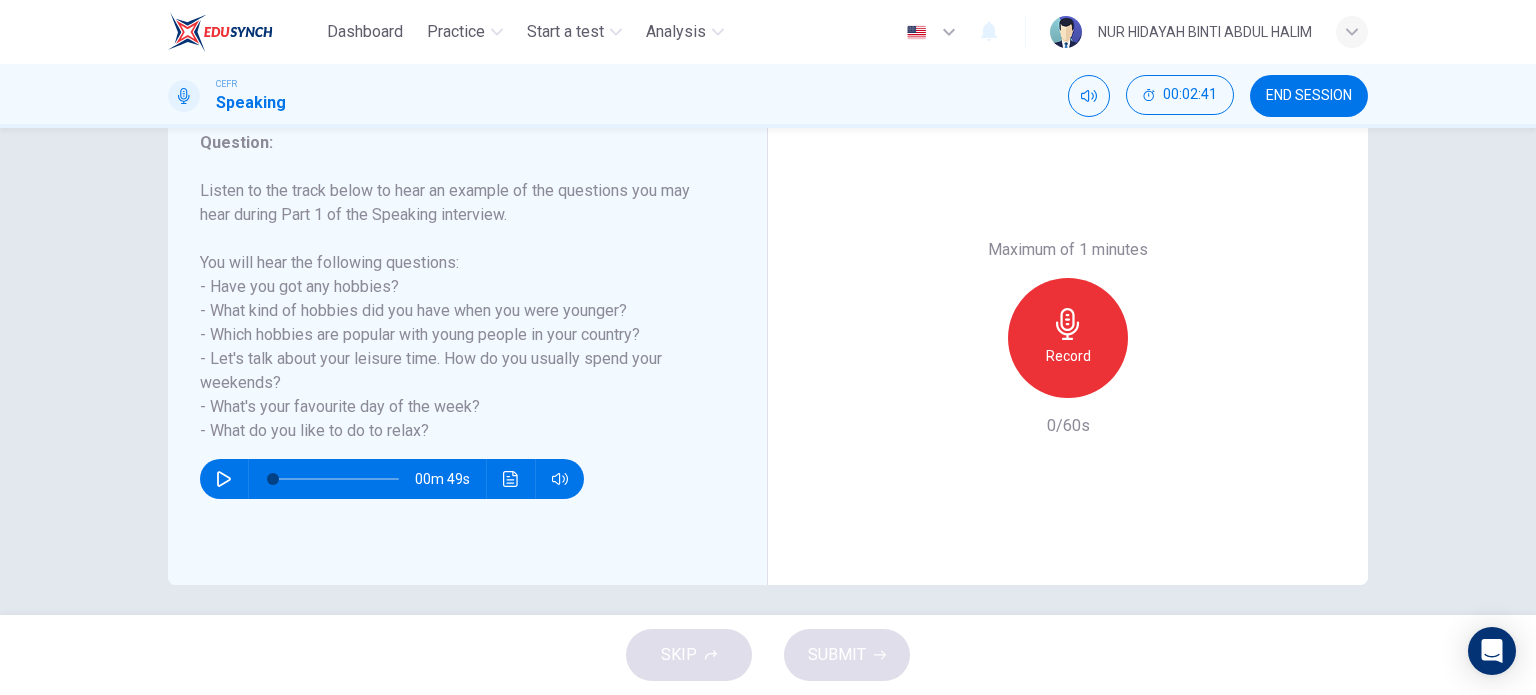 click on "Question   1 Question Type :   Part 1 - Introduction and Interview Directions :   During Part 1 of the Speaking interview, the examiner asks you very general questions to give you the chance to talk about yourself. Maximum of 1 minutes Record 0/60s Question : Listen to the track below to hear an example of the questions you may hear during Part 1 of the Speaking interview.  You will hear the following questions:
- Have you got any hobbies?
- What kind of hobbies did you have when you were younger?
- Which hobbies are popular with young people in your country?
- Let's talk about your leisure time. How do you usually spend your weekends?
- What's your favourite day of the week?
- What do you like to do to relax? 00m 49s Maximum of 1 minutes Record 0/60s" at bounding box center (768, 237) 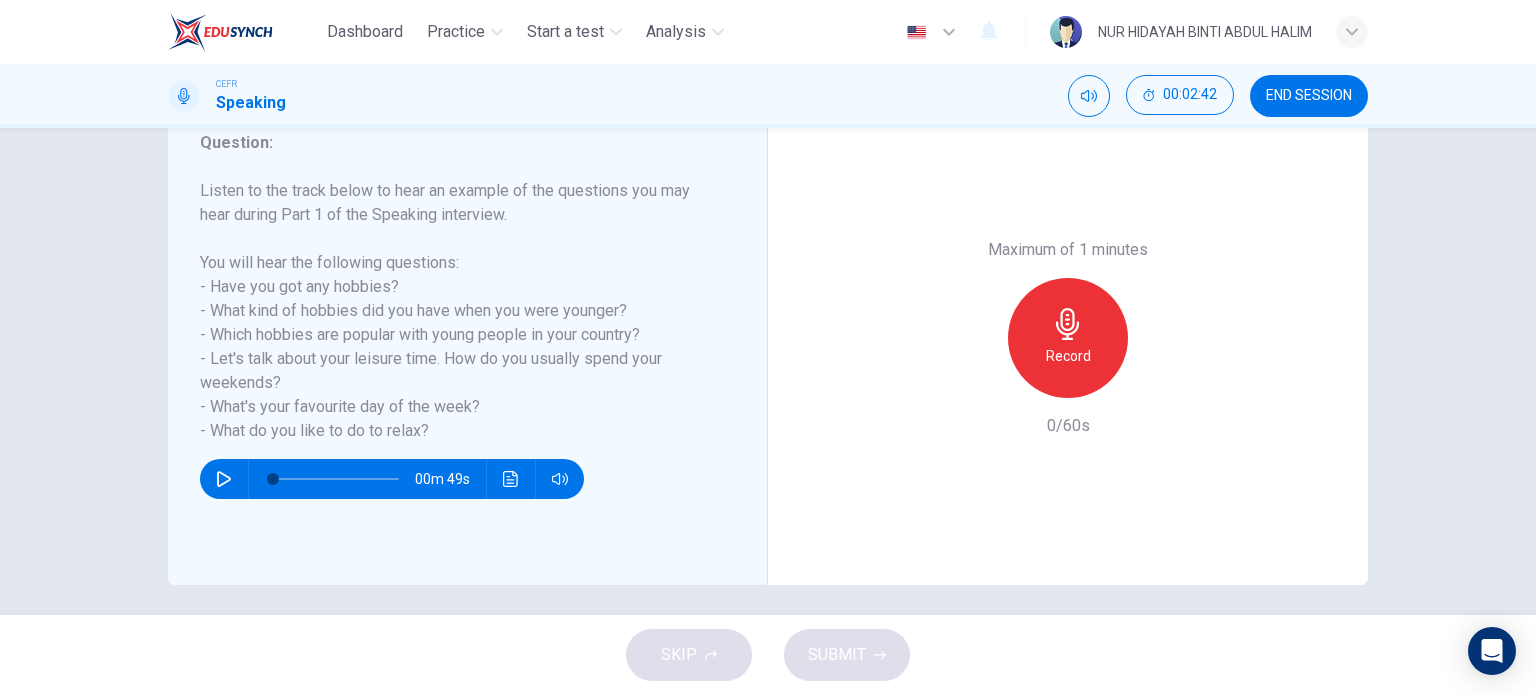 click on "Question   1 Question Type :   Part 1 - Introduction and Interview Directions :   During Part 1 of the Speaking interview, the examiner asks you very general questions to give you the chance to talk about yourself. Maximum of 1 minutes Record 0/60s Question : Listen to the track below to hear an example of the questions you may hear during Part 1 of the Speaking interview.  You will hear the following questions:
- Have you got any hobbies?
- What kind of hobbies did you have when you were younger?
- Which hobbies are popular with young people in your country?
- Let's talk about your leisure time. How do you usually spend your weekends?
- What's your favourite day of the week?
- What do you like to do to relax? 00m 49s Maximum of 1 minutes Record 0/60s" at bounding box center (768, 237) 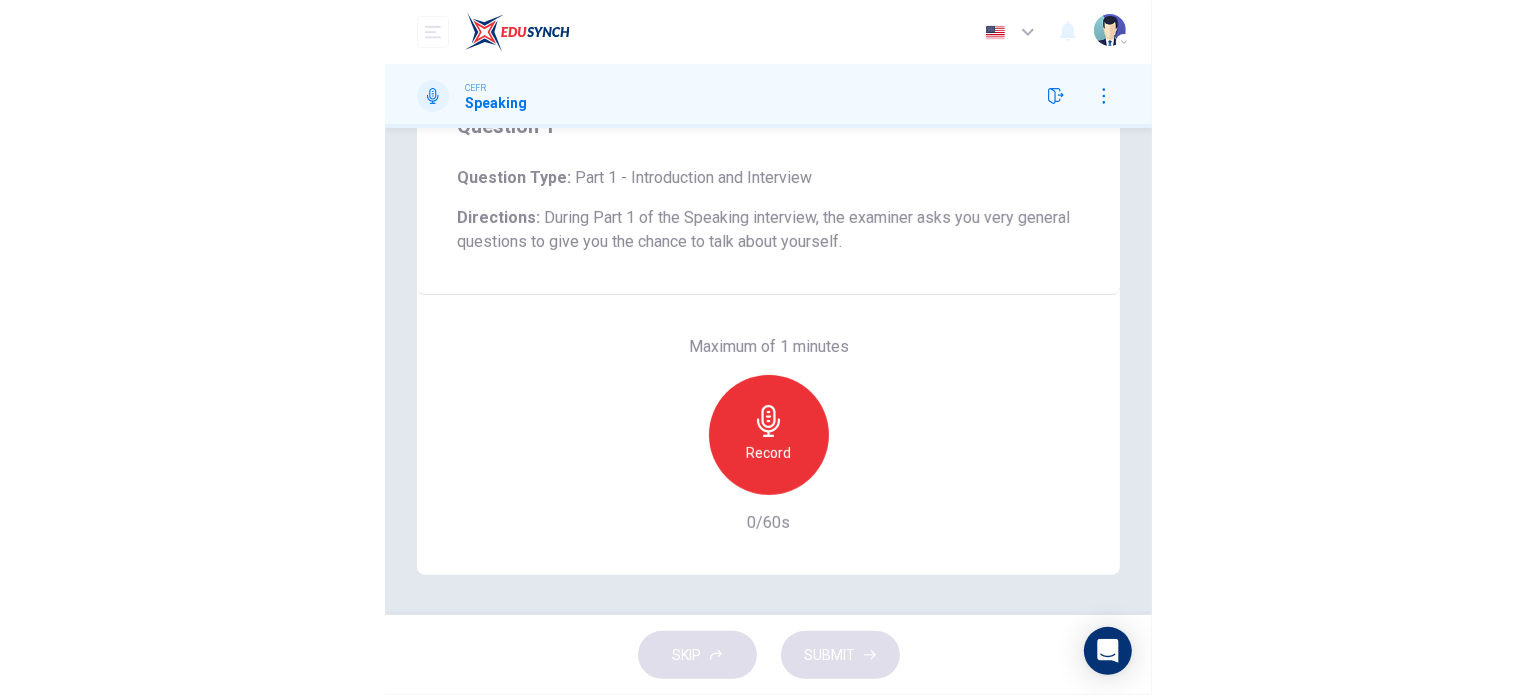 scroll, scrollTop: 169, scrollLeft: 0, axis: vertical 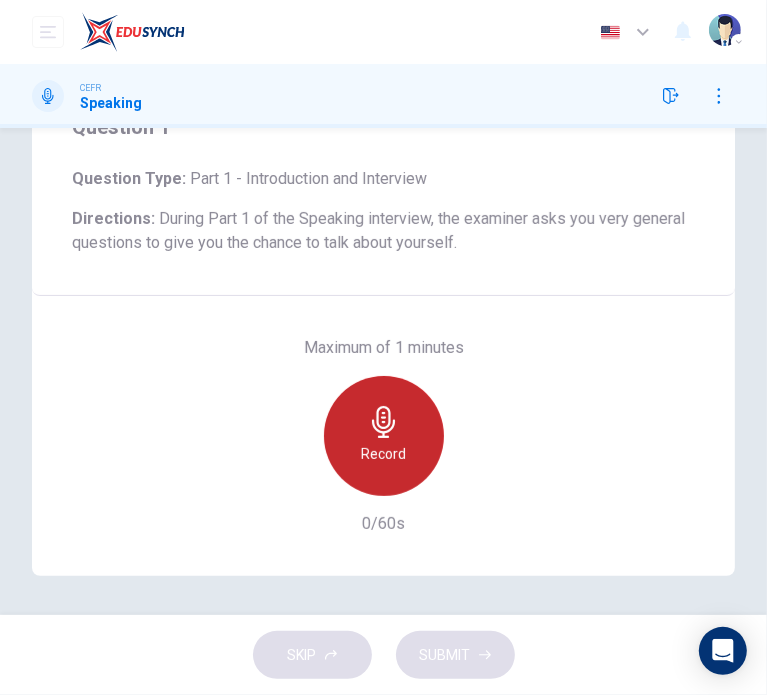 click at bounding box center (384, 422) 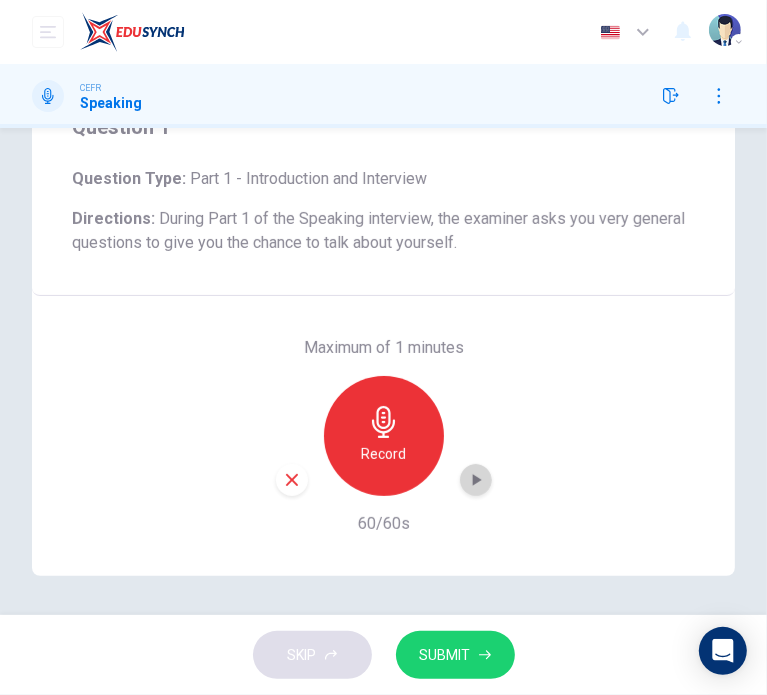 click at bounding box center [476, 480] 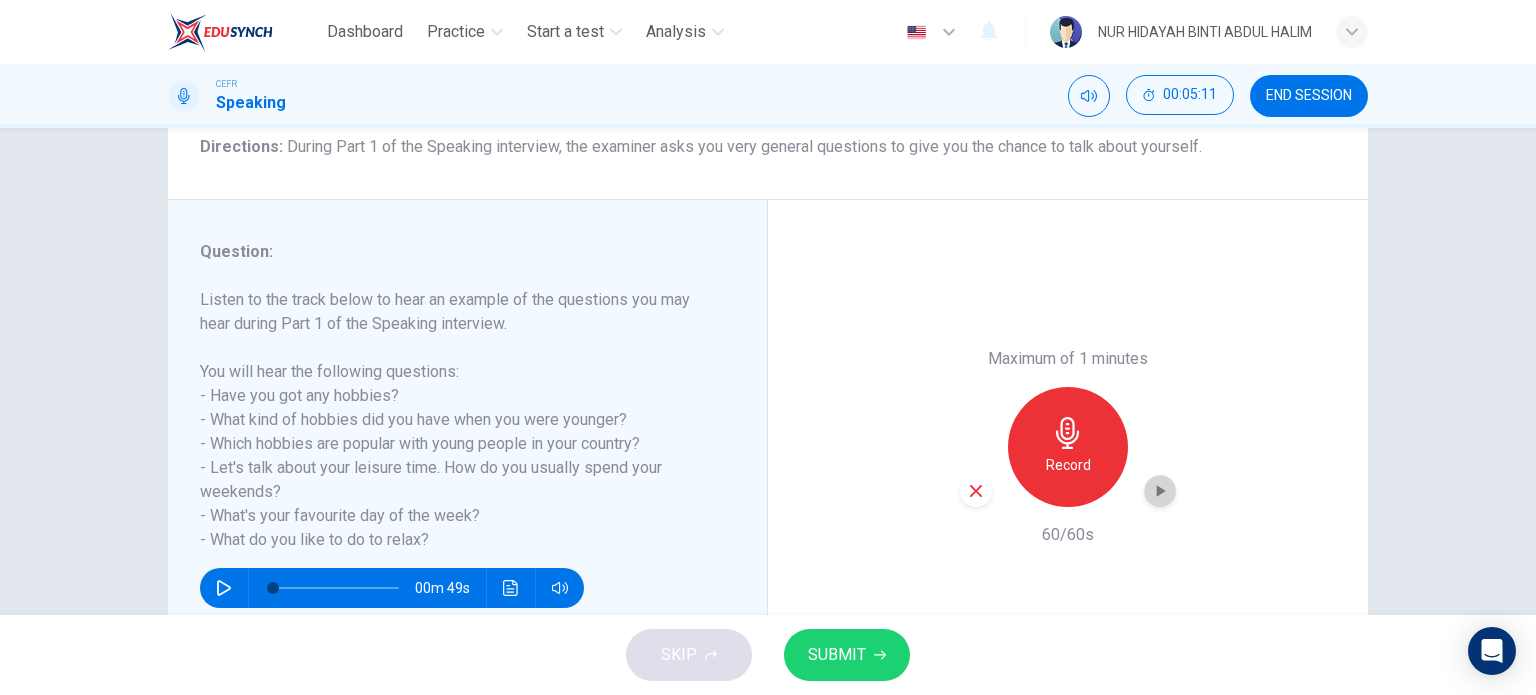 click at bounding box center [1160, 491] 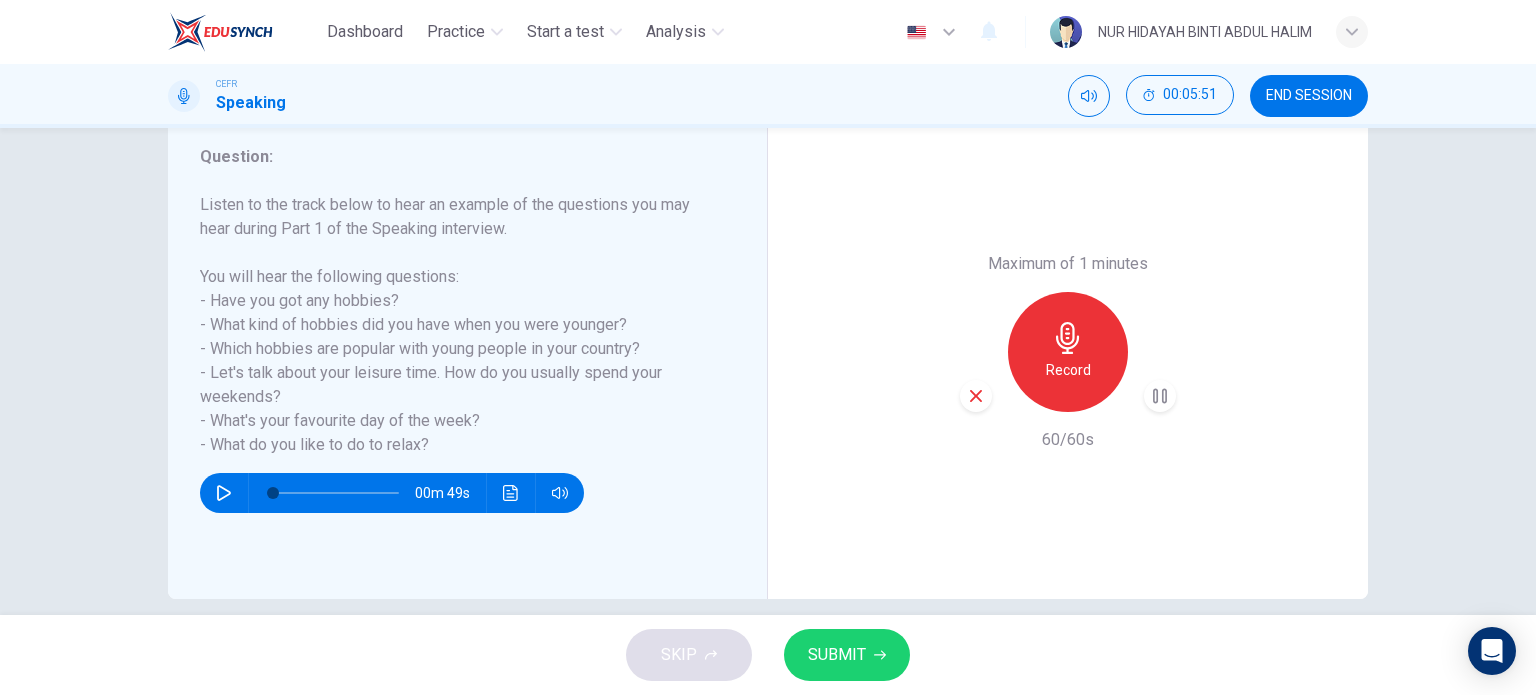 scroll, scrollTop: 288, scrollLeft: 0, axis: vertical 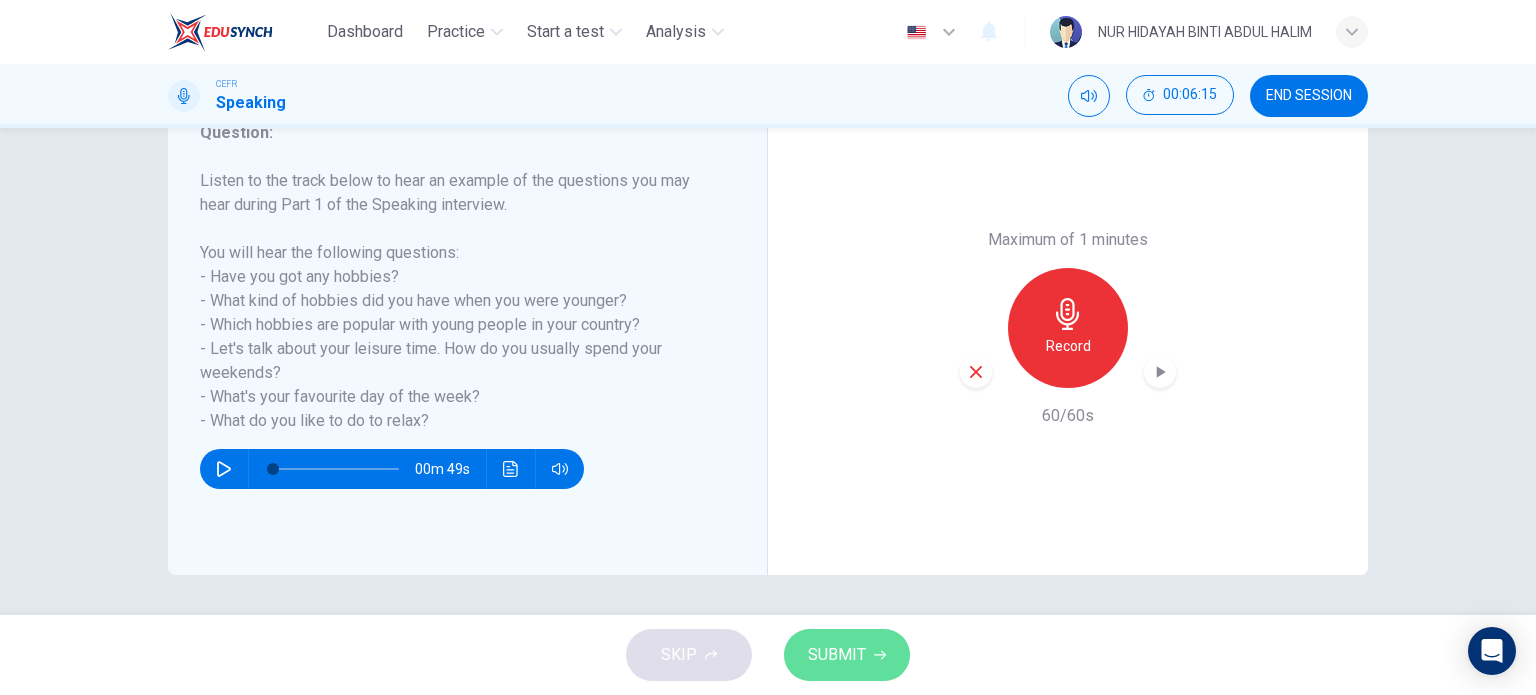 click on "SUBMIT" at bounding box center [847, 655] 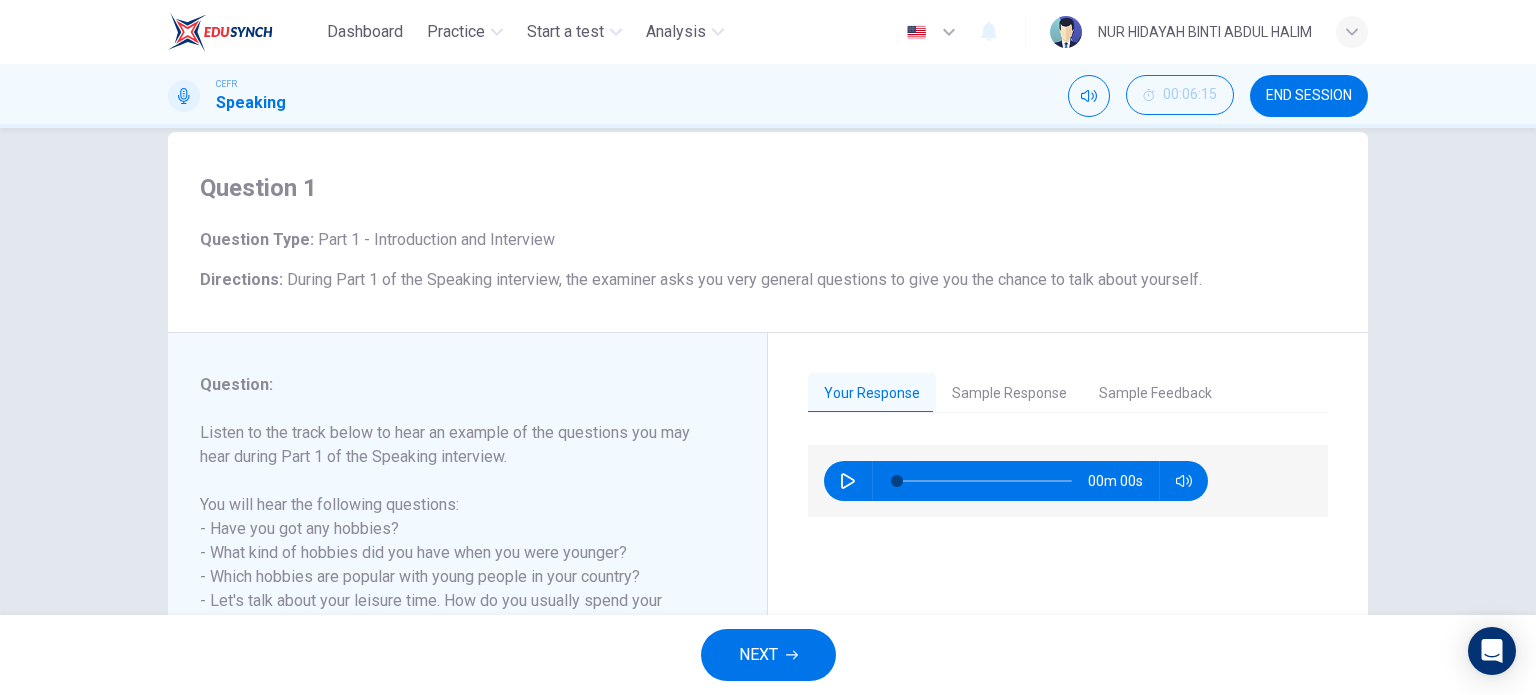 scroll, scrollTop: 35, scrollLeft: 0, axis: vertical 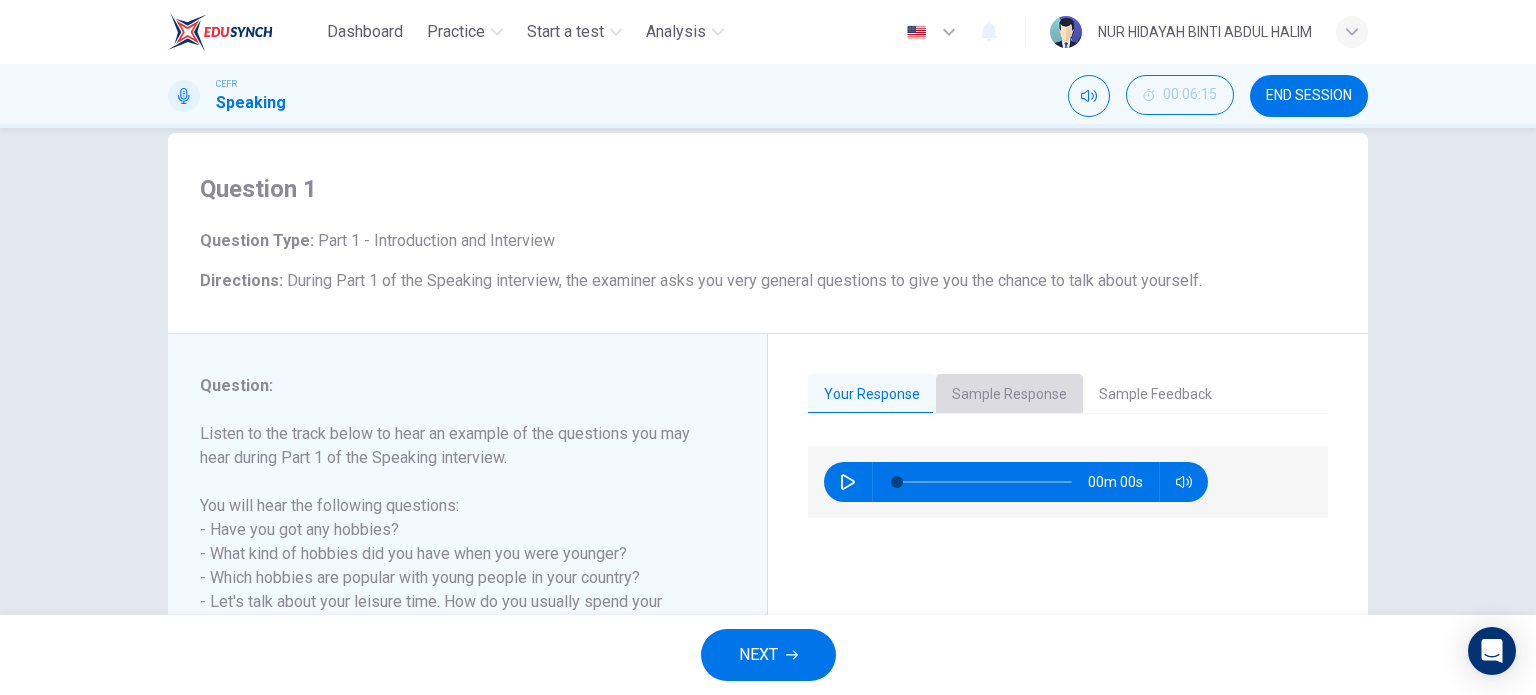 click on "Sample Response" at bounding box center [1009, 395] 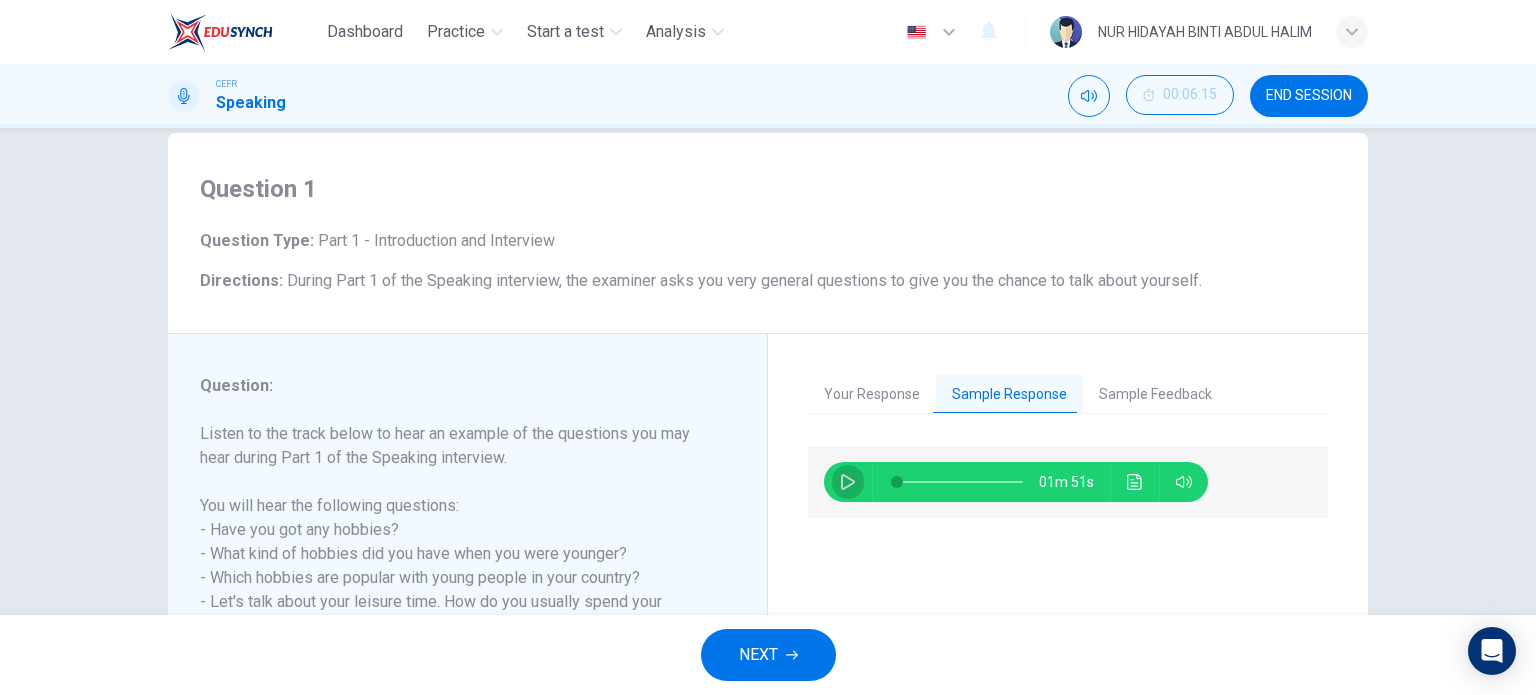 click at bounding box center (848, 482) 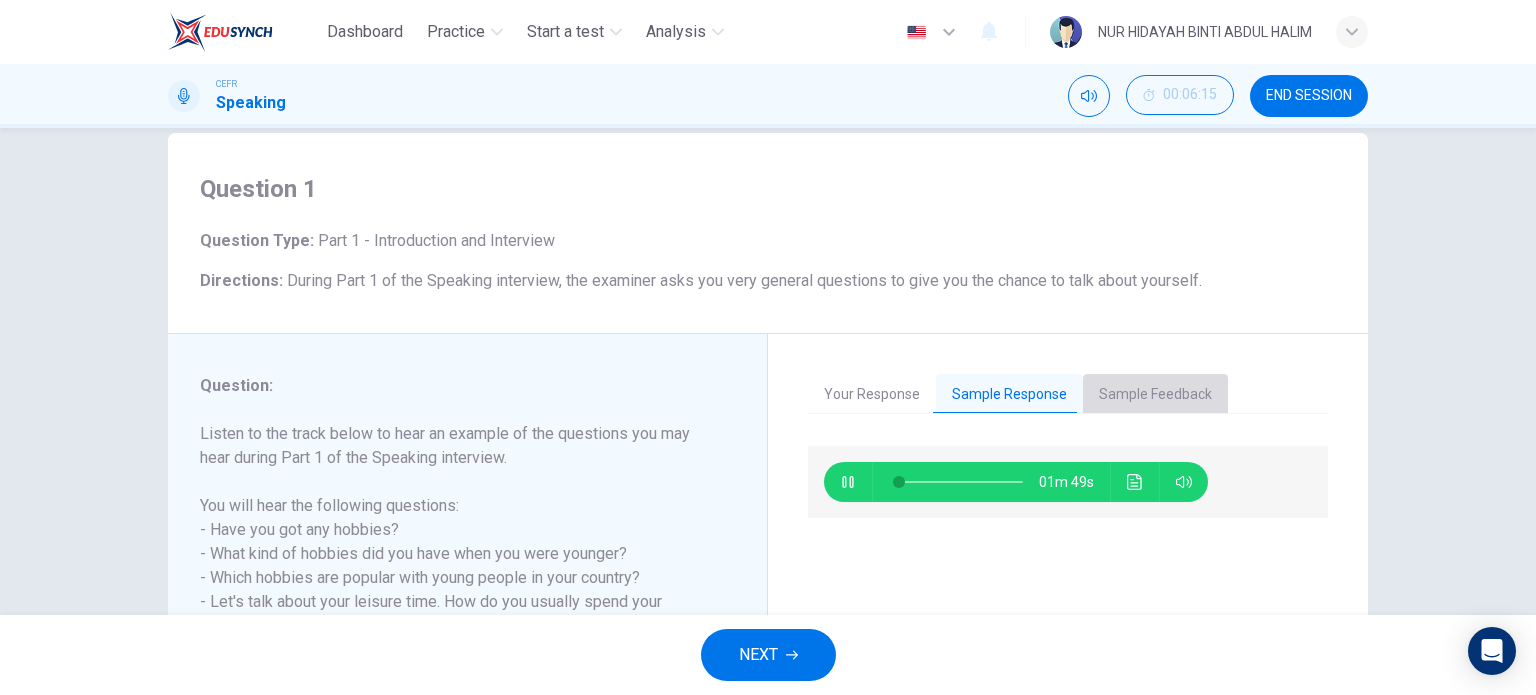 click on "Sample Feedback" at bounding box center (1155, 395) 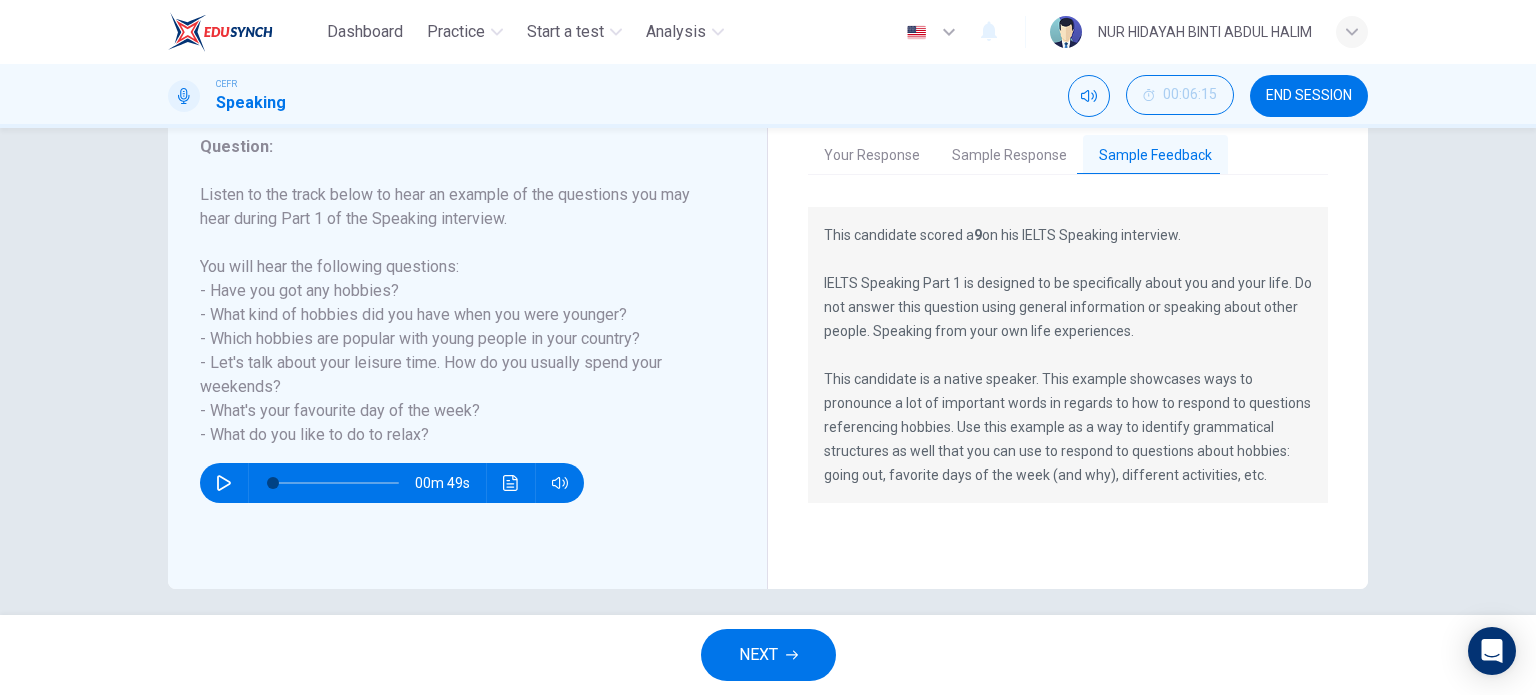 scroll, scrollTop: 275, scrollLeft: 0, axis: vertical 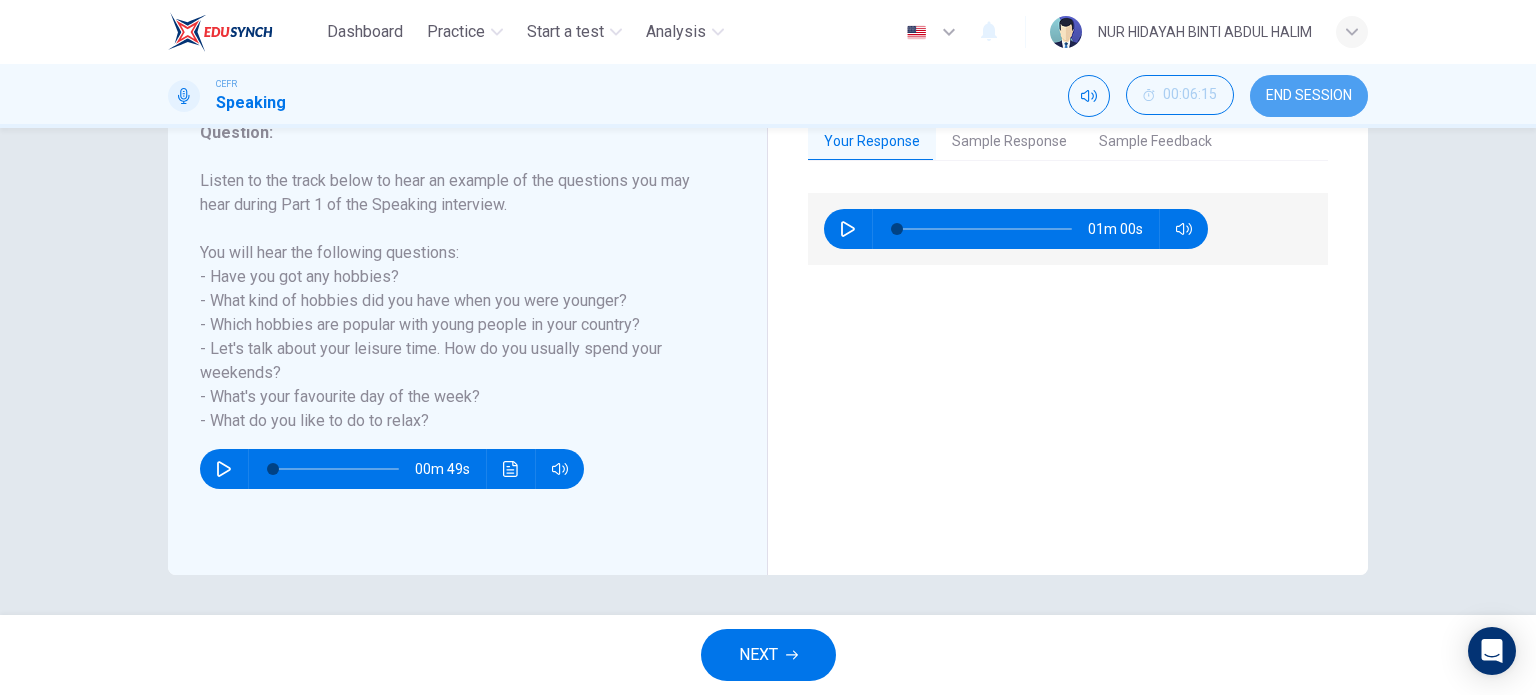 click on "END SESSION" at bounding box center (1309, 96) 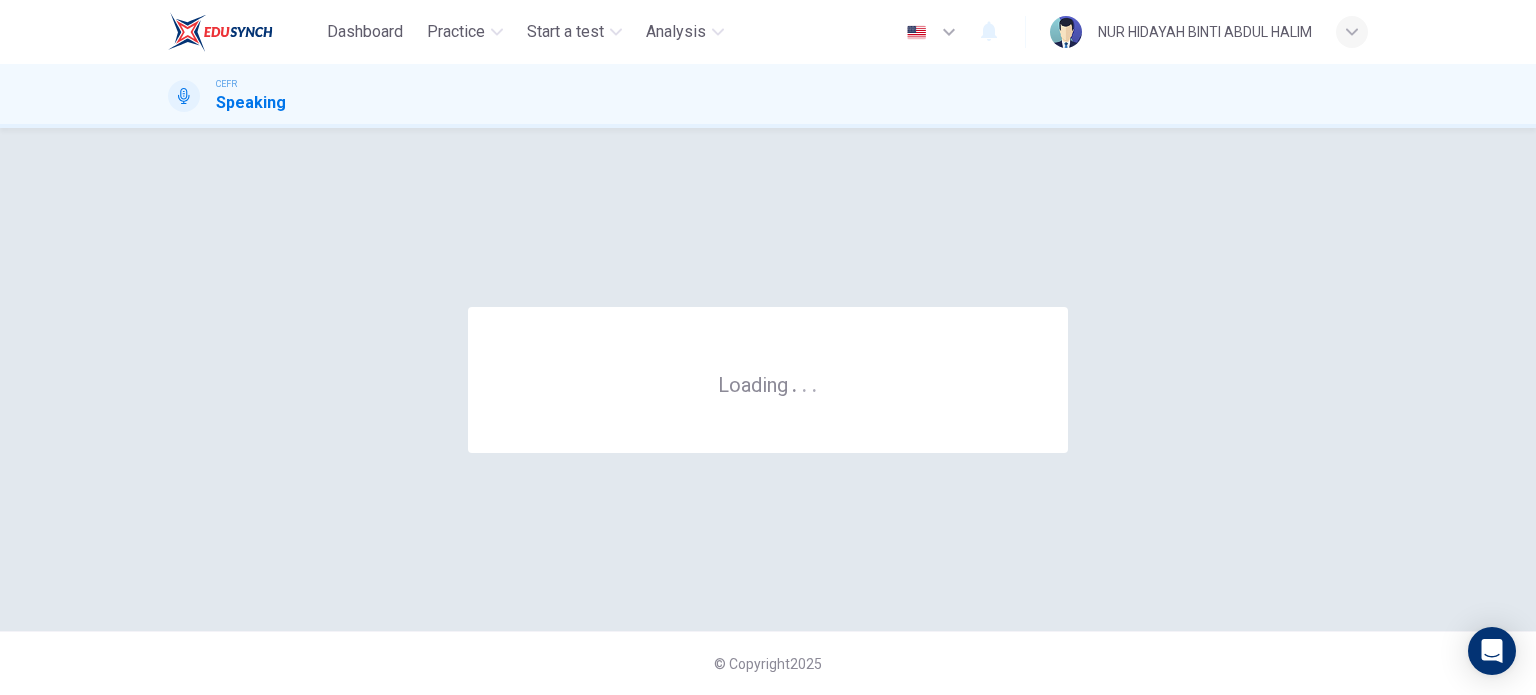 scroll, scrollTop: 0, scrollLeft: 0, axis: both 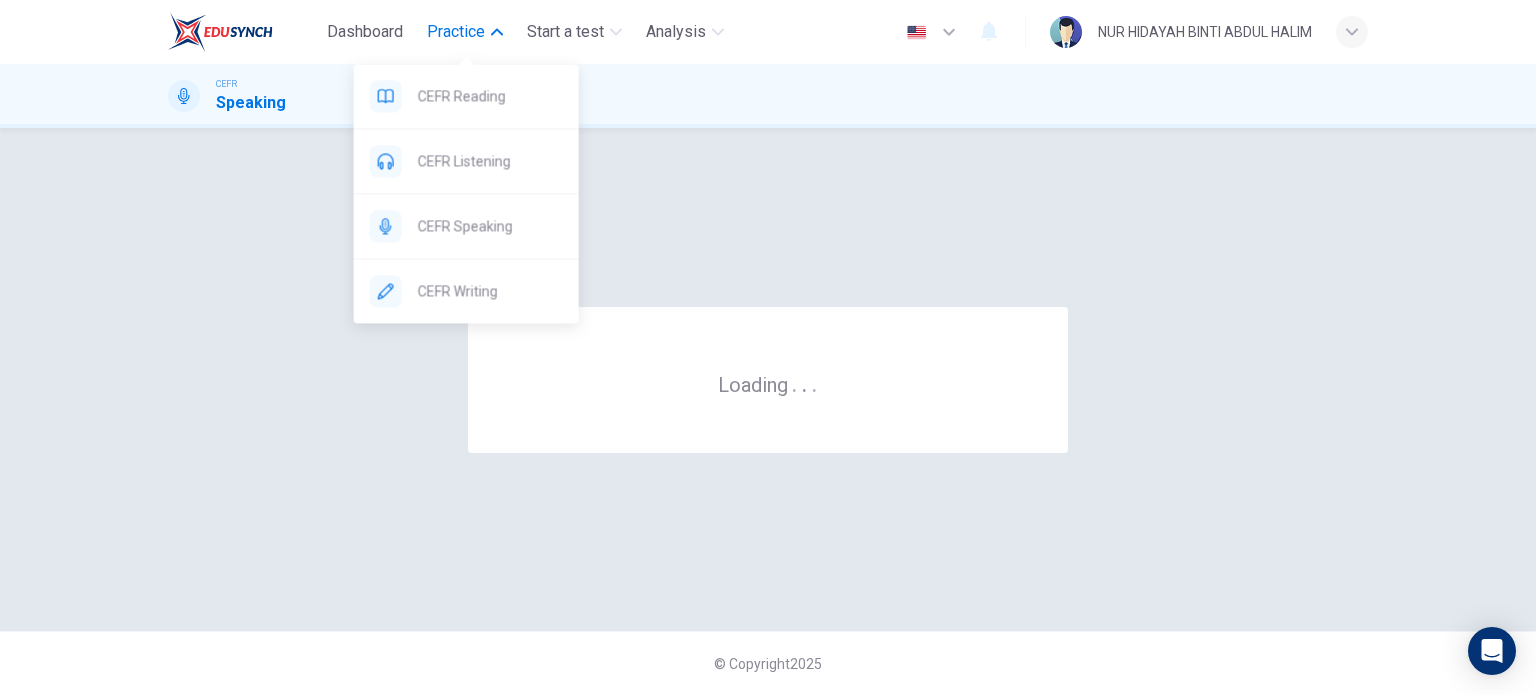 click on "Practice" at bounding box center (456, 32) 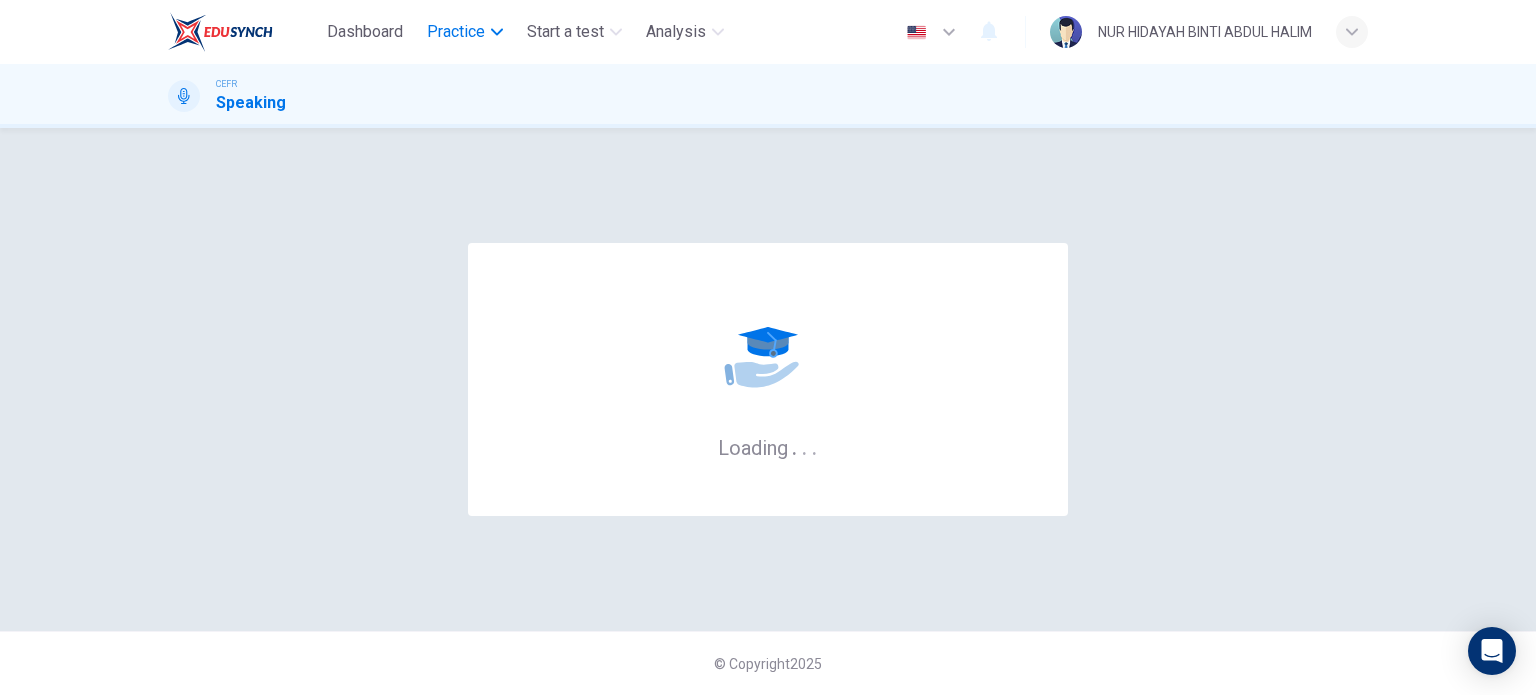 click on "Practice" at bounding box center (456, 32) 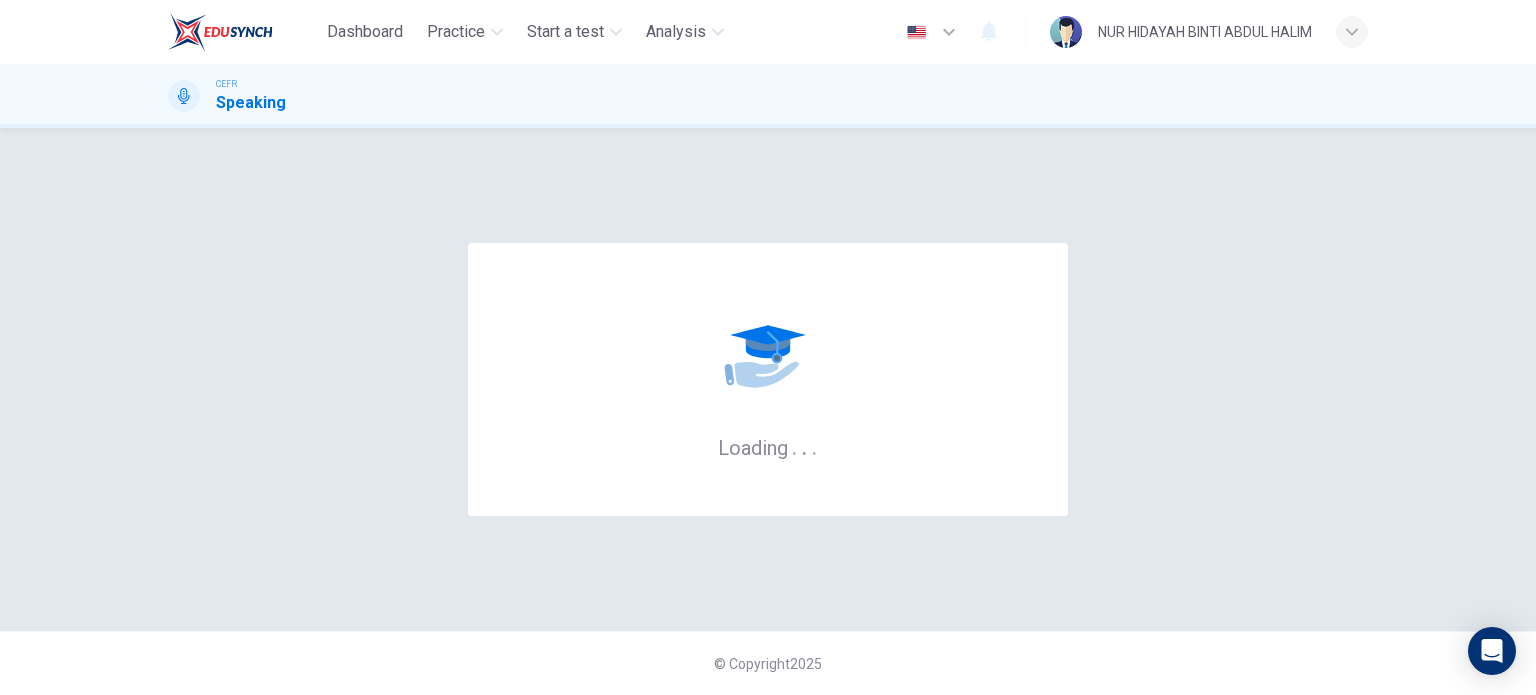 scroll, scrollTop: 0, scrollLeft: 0, axis: both 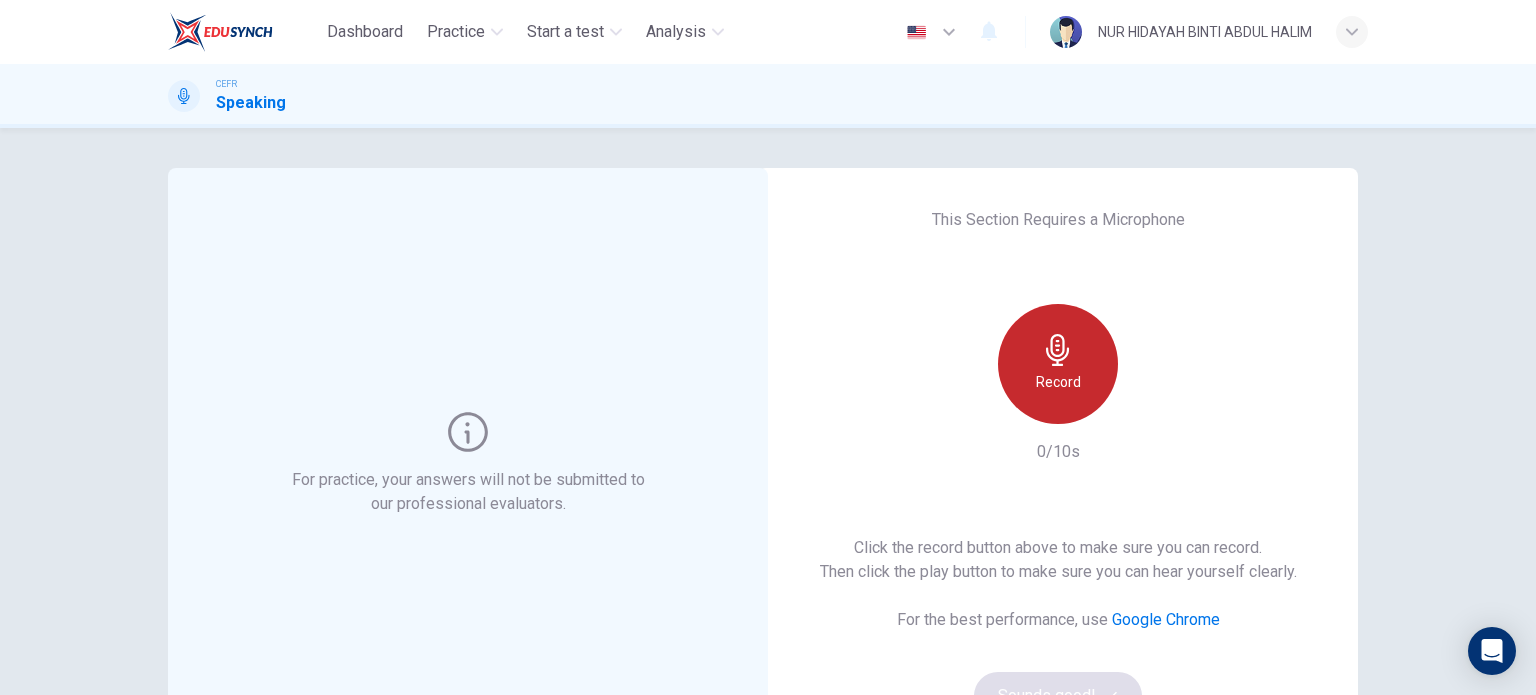 click on "Record" at bounding box center (1058, 364) 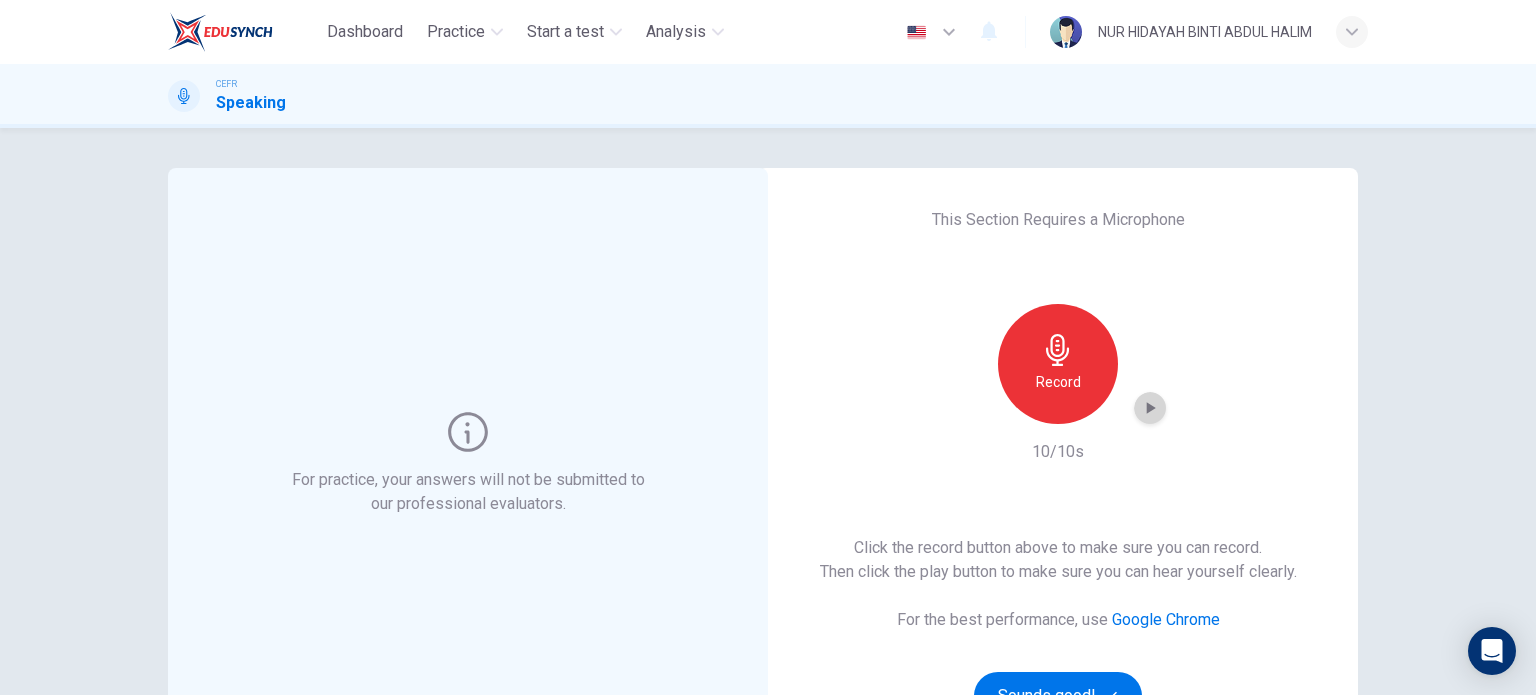 click at bounding box center (1151, 408) 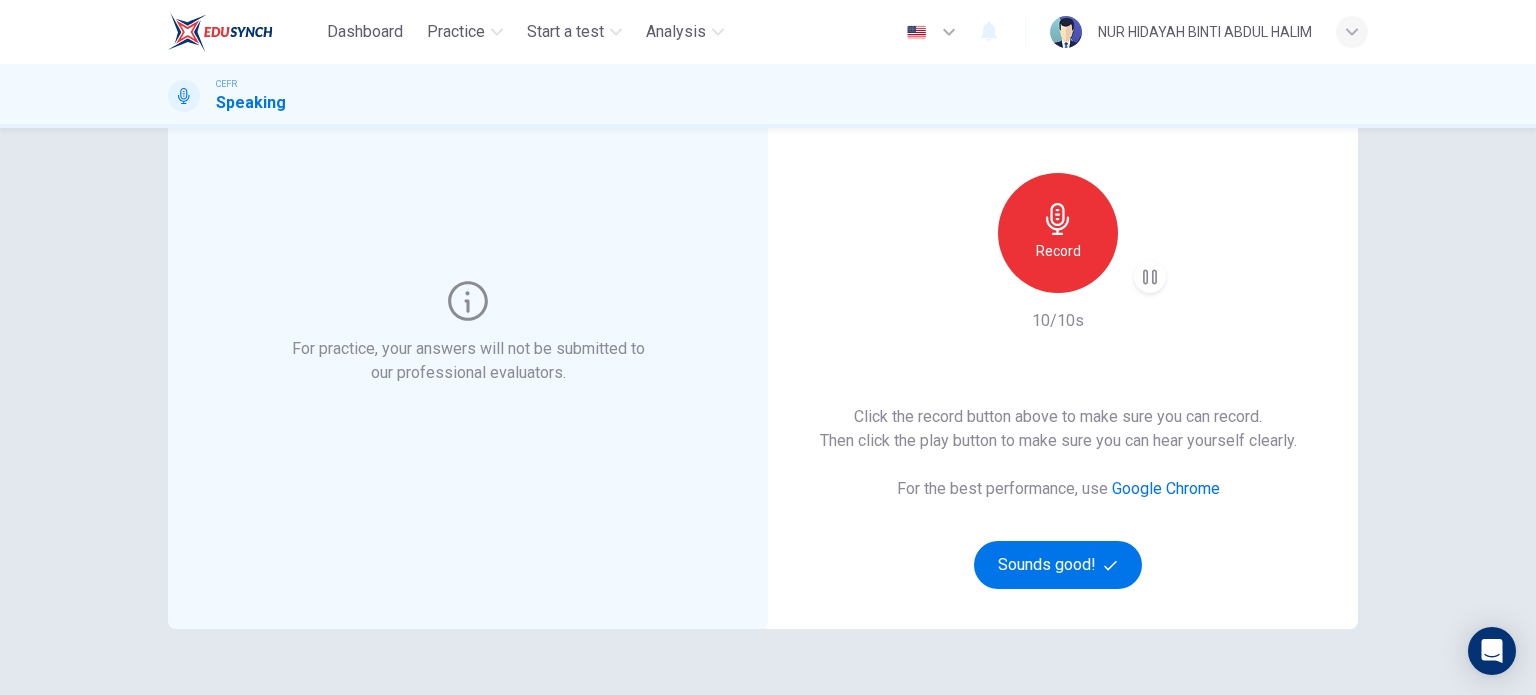 scroll, scrollTop: 152, scrollLeft: 0, axis: vertical 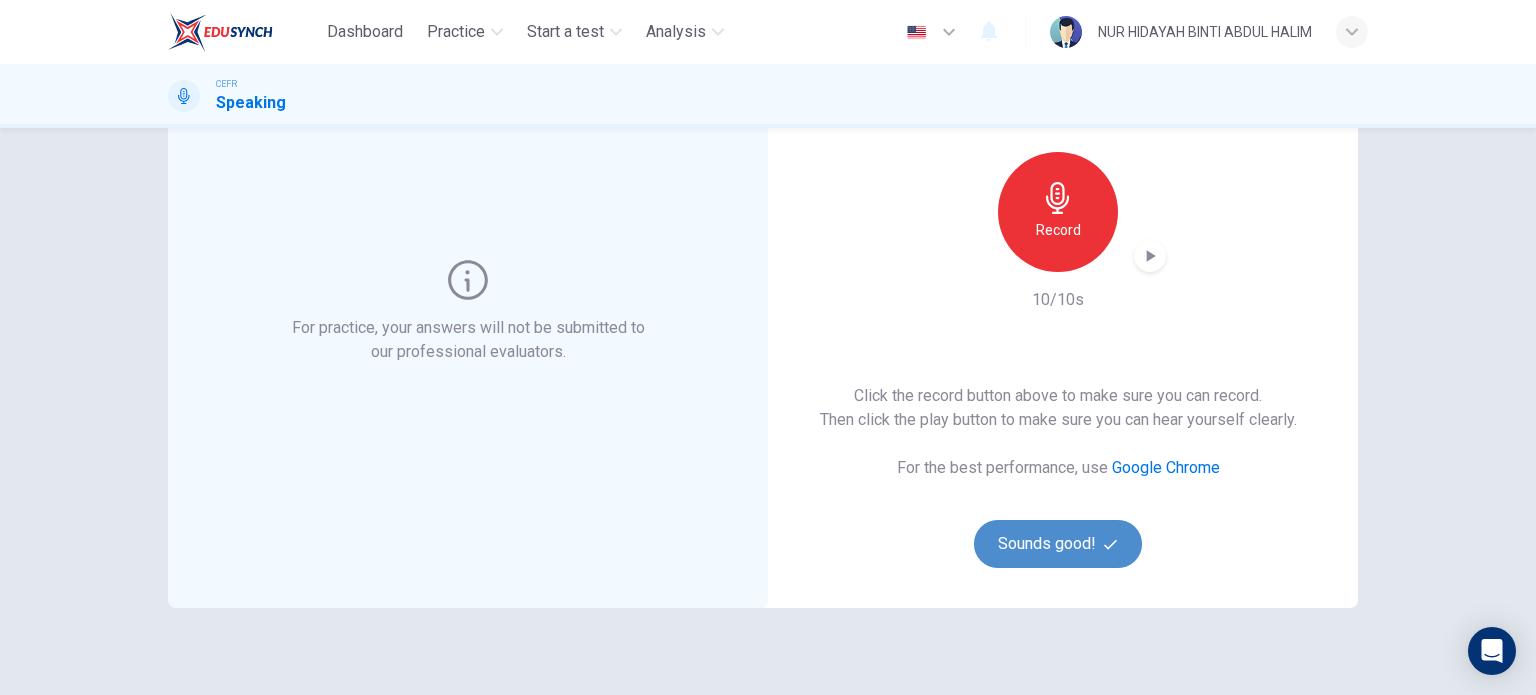 click on "Sounds good!" at bounding box center [1058, 544] 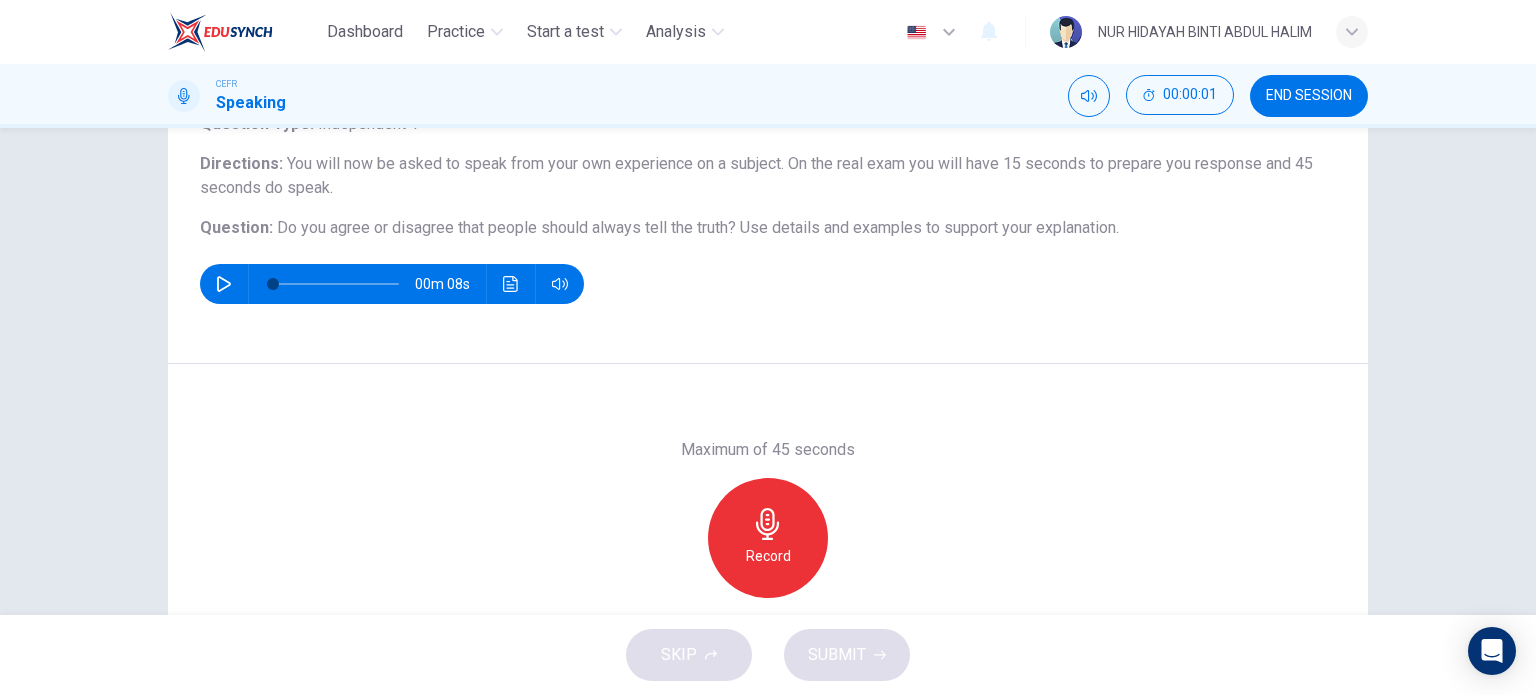 scroll, scrollTop: 0, scrollLeft: 0, axis: both 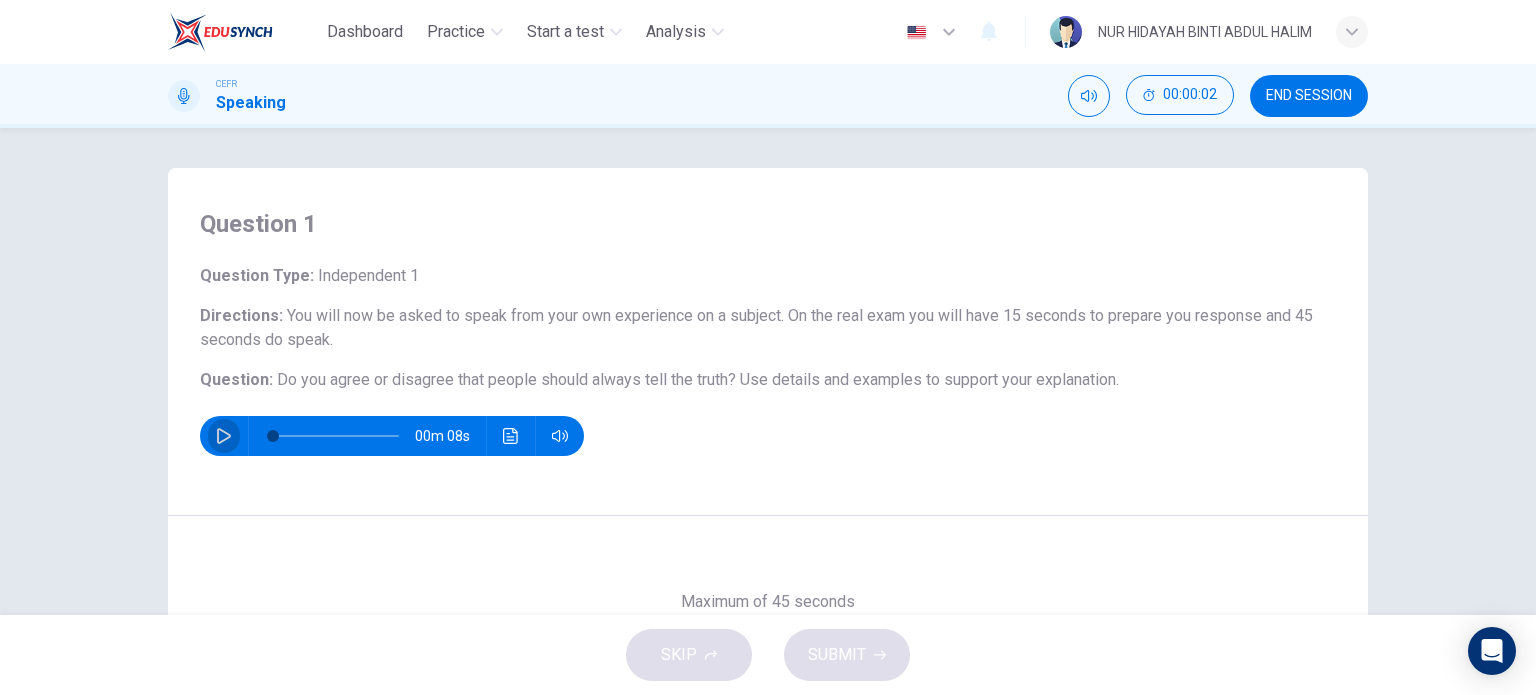 click at bounding box center [224, 436] 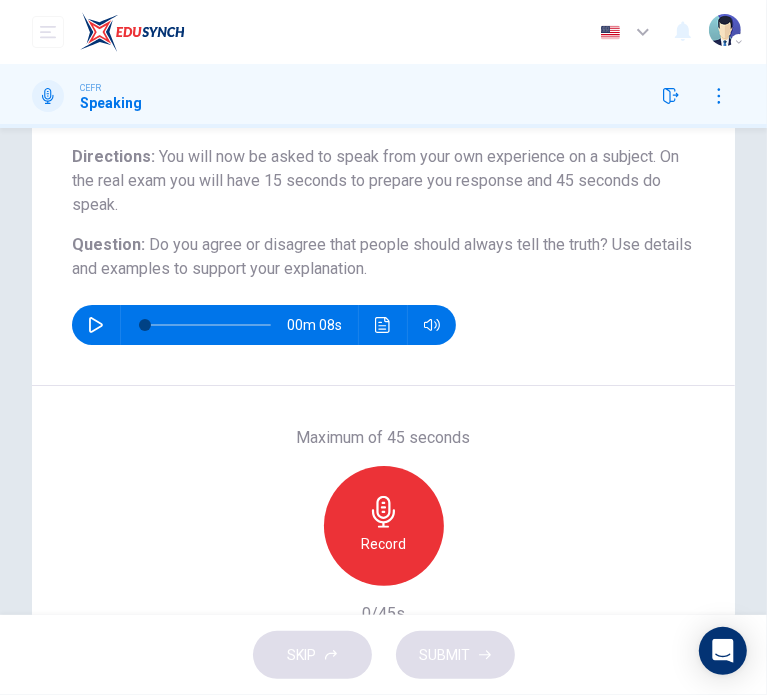 scroll, scrollTop: 164, scrollLeft: 0, axis: vertical 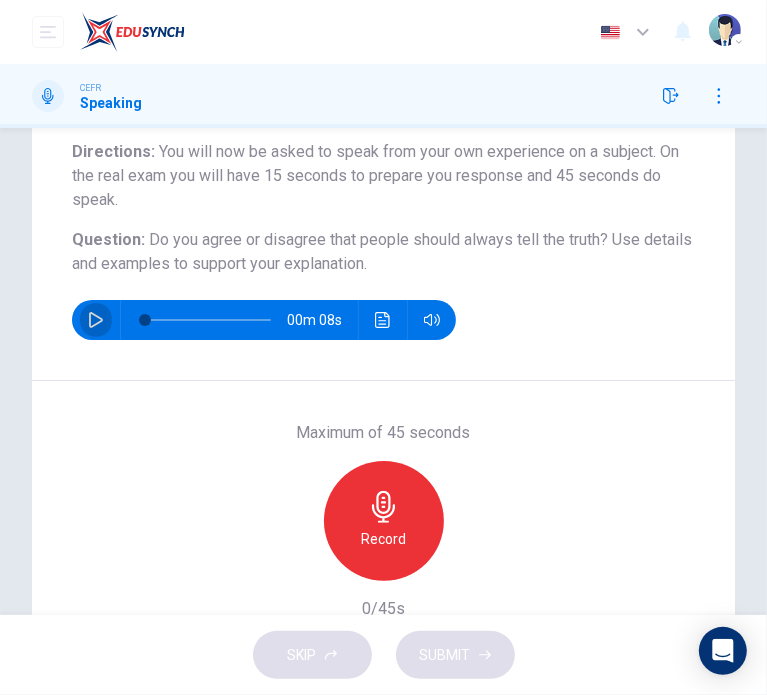 click at bounding box center [96, 320] 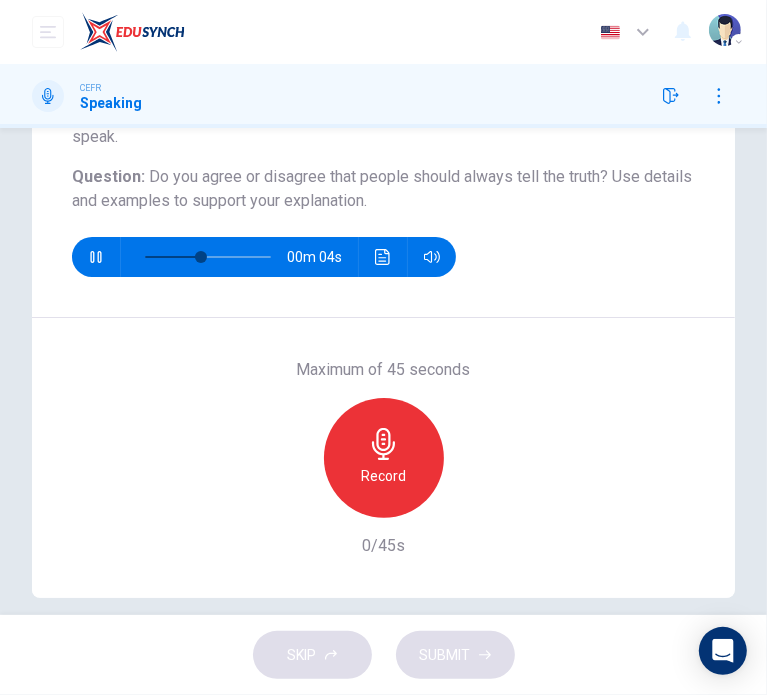 scroll, scrollTop: 228, scrollLeft: 0, axis: vertical 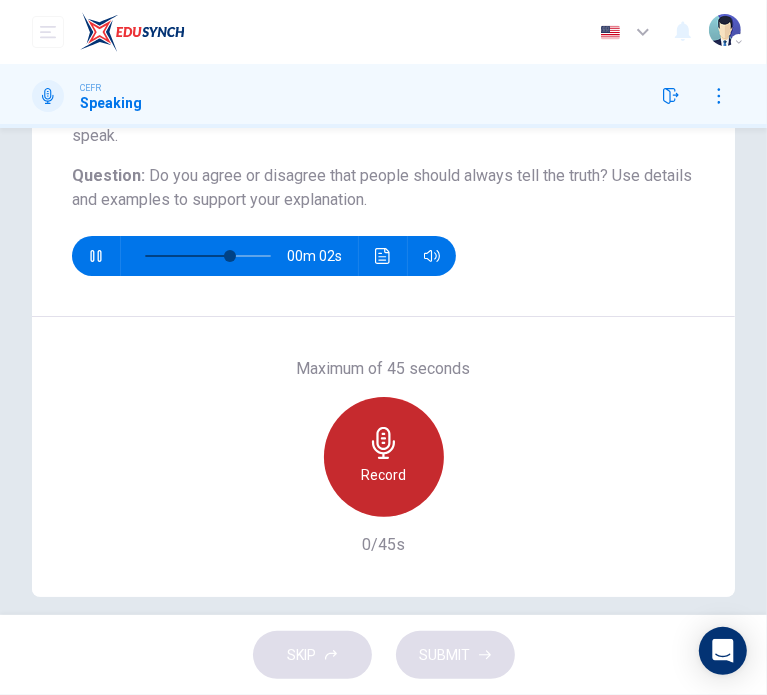 click at bounding box center (384, 443) 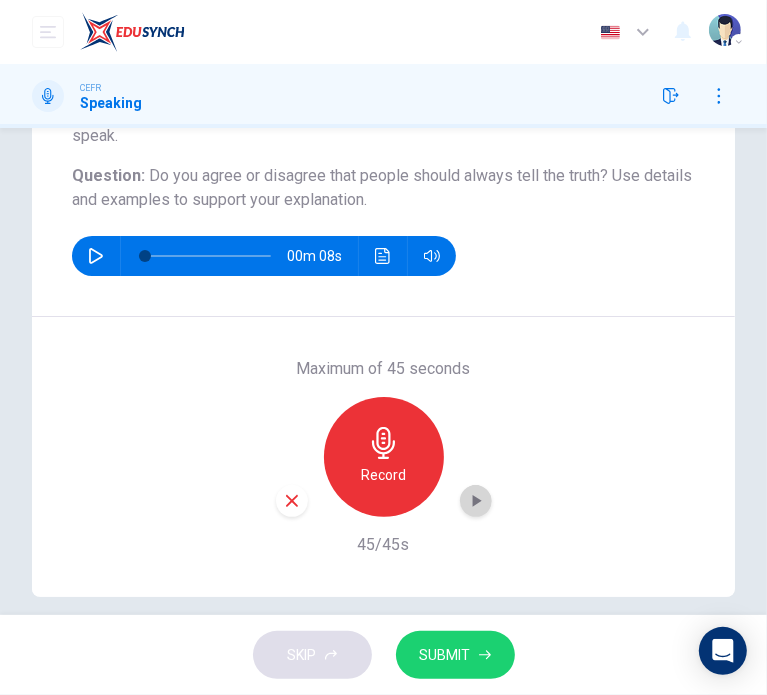 click at bounding box center (476, 501) 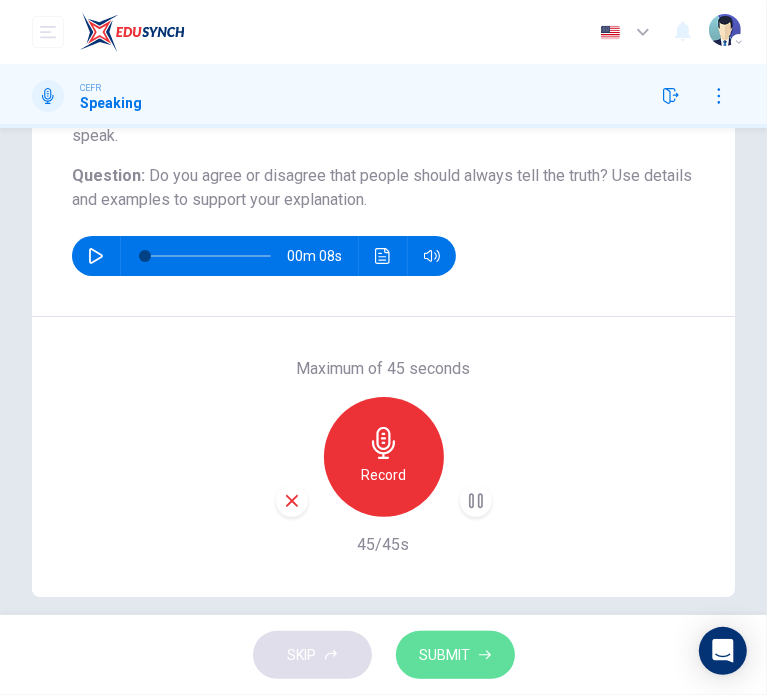 click at bounding box center (485, 655) 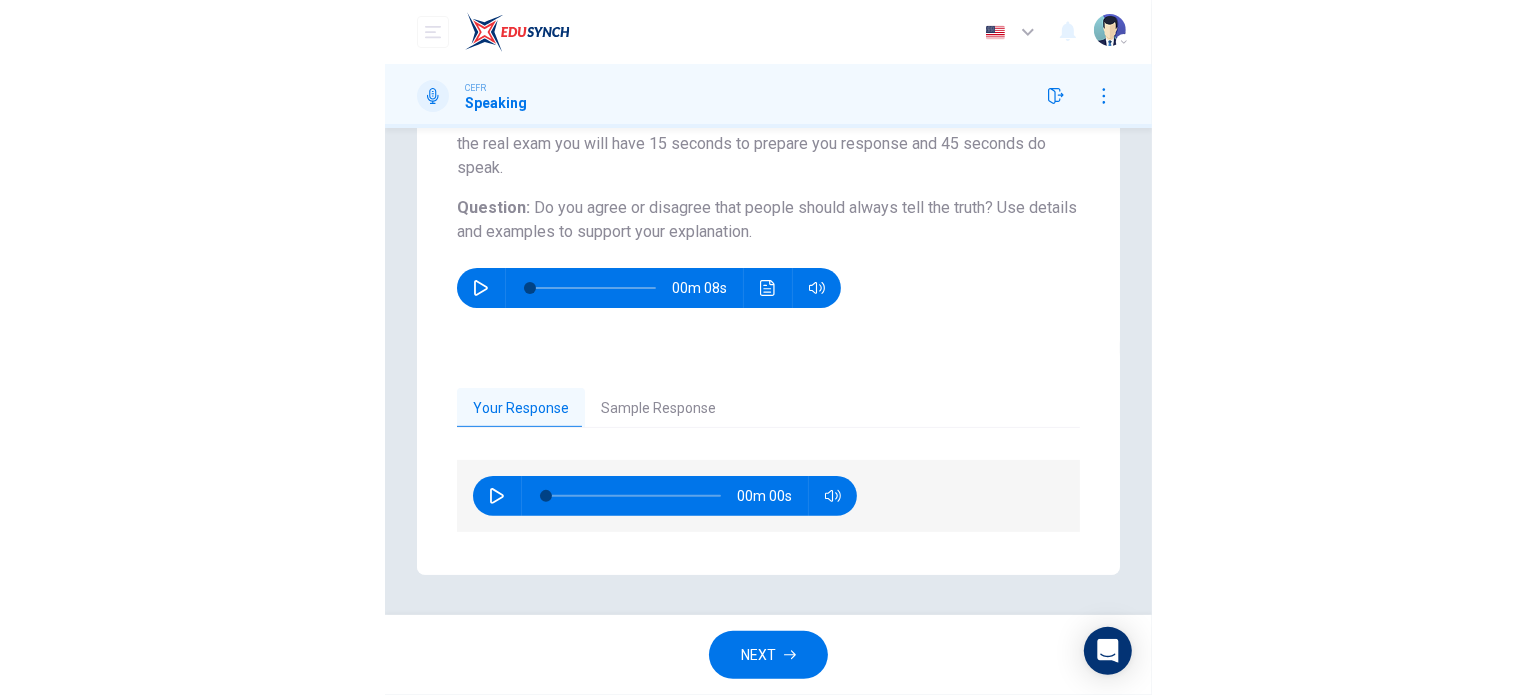 scroll, scrollTop: 195, scrollLeft: 0, axis: vertical 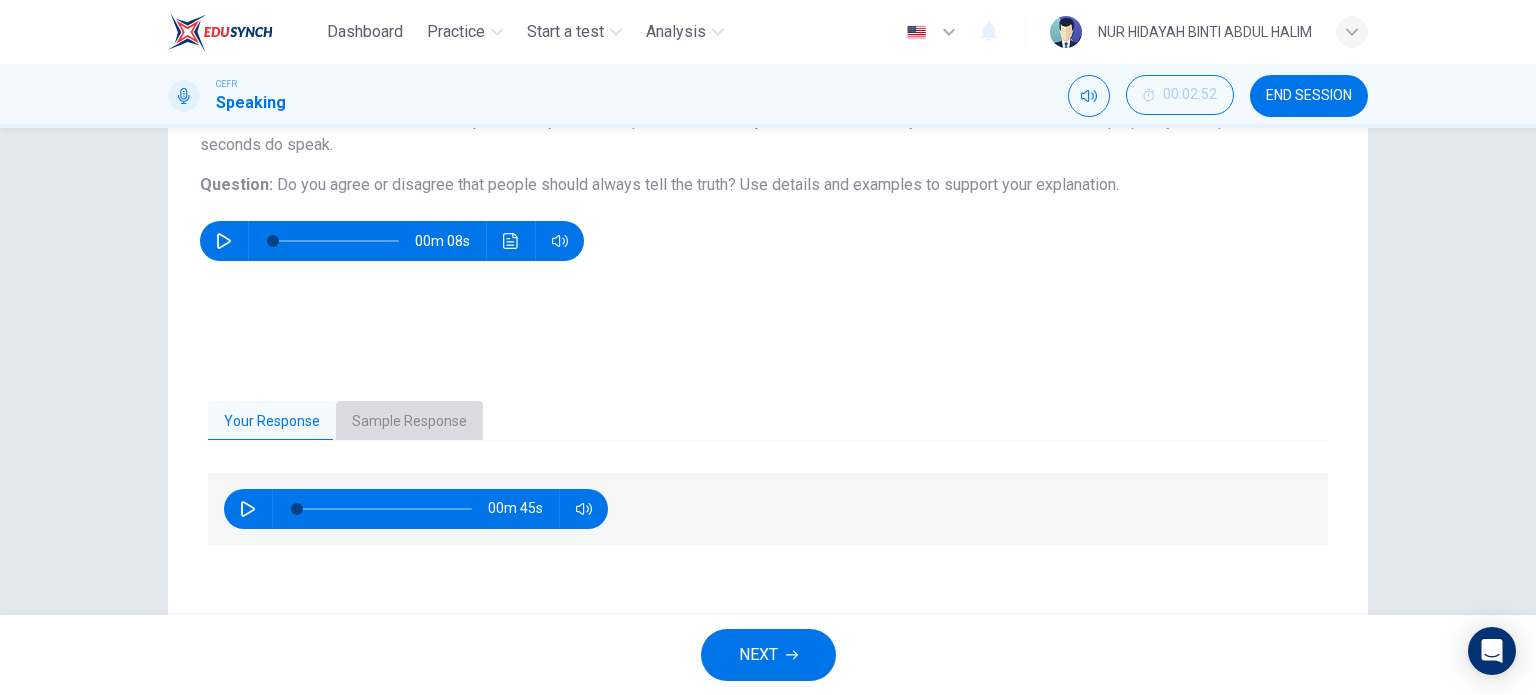 click on "Sample Response" at bounding box center (409, 422) 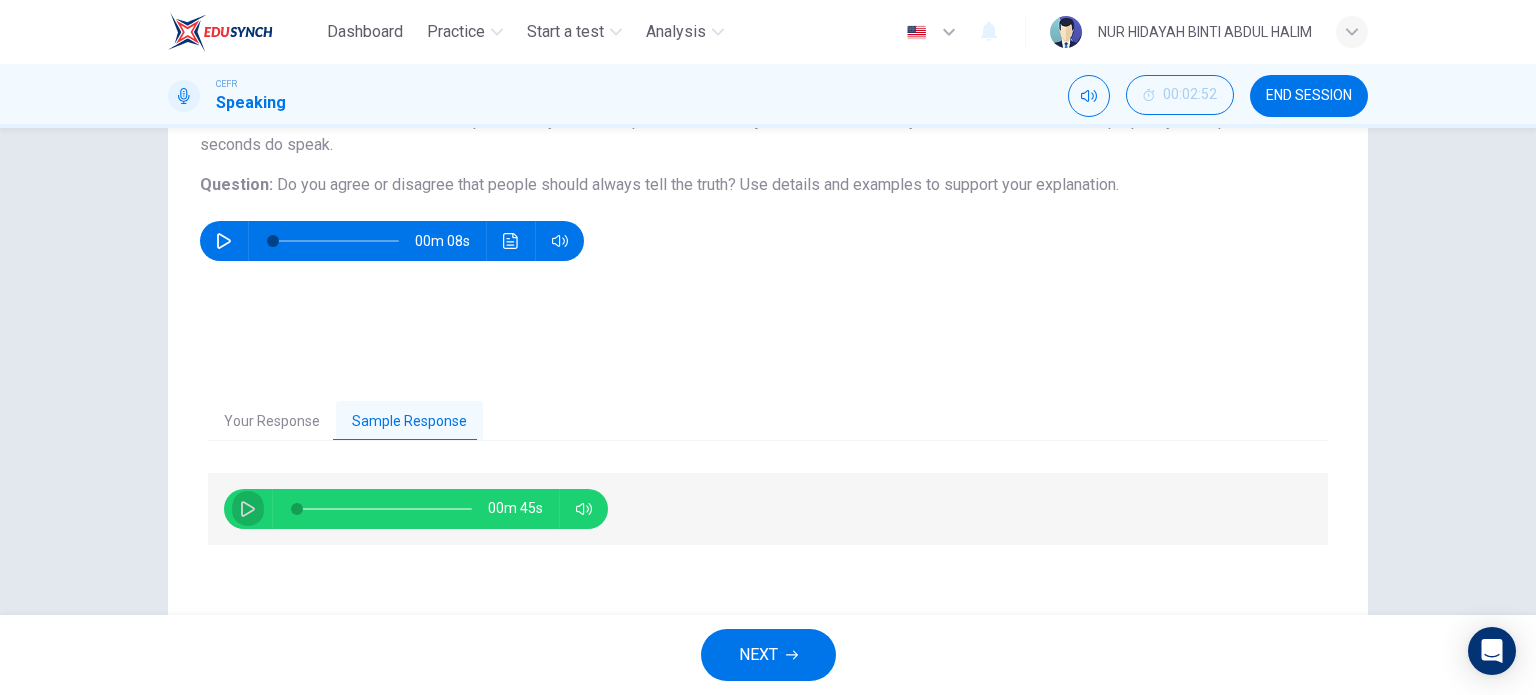 click at bounding box center [248, 509] 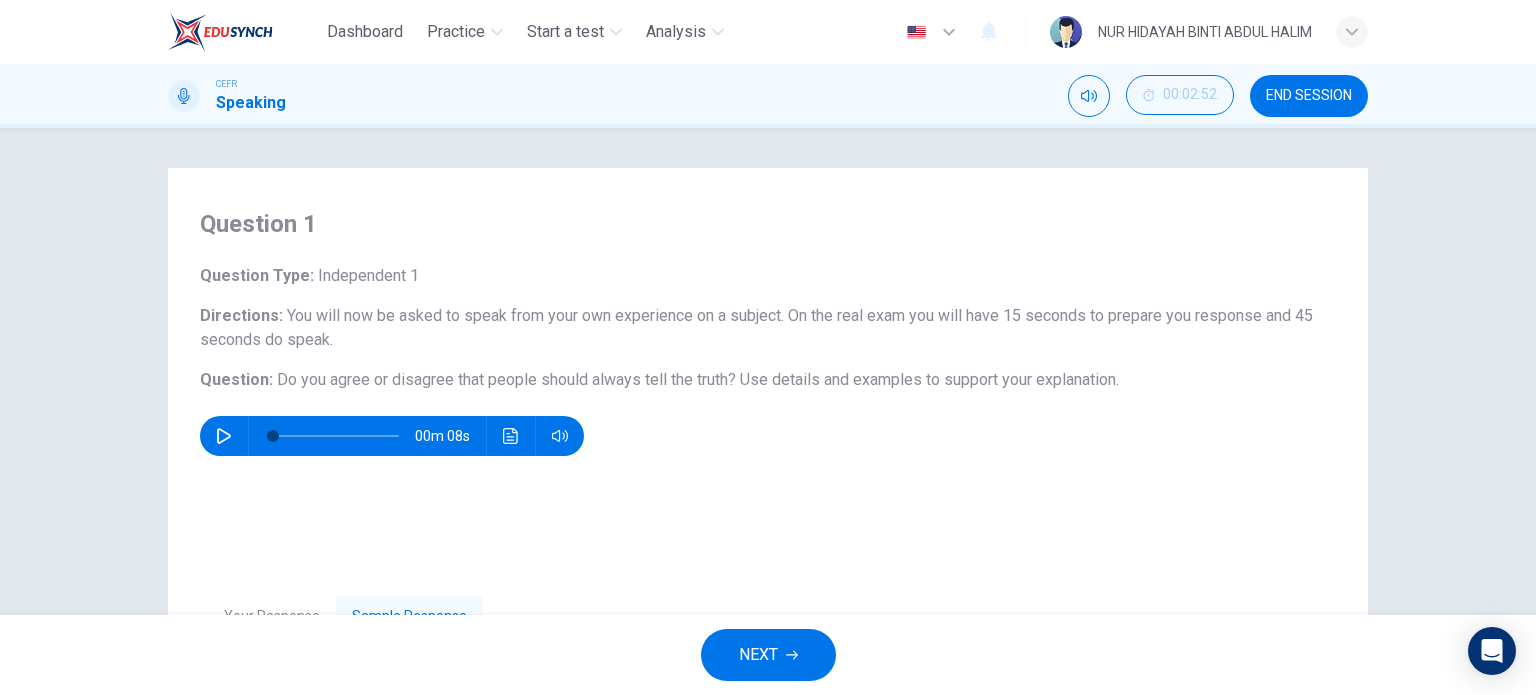 scroll, scrollTop: 288, scrollLeft: 0, axis: vertical 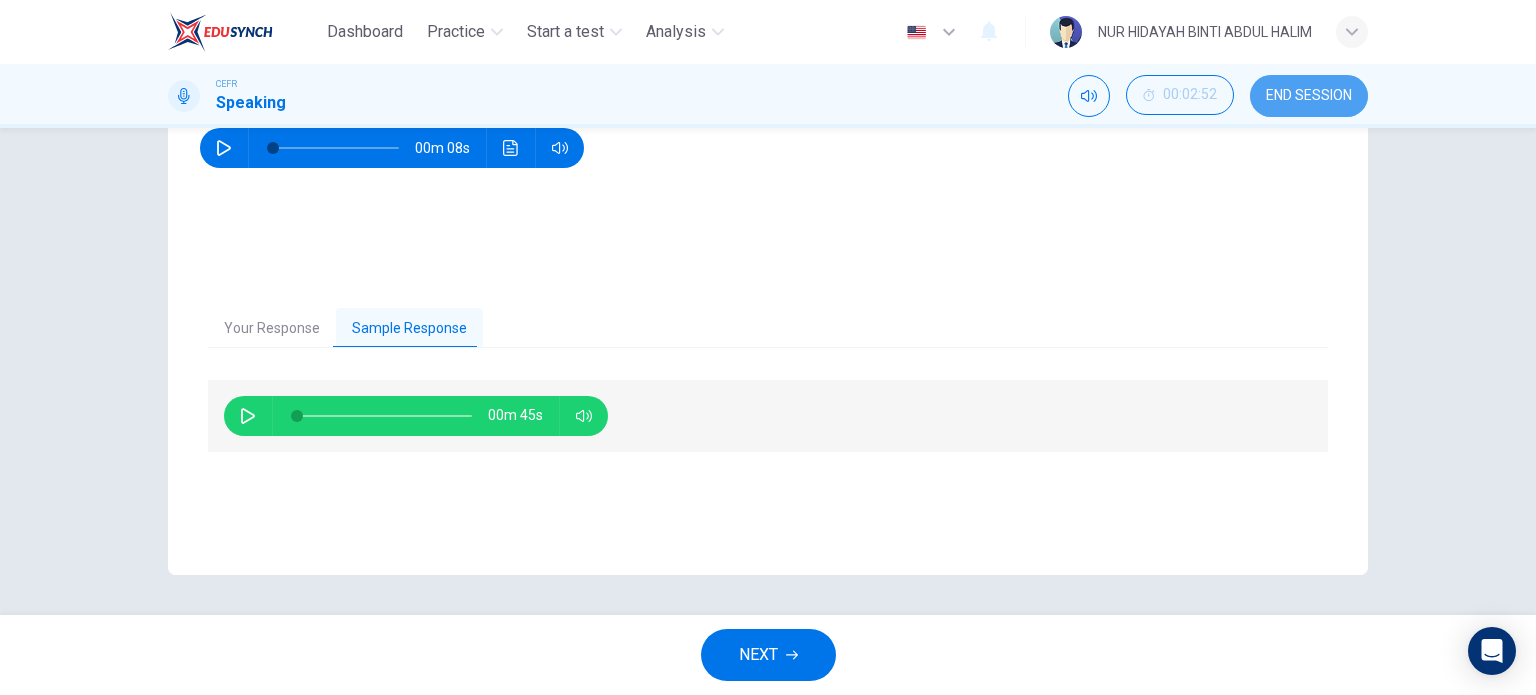 click on "END SESSION" at bounding box center [1309, 96] 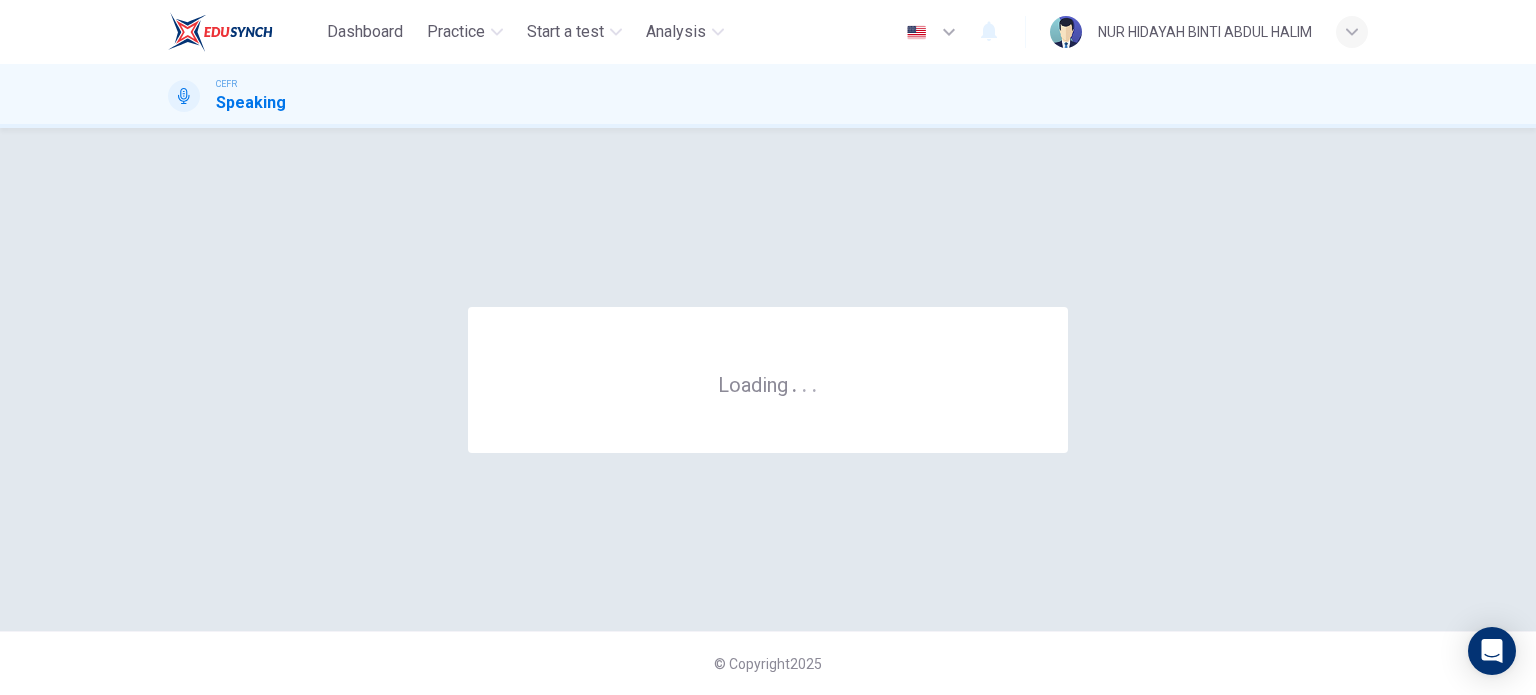 scroll, scrollTop: 0, scrollLeft: 0, axis: both 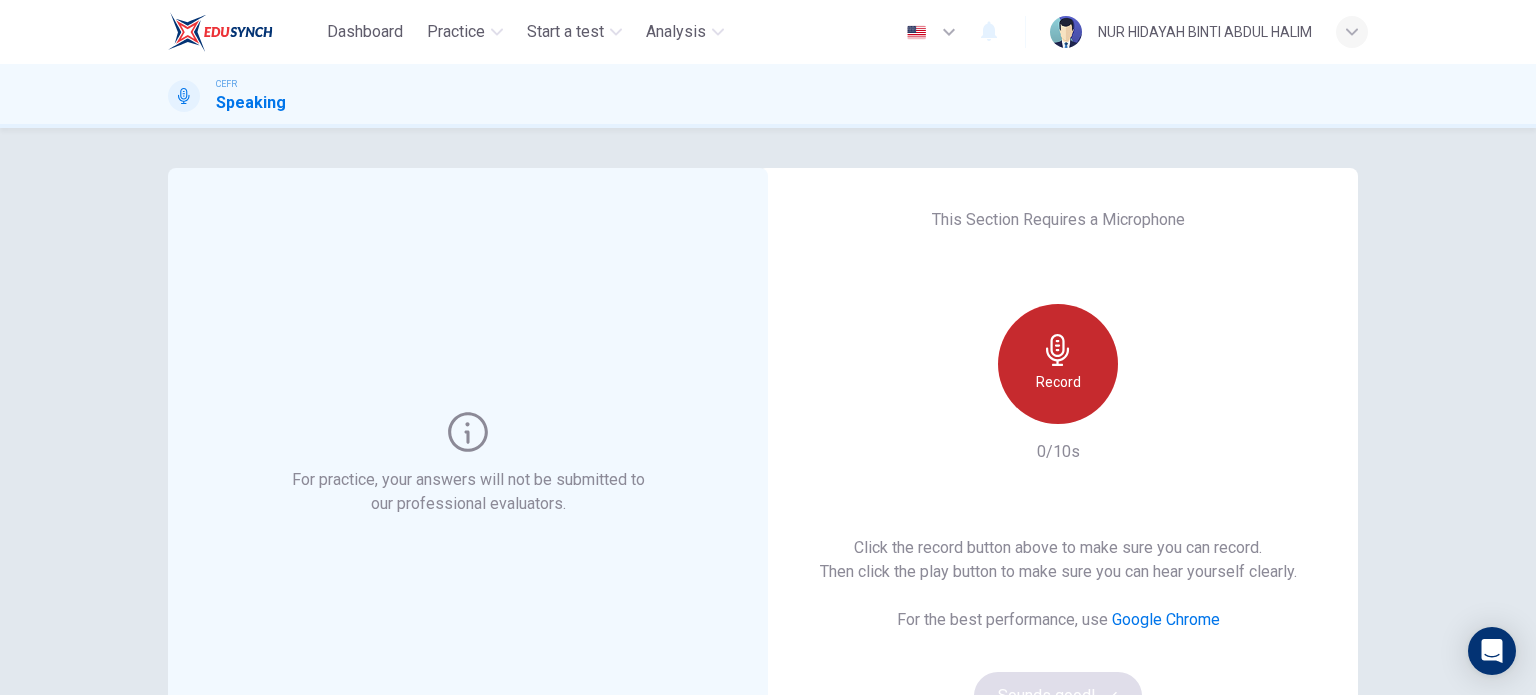 click on "Record" at bounding box center (1058, 382) 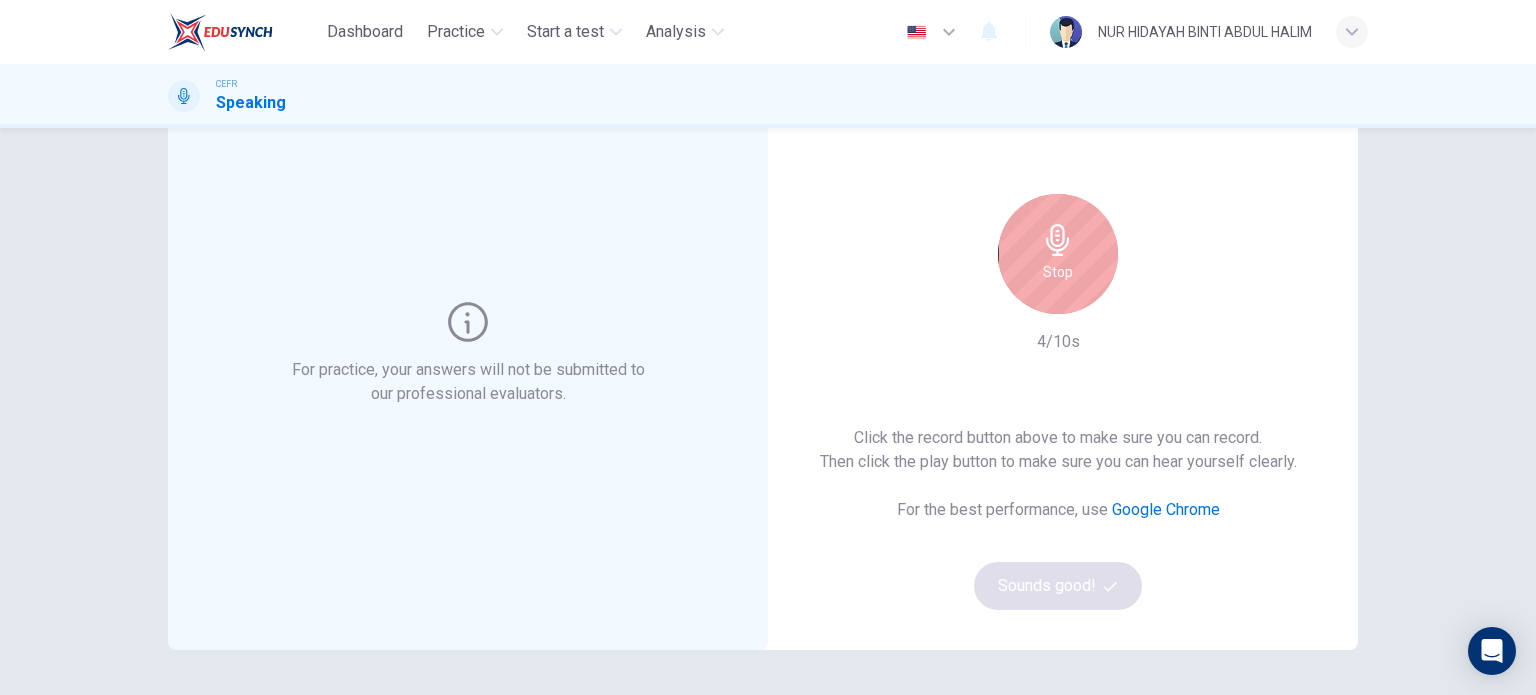 scroll, scrollTop: 115, scrollLeft: 0, axis: vertical 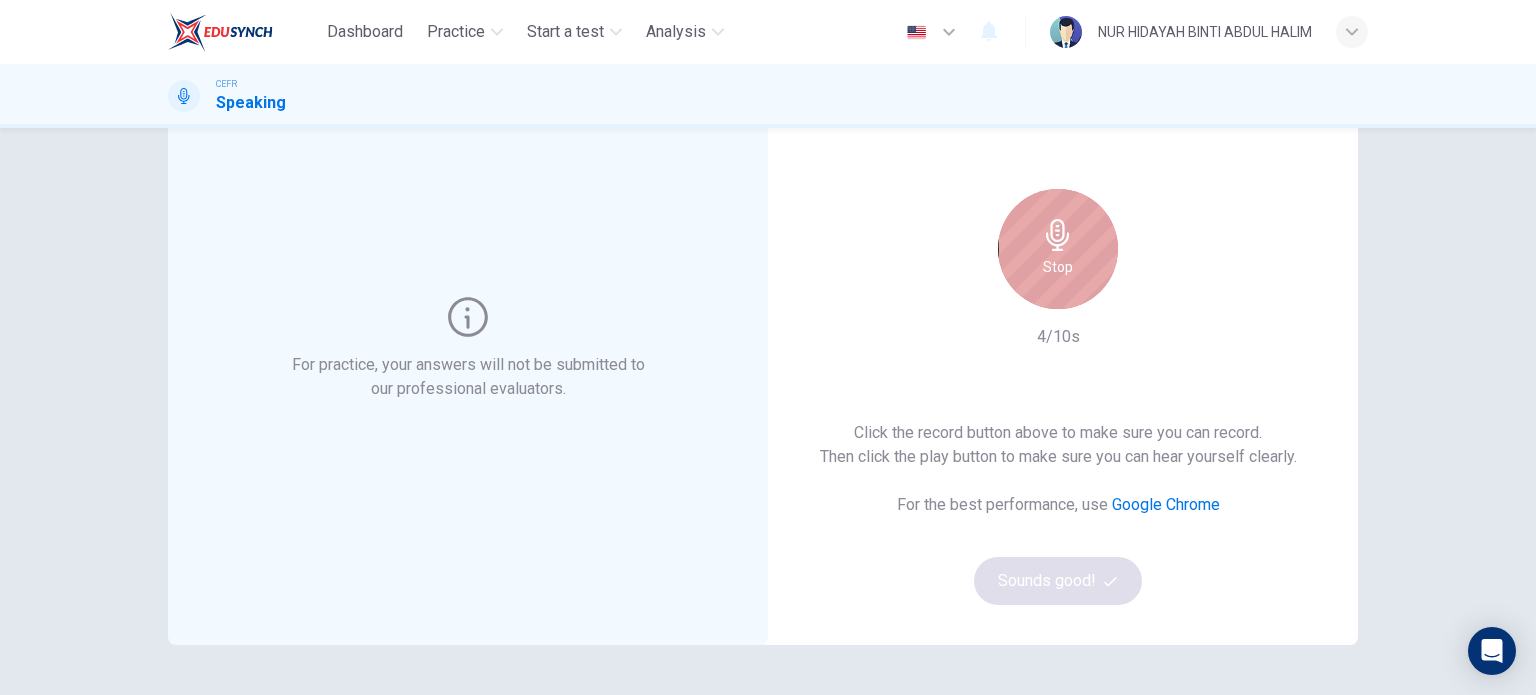 click at bounding box center [1058, 235] 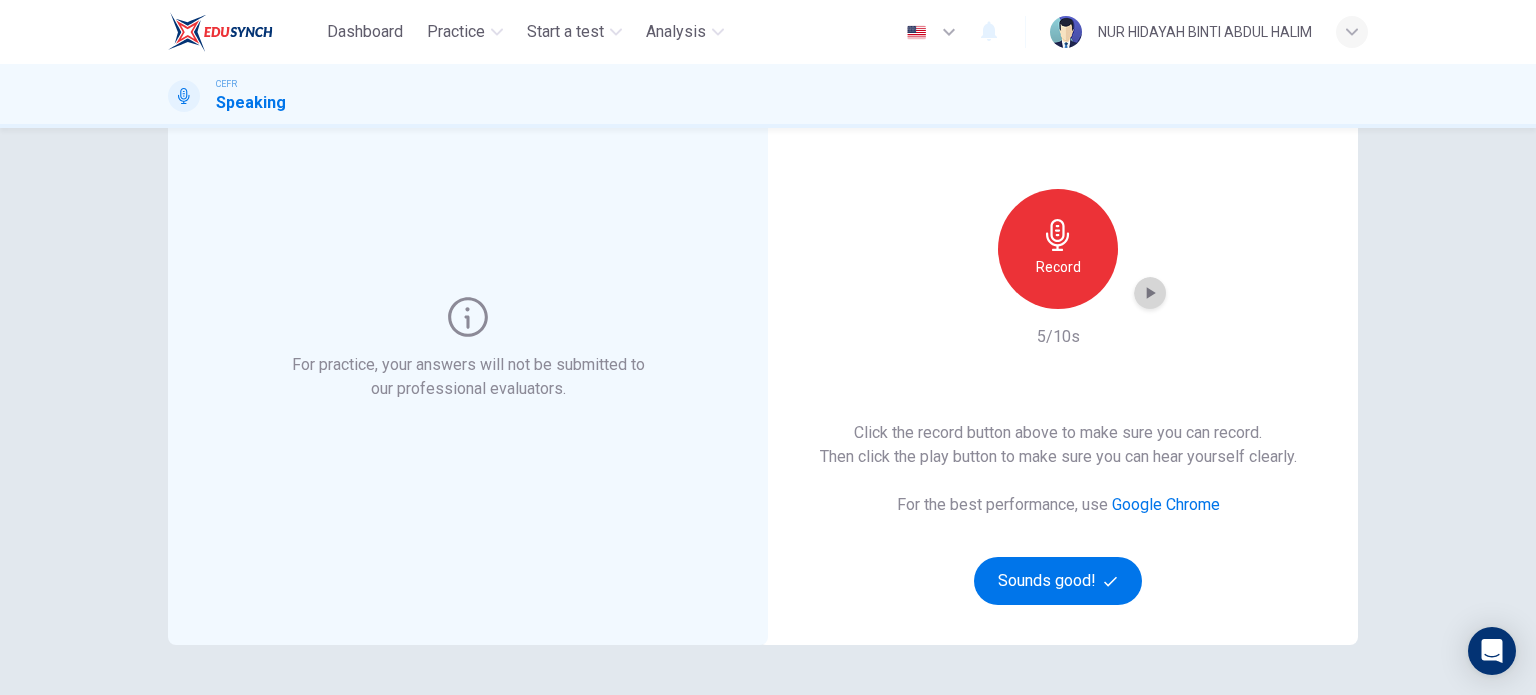 click at bounding box center [1150, 293] 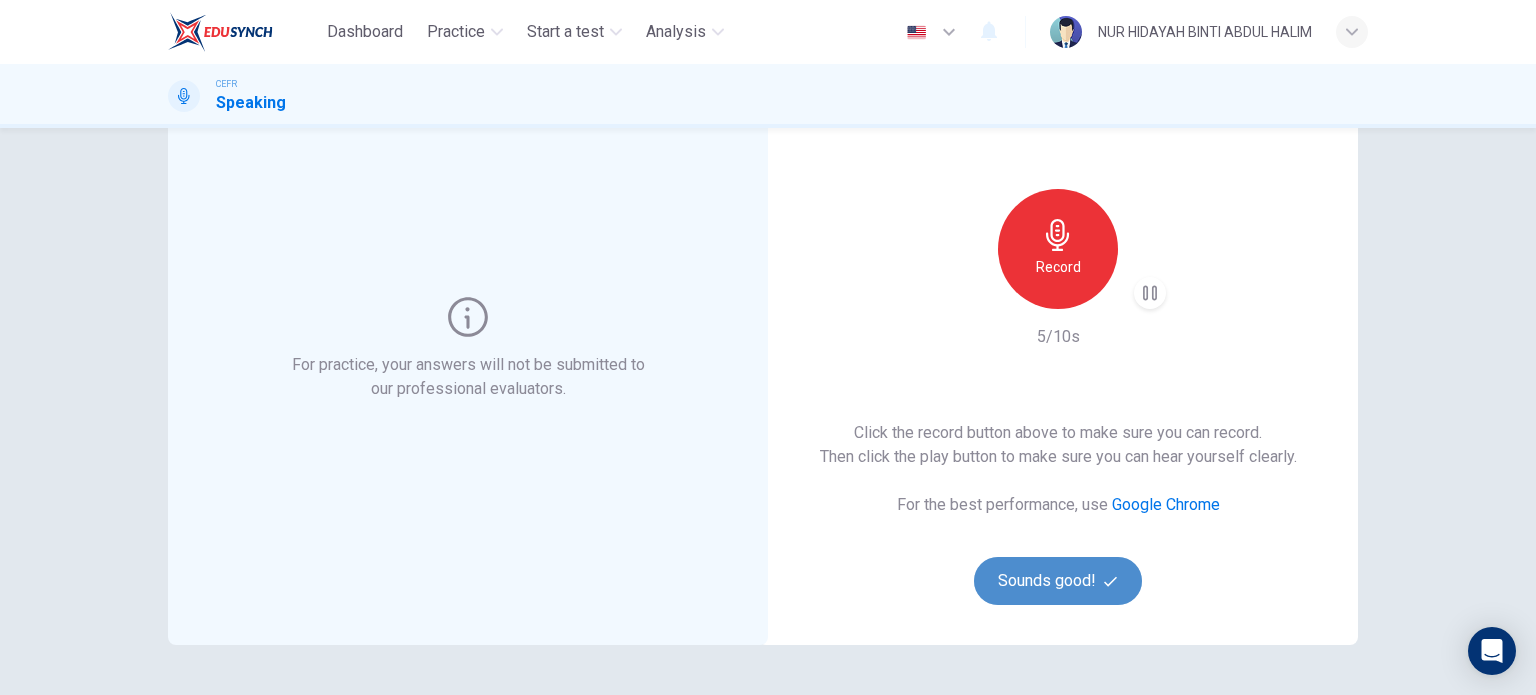 click on "Sounds good!" at bounding box center (1058, 581) 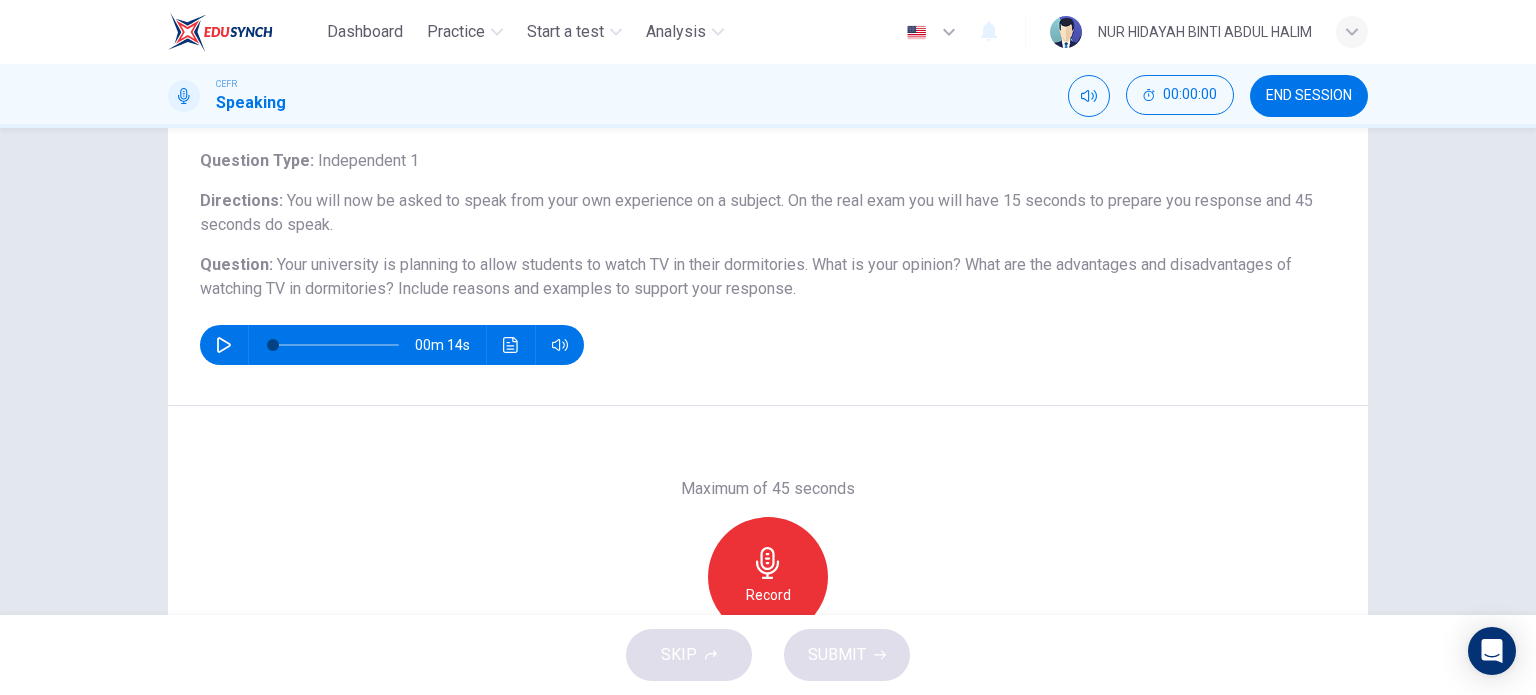 scroll, scrollTop: 164, scrollLeft: 0, axis: vertical 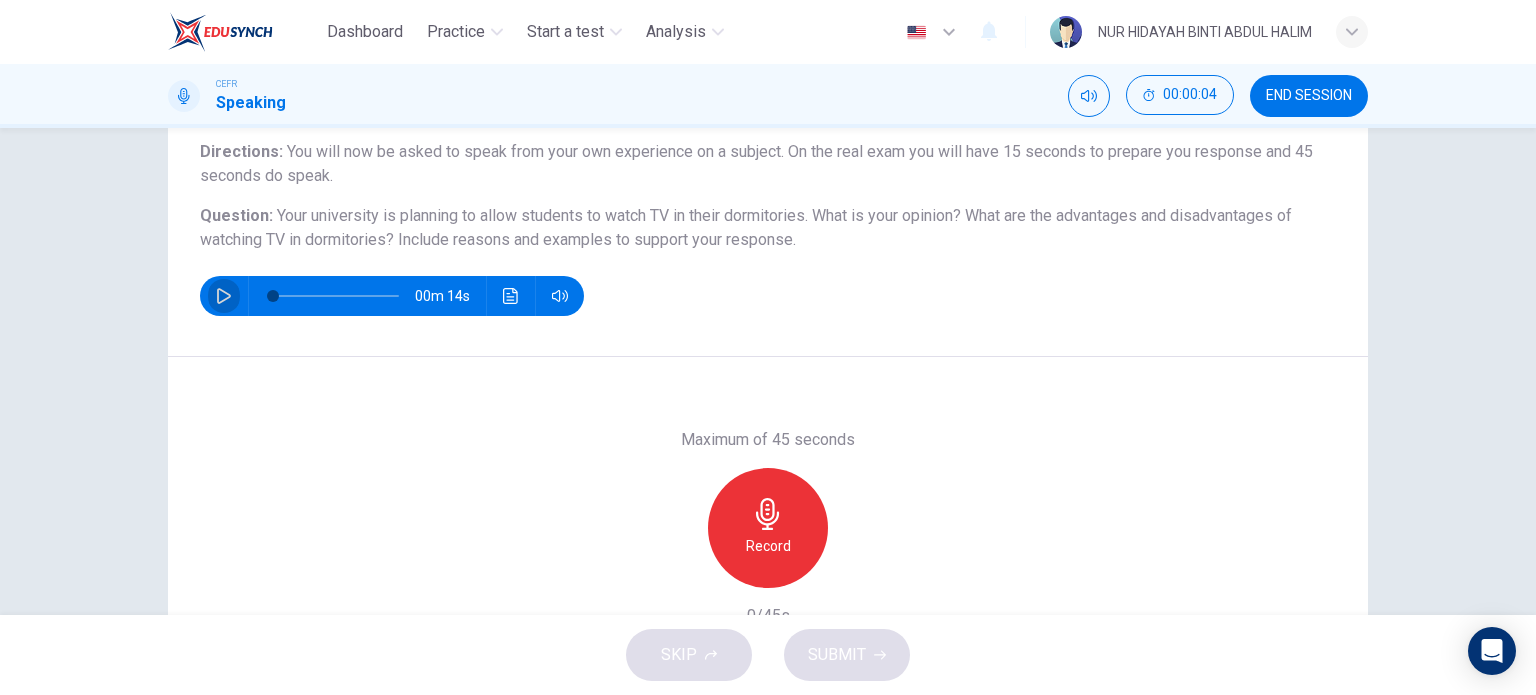 click at bounding box center (224, 296) 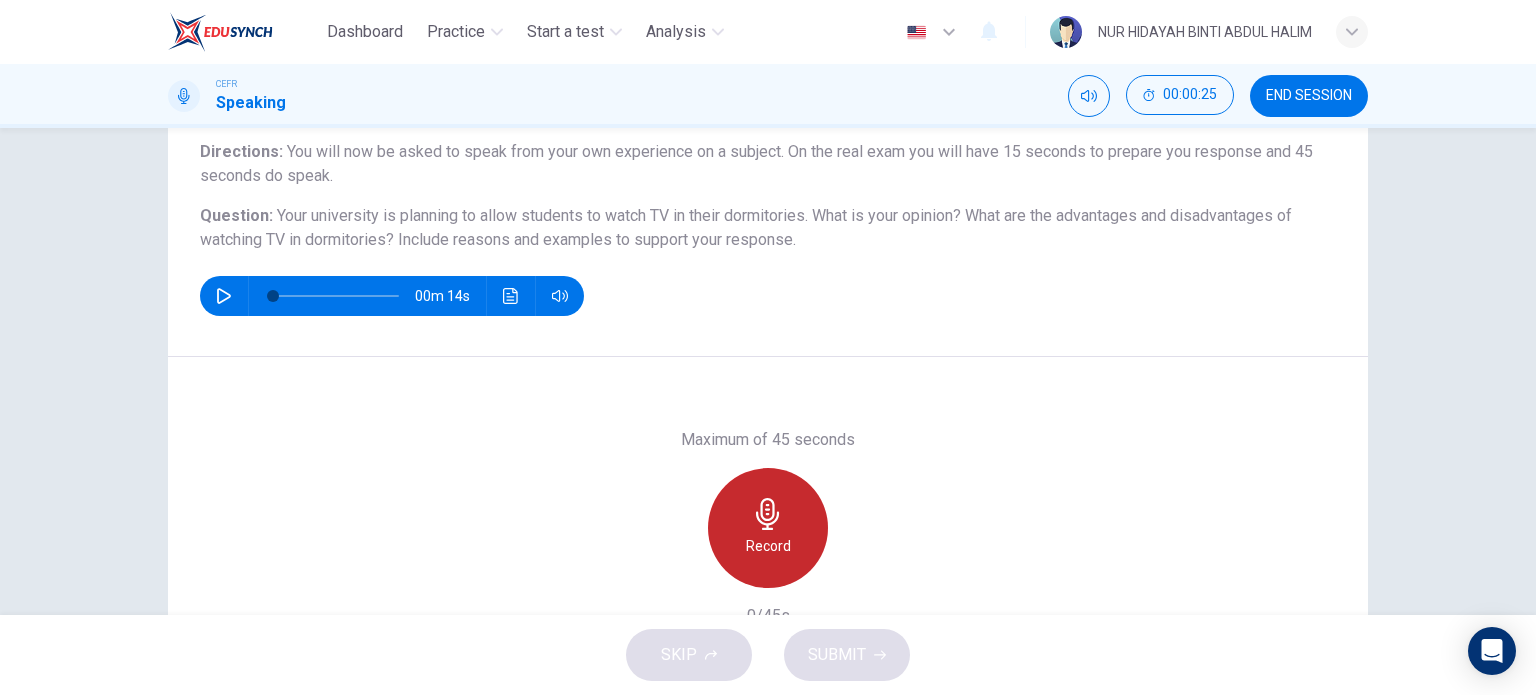 click at bounding box center (768, 514) 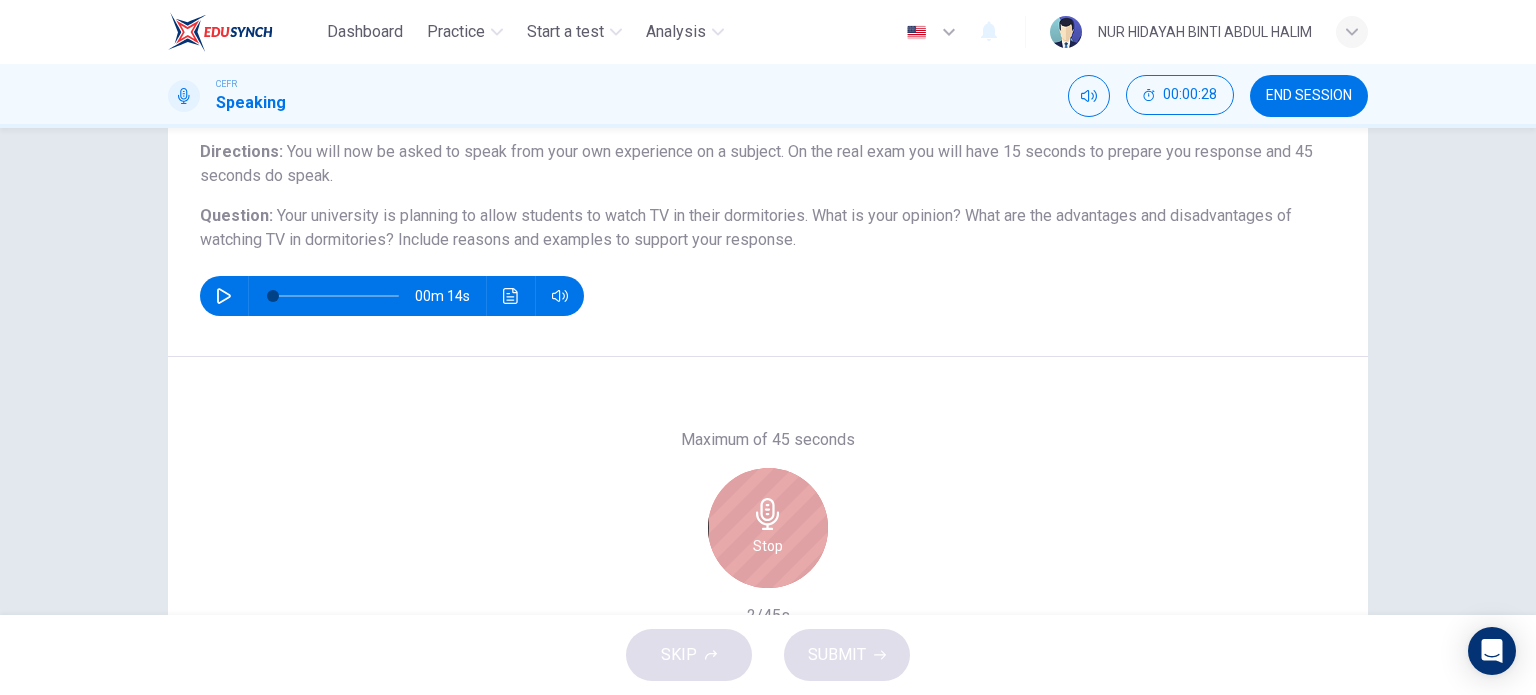 click on "Stop" at bounding box center (768, 528) 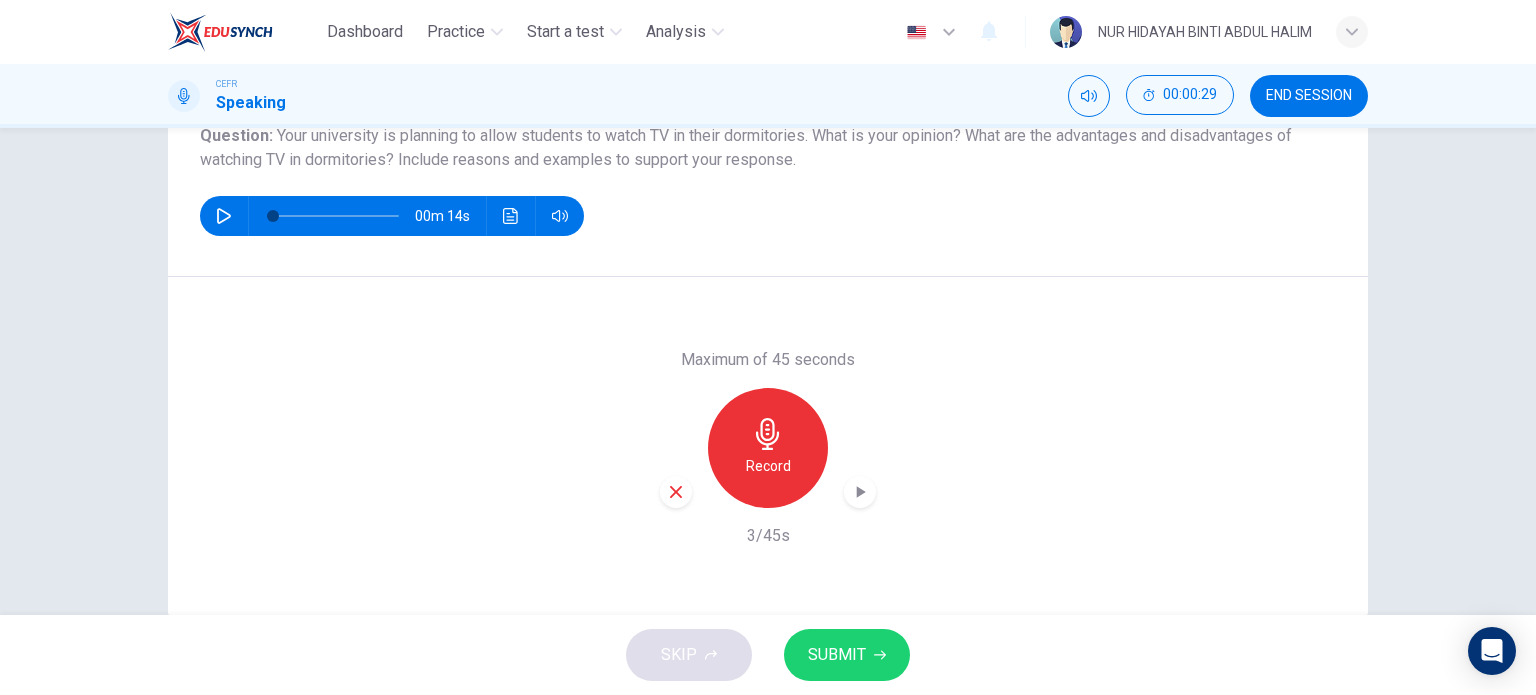 scroll, scrollTop: 246, scrollLeft: 0, axis: vertical 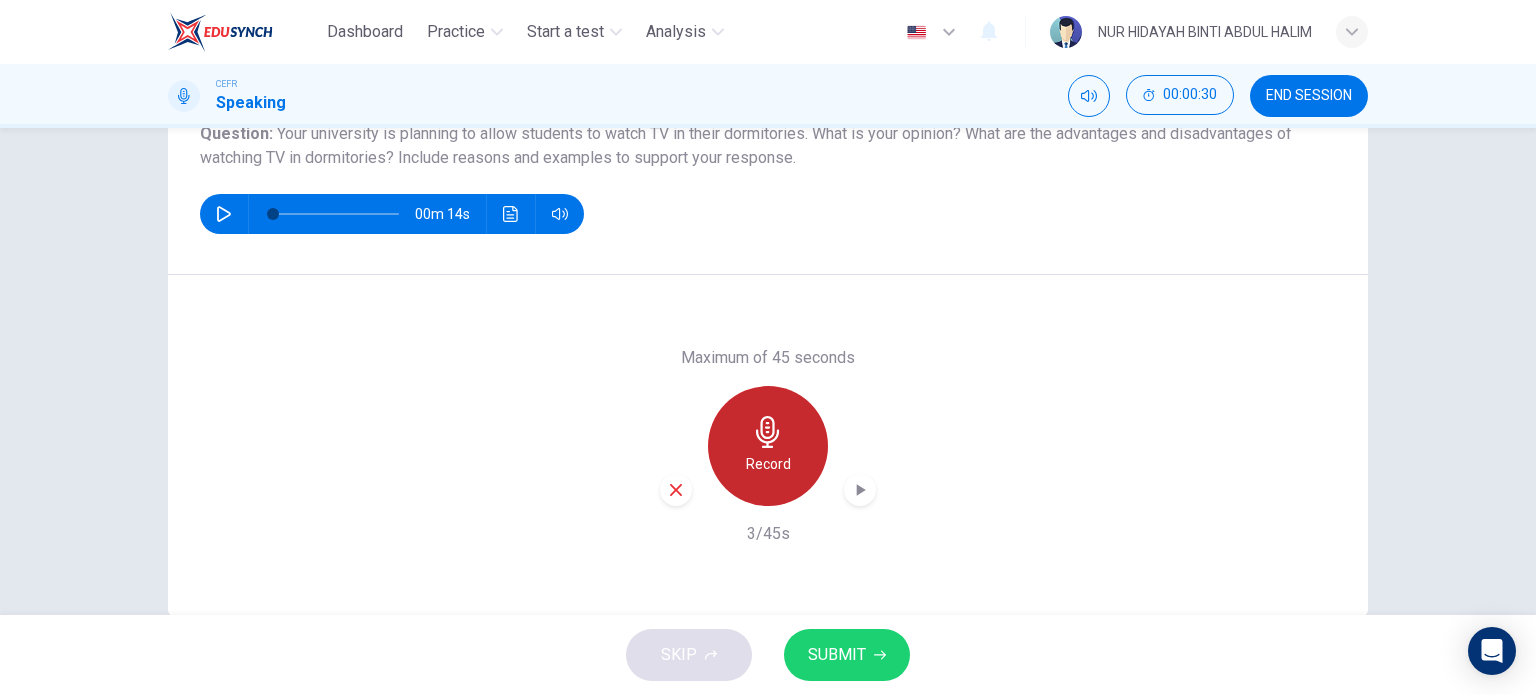 click on "Record" at bounding box center (768, 464) 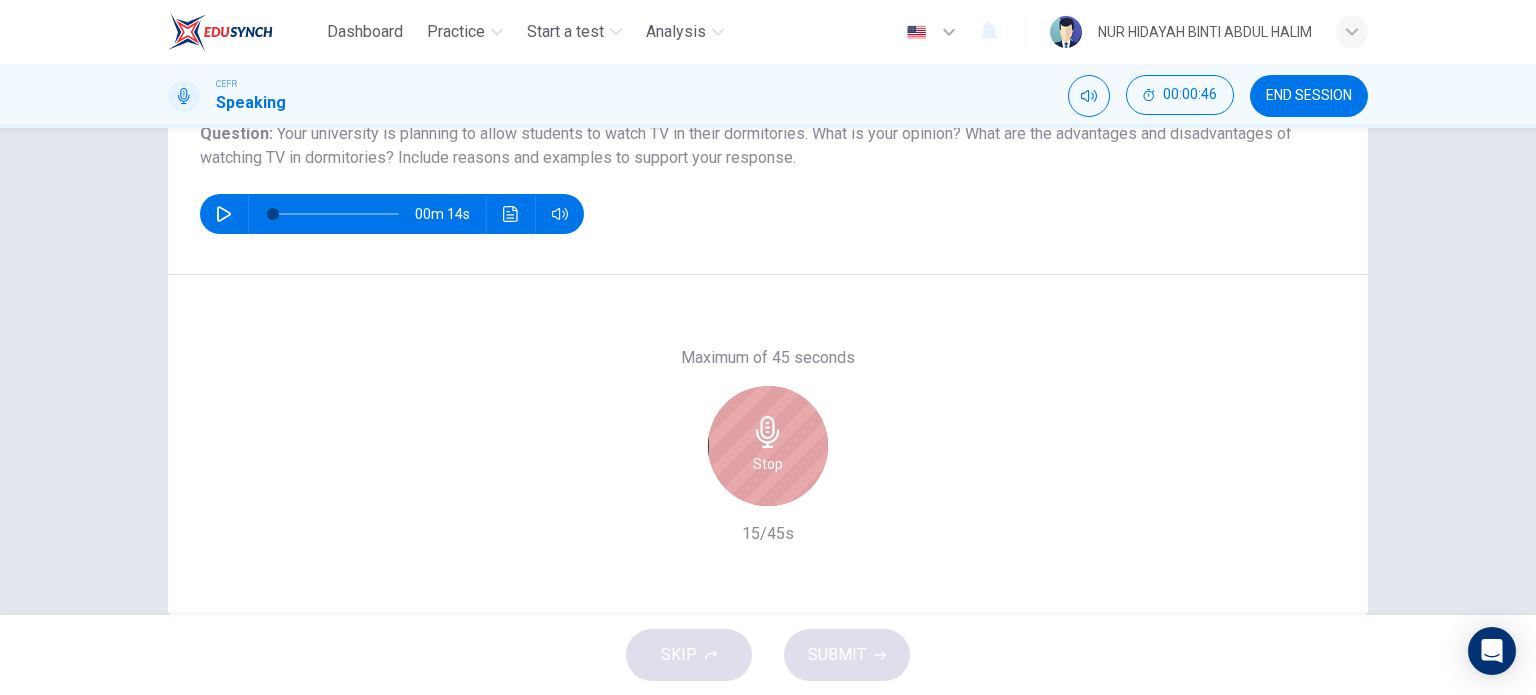 click on "Stop" at bounding box center [768, 464] 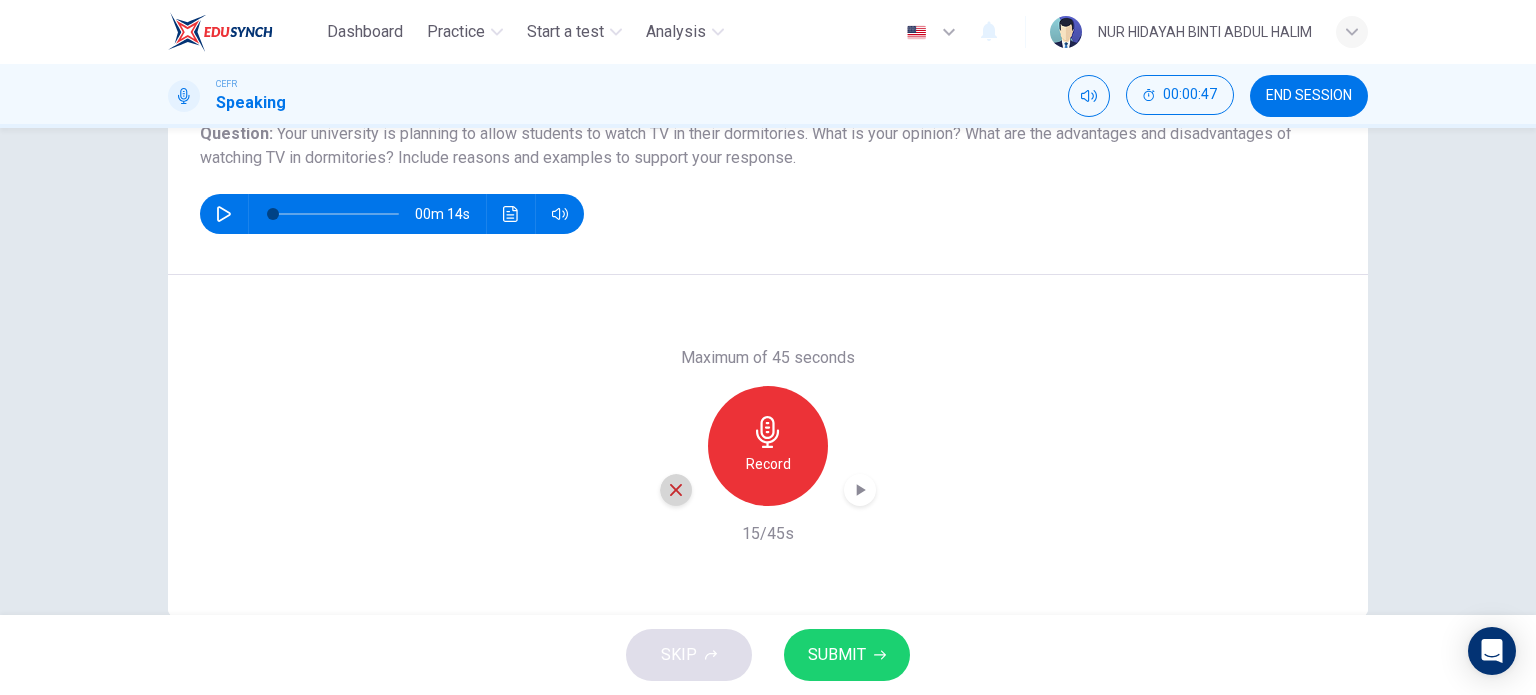 click at bounding box center (676, 490) 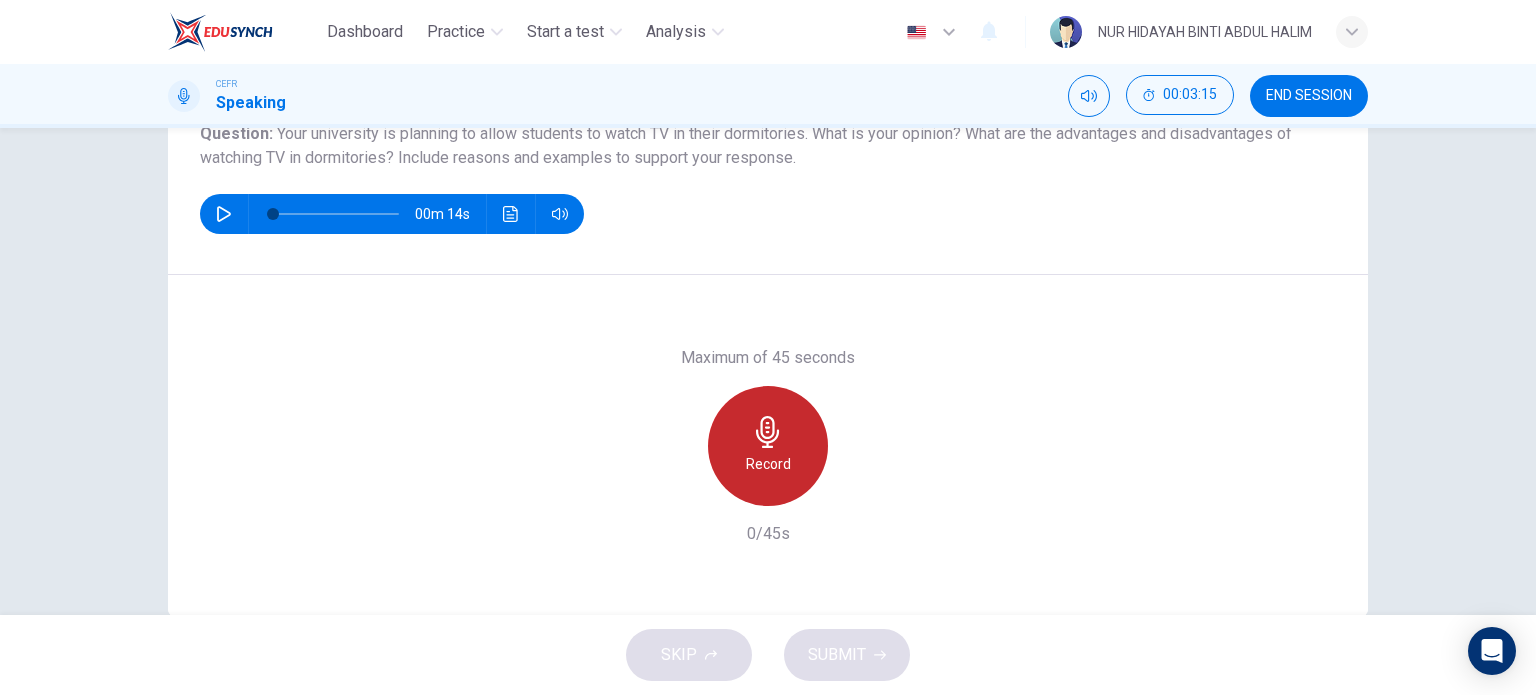 click at bounding box center (768, 432) 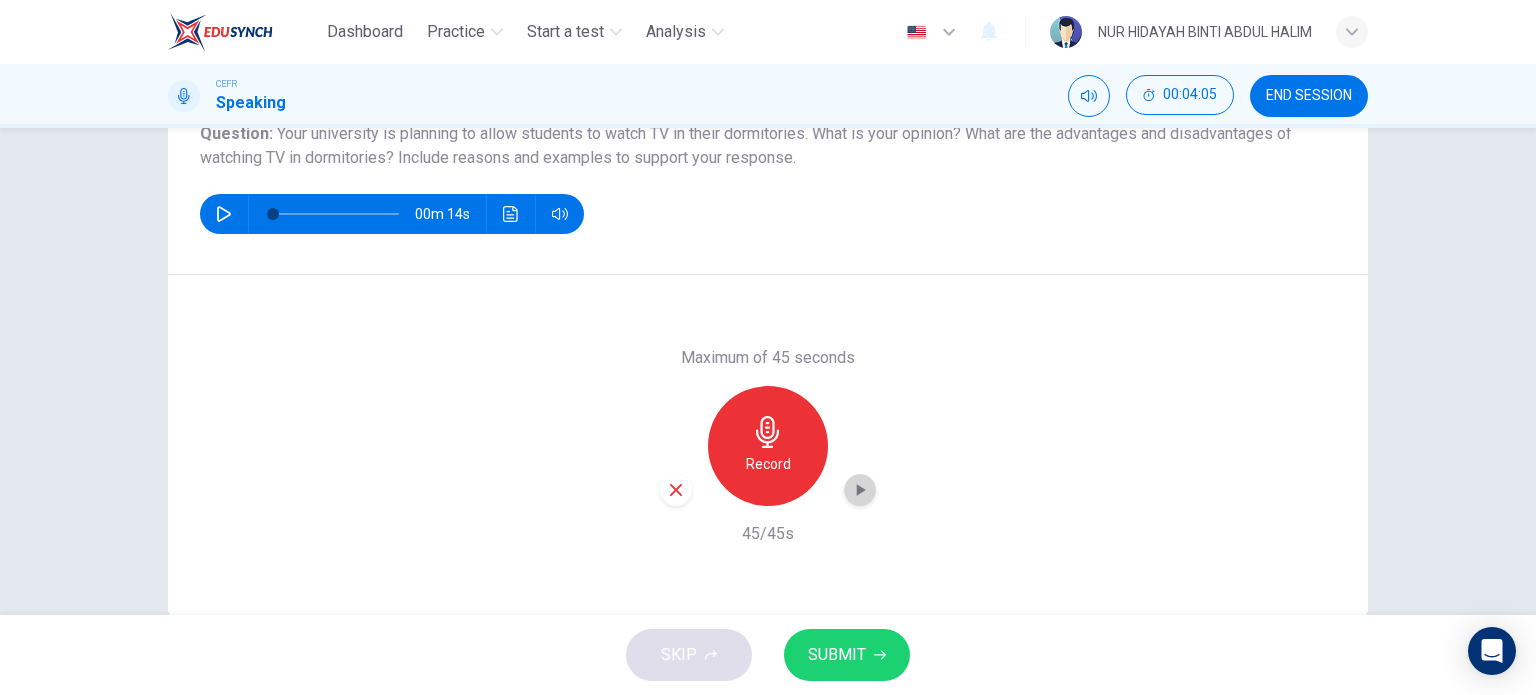 click at bounding box center [861, 490] 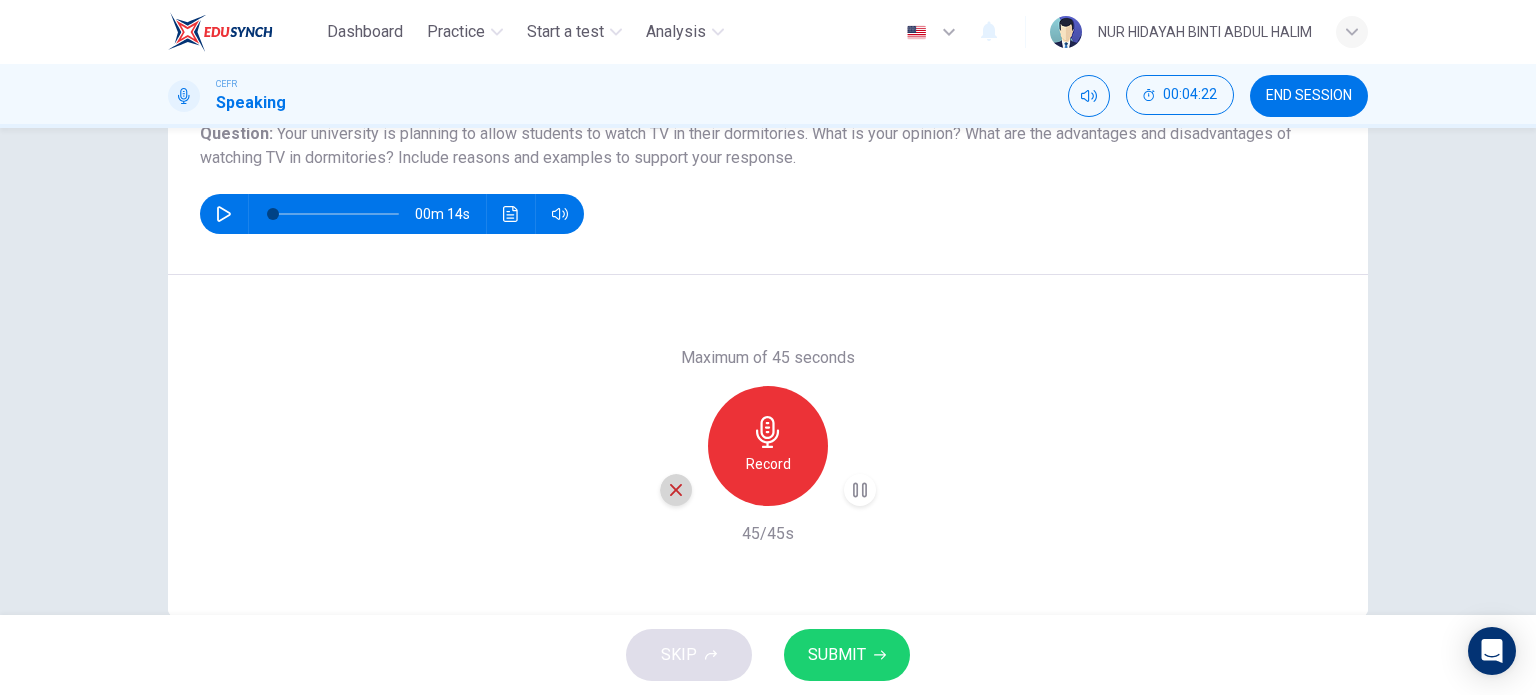 click at bounding box center [676, 490] 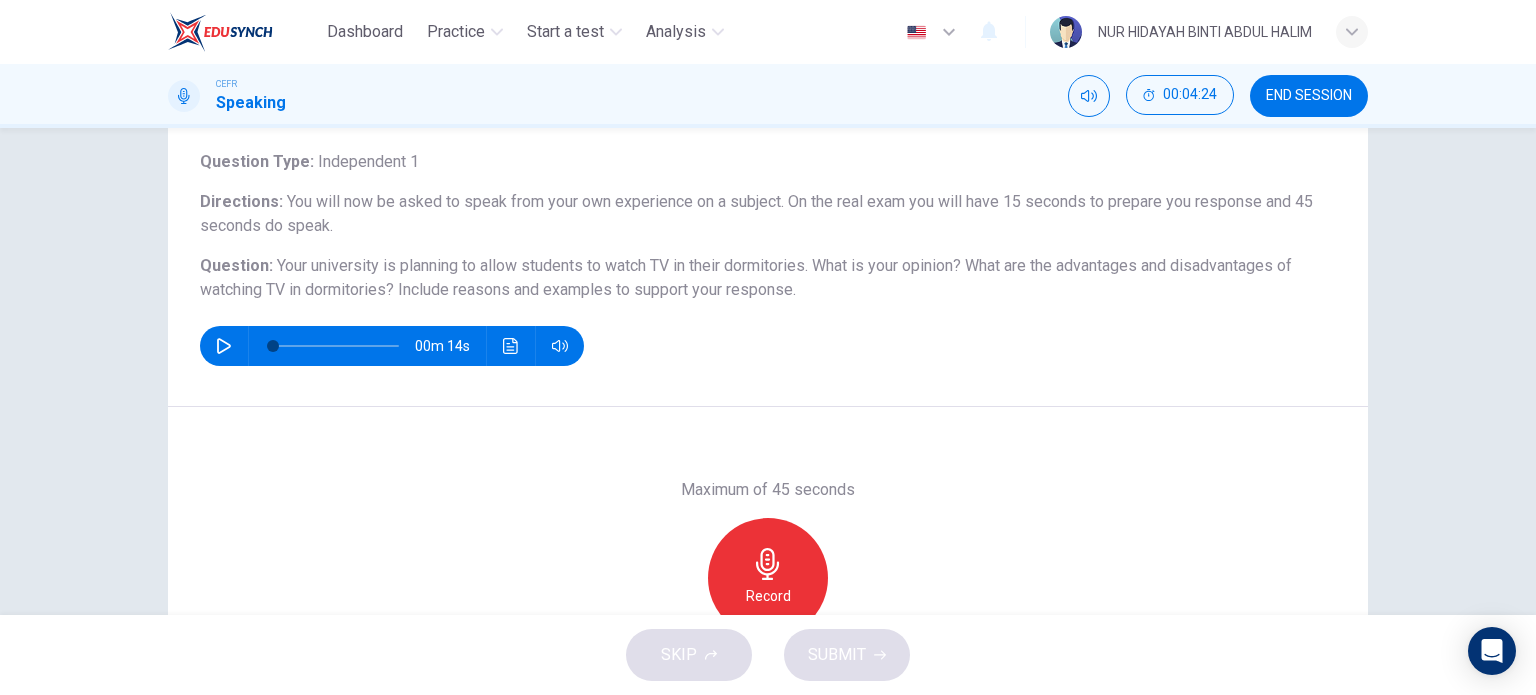 scroll, scrollTop: 288, scrollLeft: 0, axis: vertical 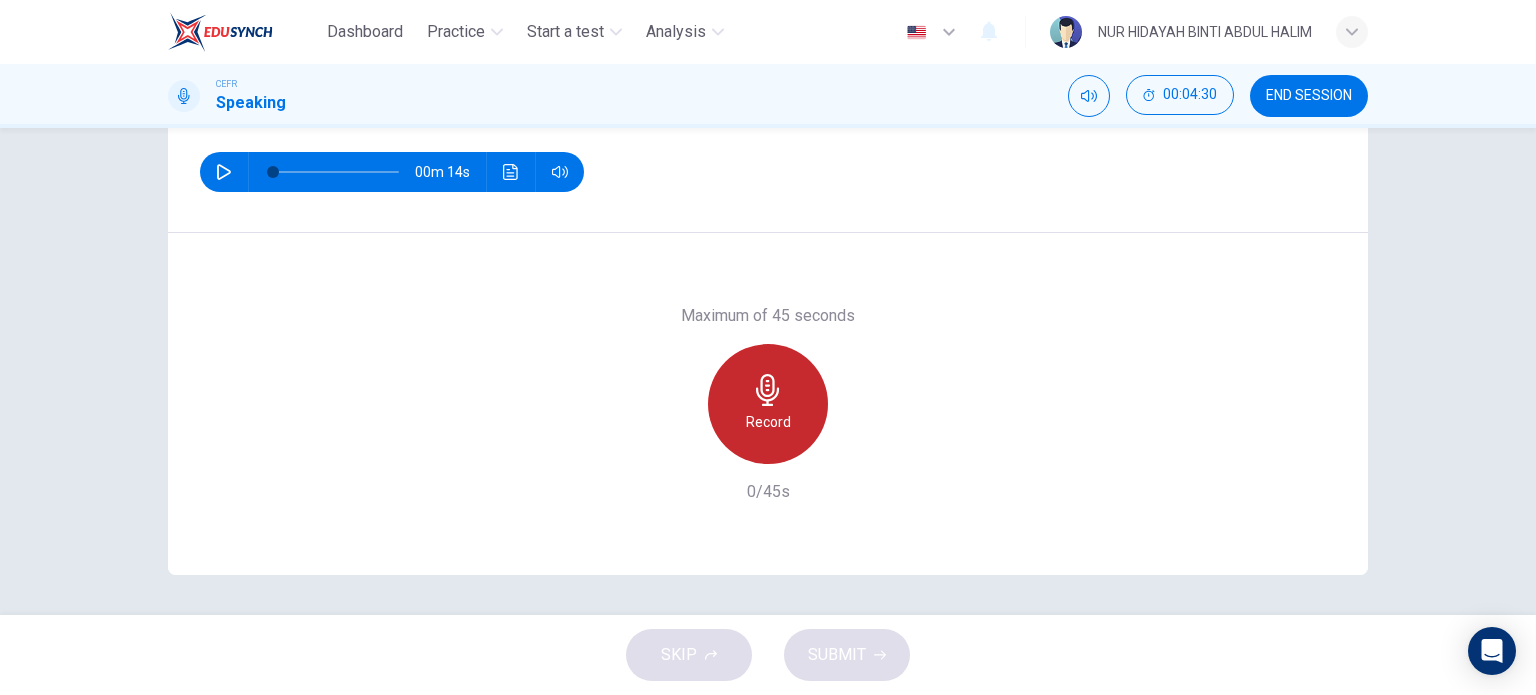 click at bounding box center [767, 390] 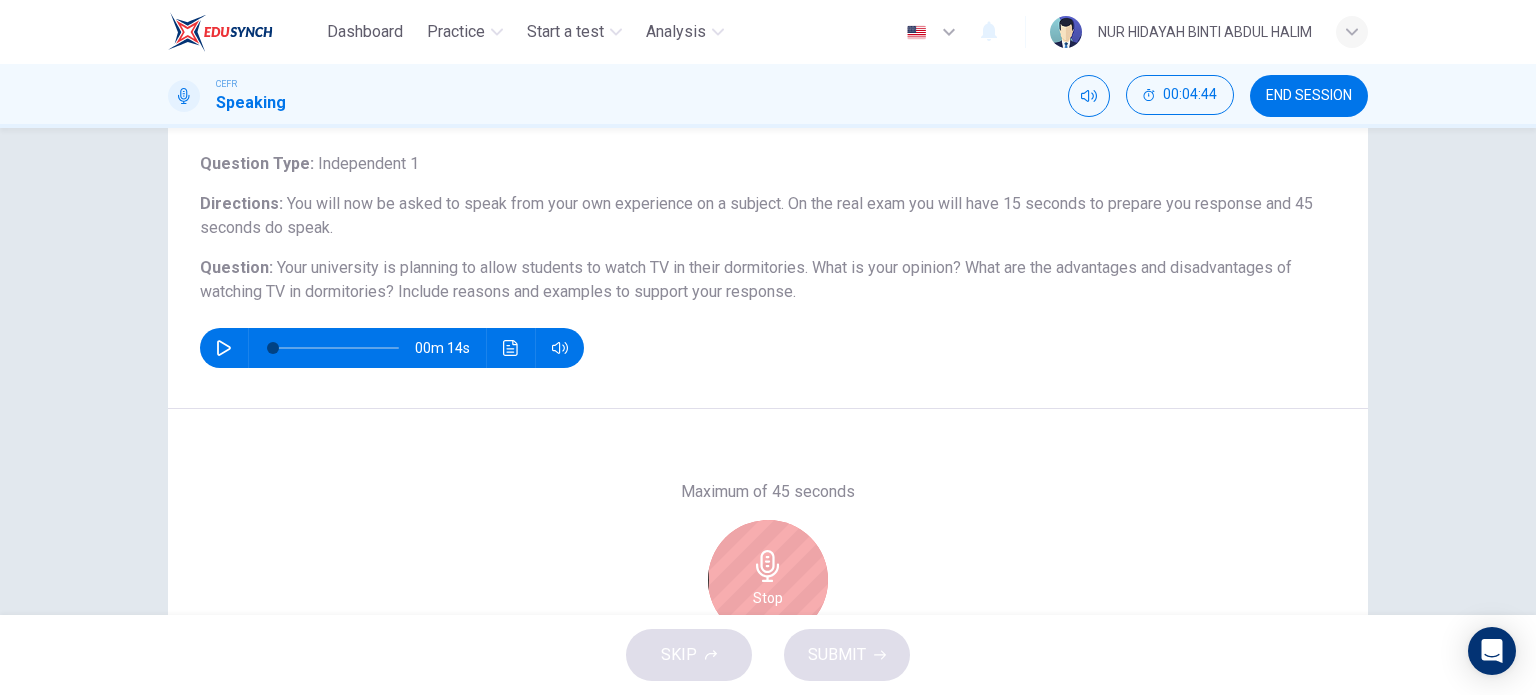 scroll, scrollTop: 260, scrollLeft: 0, axis: vertical 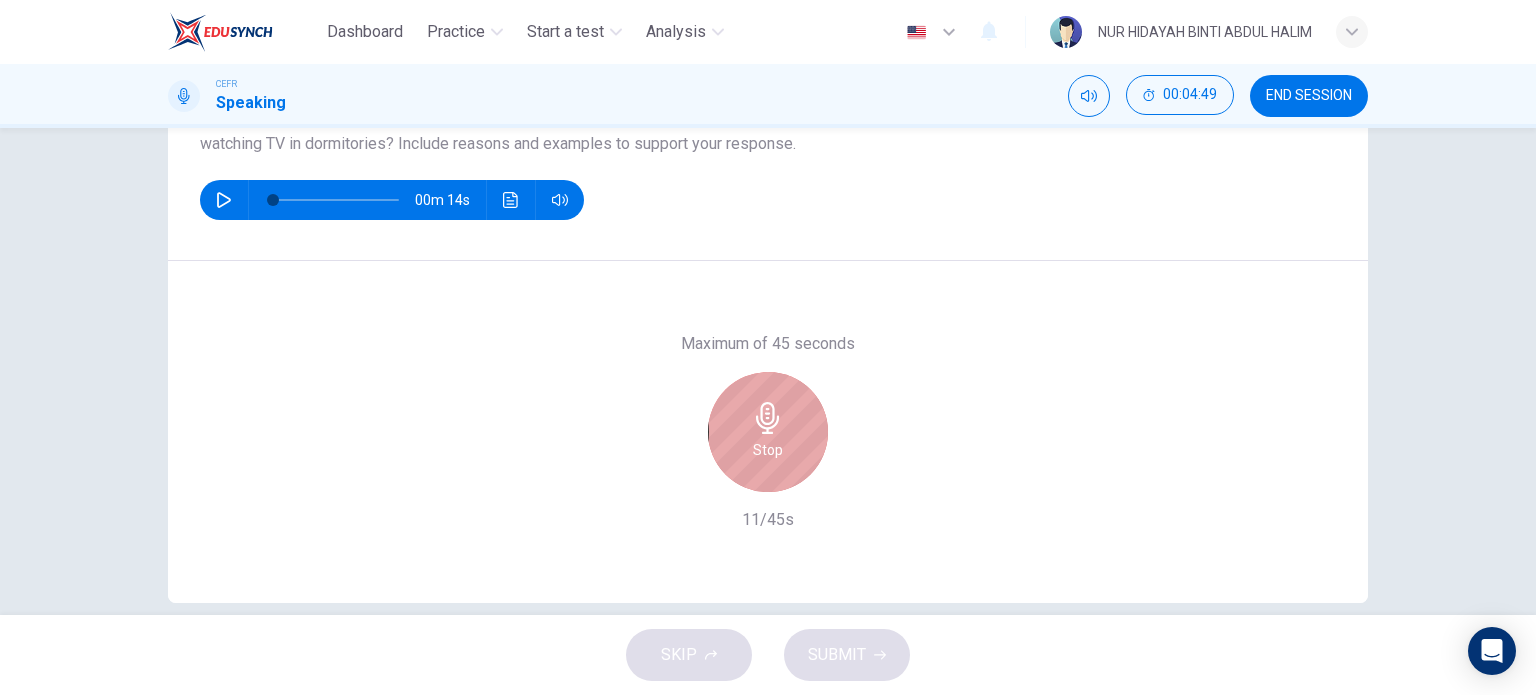 click on "Stop" at bounding box center [768, 432] 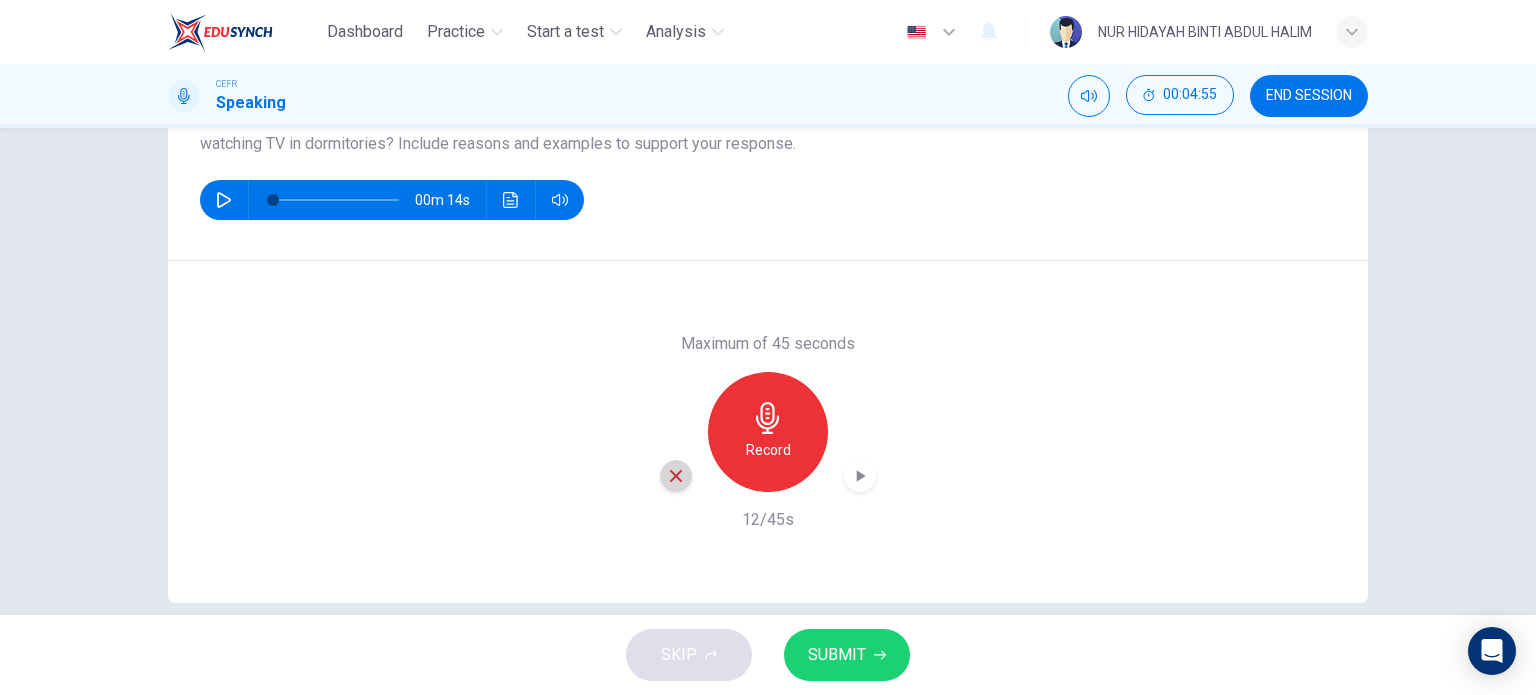 click at bounding box center (676, 476) 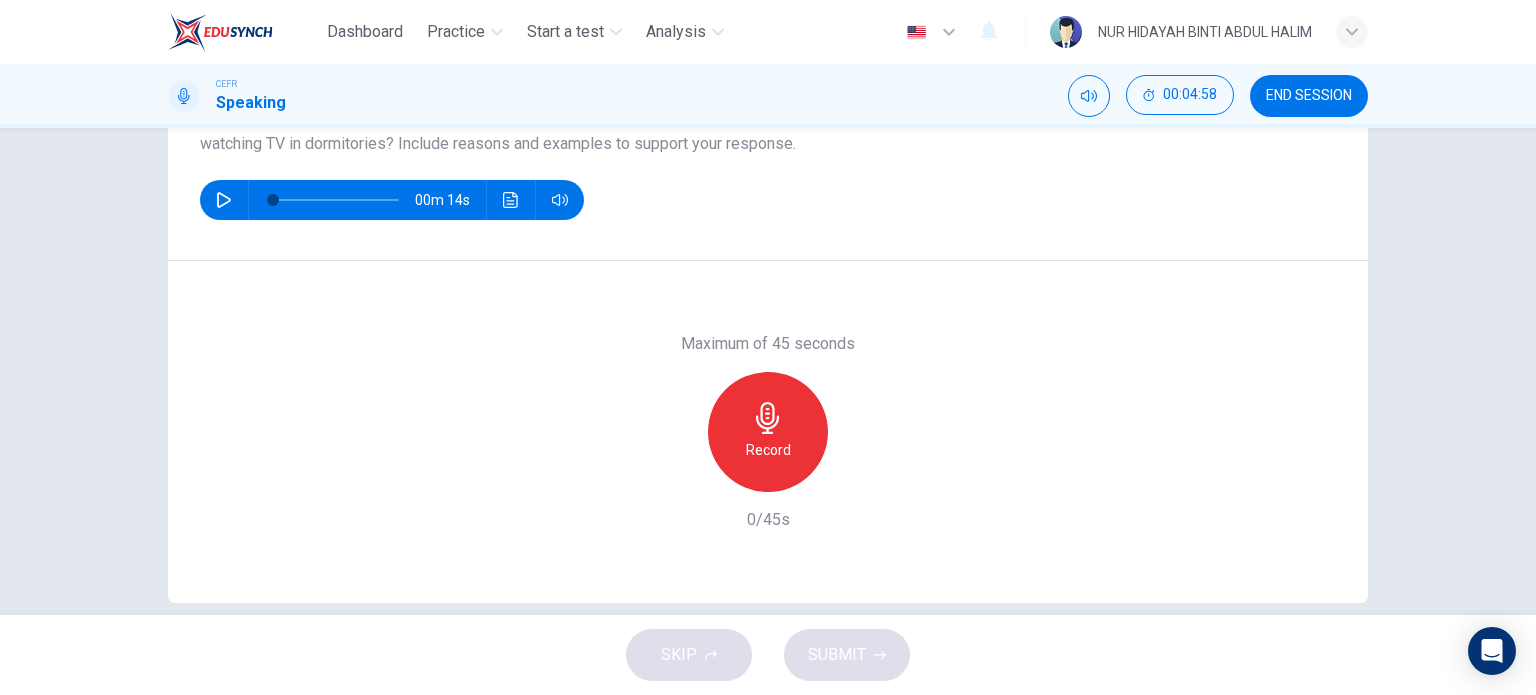 click on "Record" at bounding box center [768, 450] 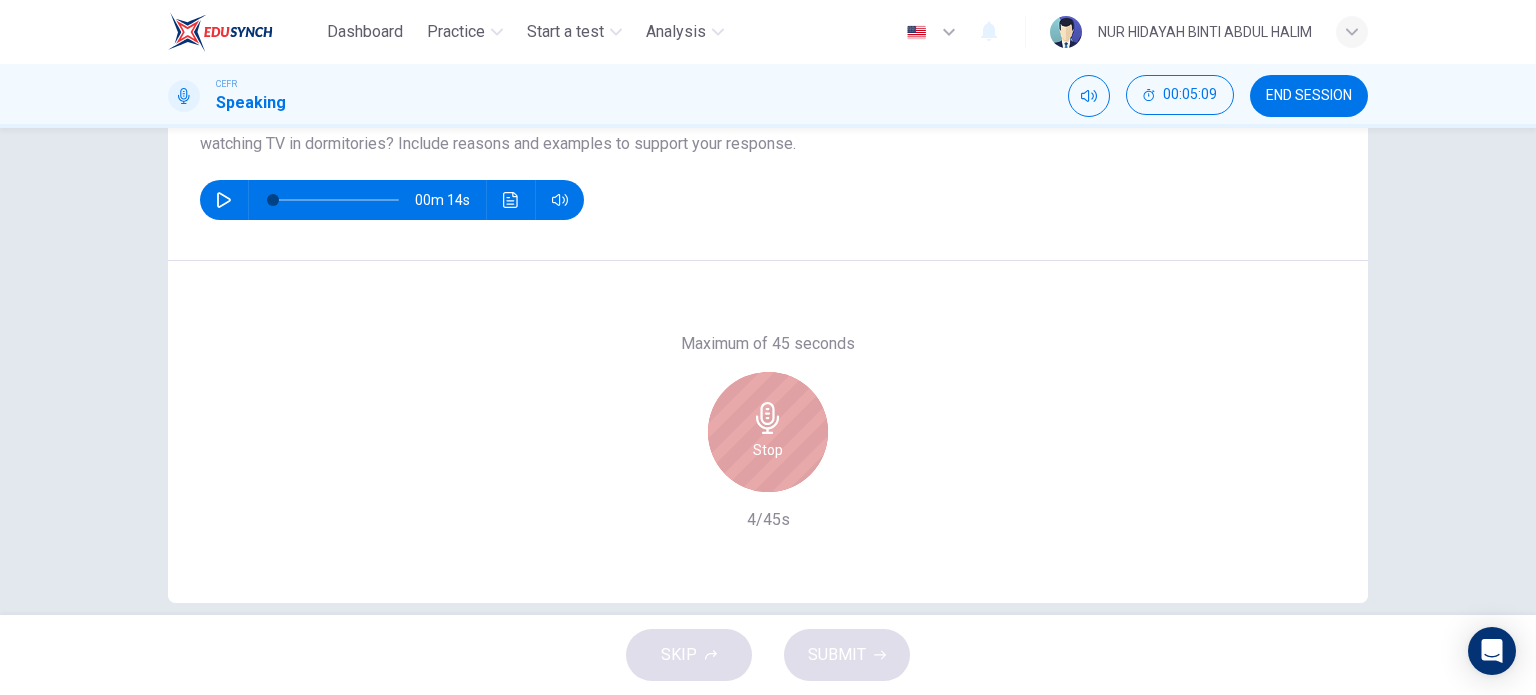click at bounding box center (768, 418) 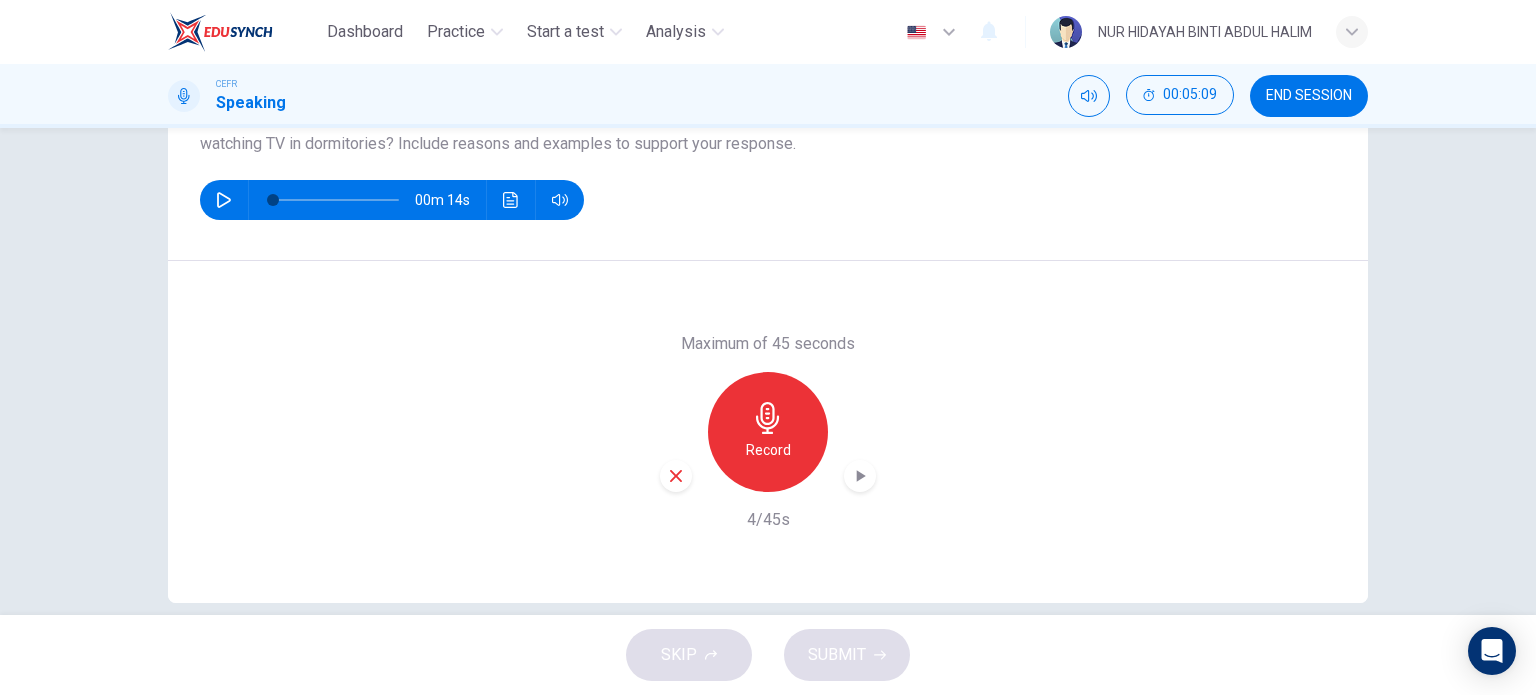 click at bounding box center (860, 476) 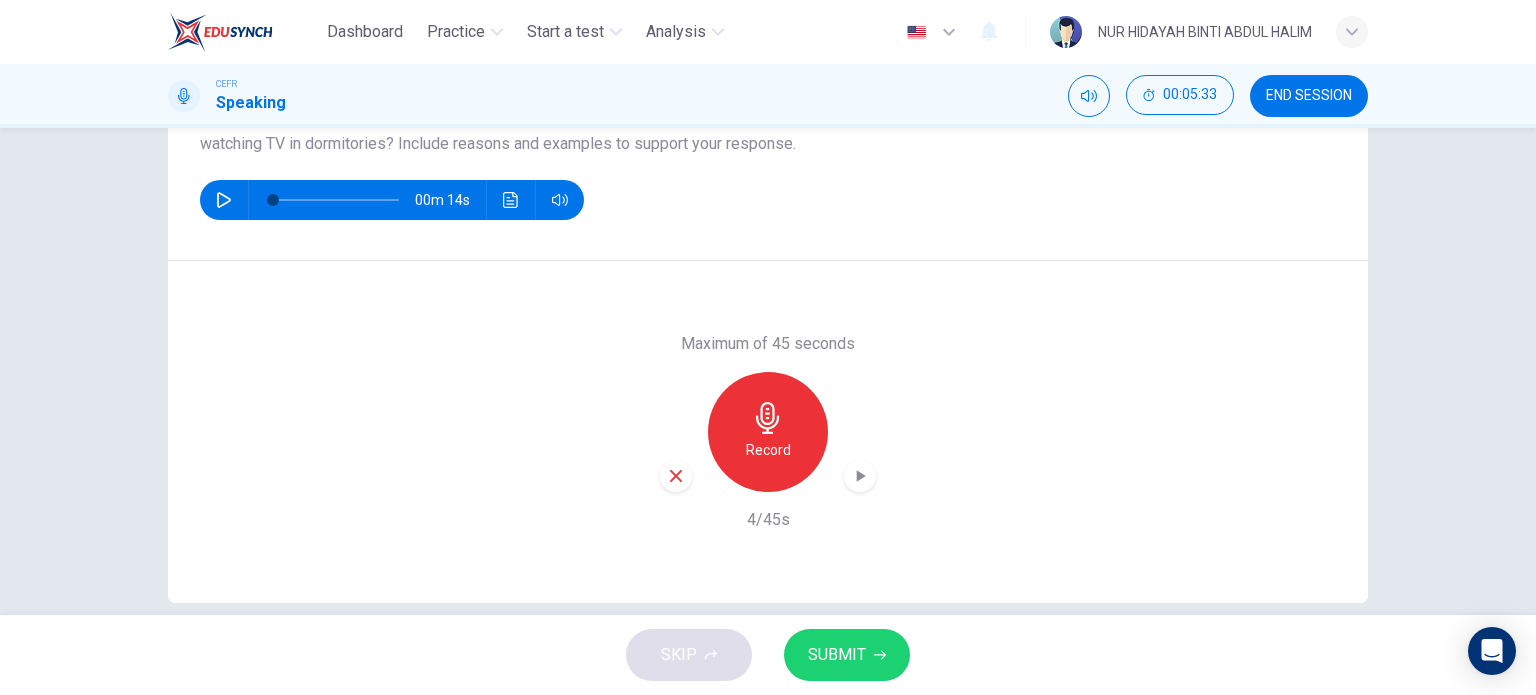 drag, startPoint x: 847, startPoint y: 495, endPoint x: 854, endPoint y: 486, distance: 11.401754 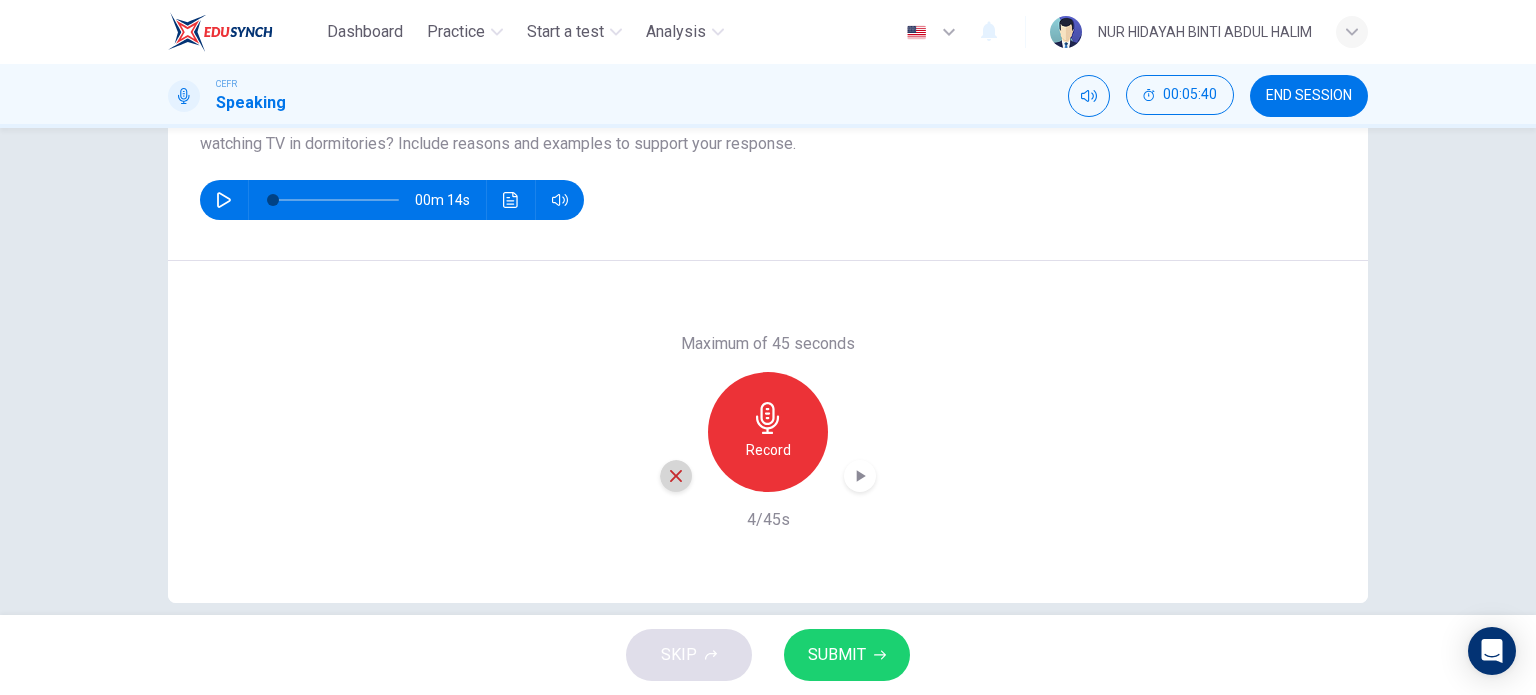 click at bounding box center [676, 476] 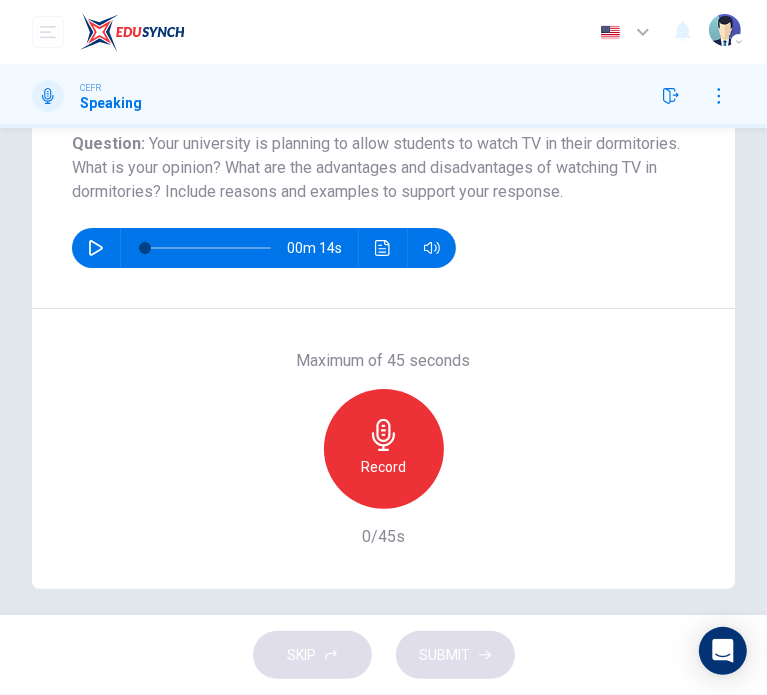 click on "Record" at bounding box center [384, 449] 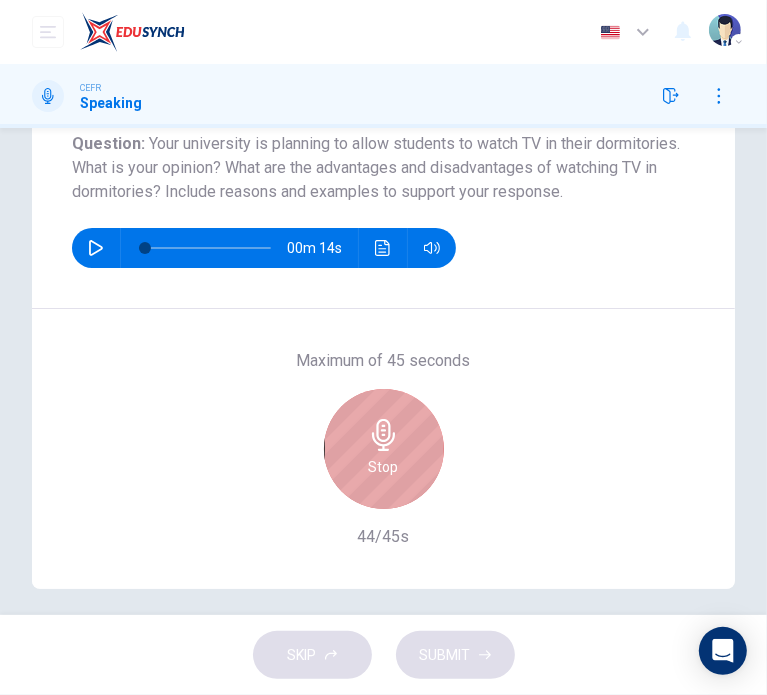click on "Stop" at bounding box center (384, 449) 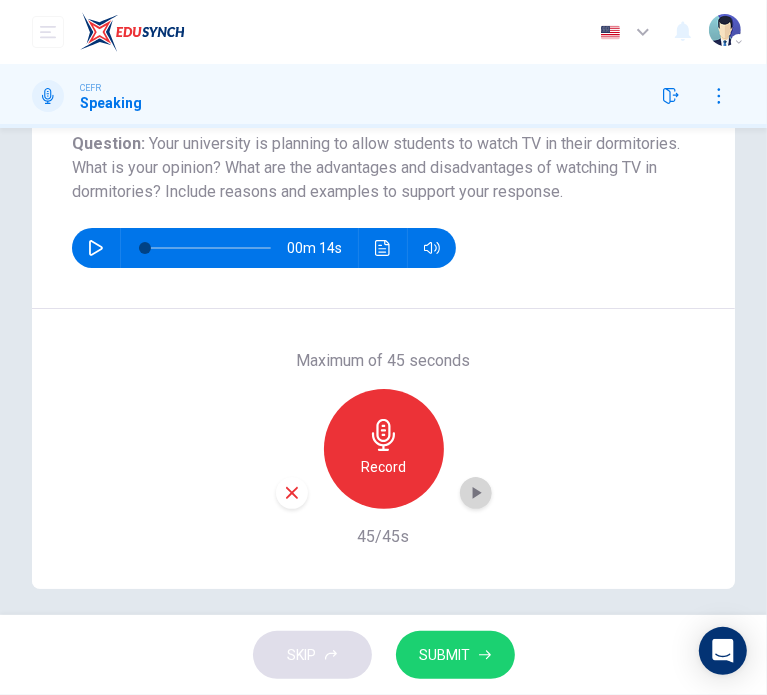 click at bounding box center (476, 493) 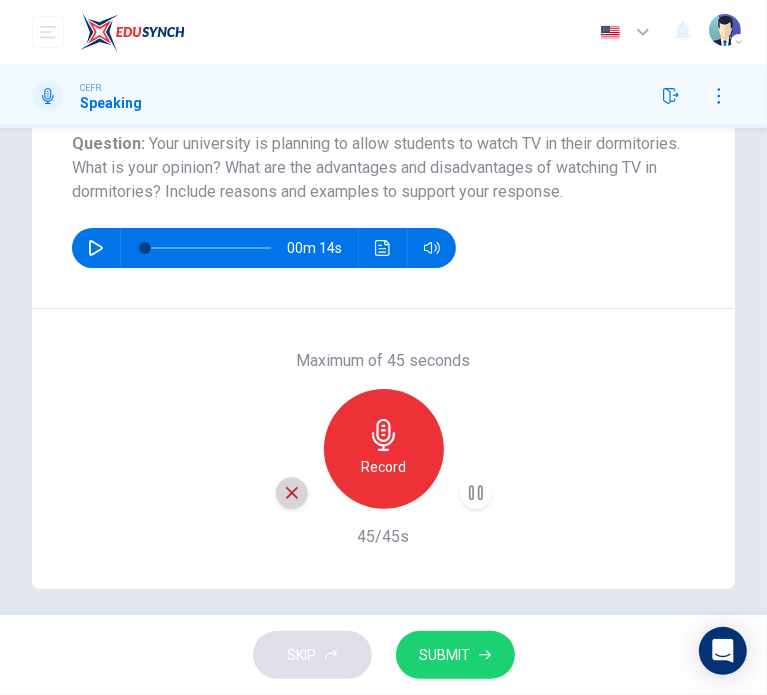 click at bounding box center [292, 493] 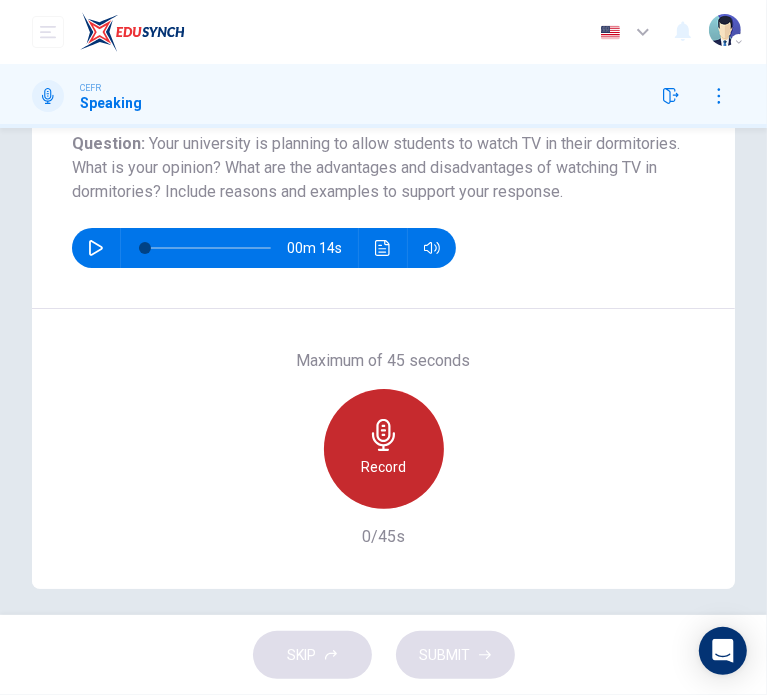 click on "Record" at bounding box center (383, 467) 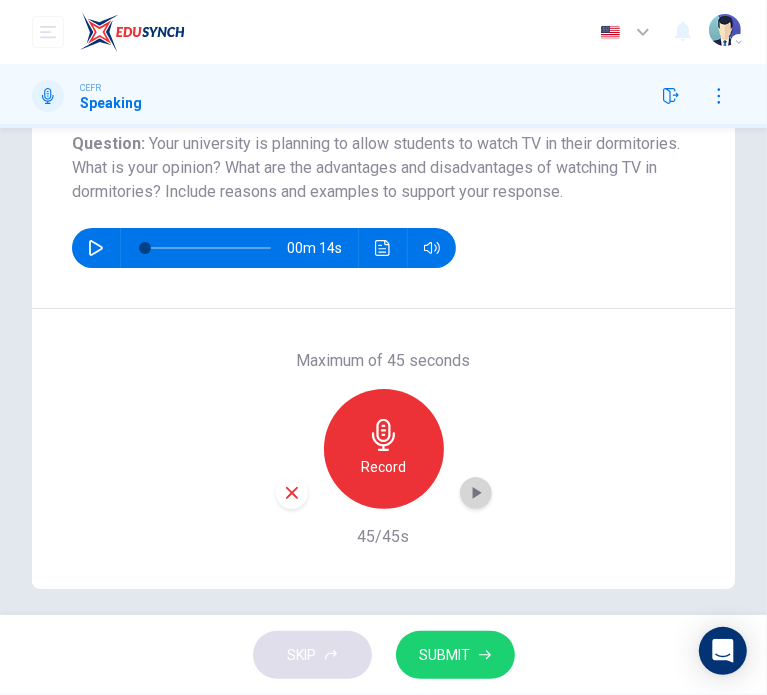 click at bounding box center [476, 493] 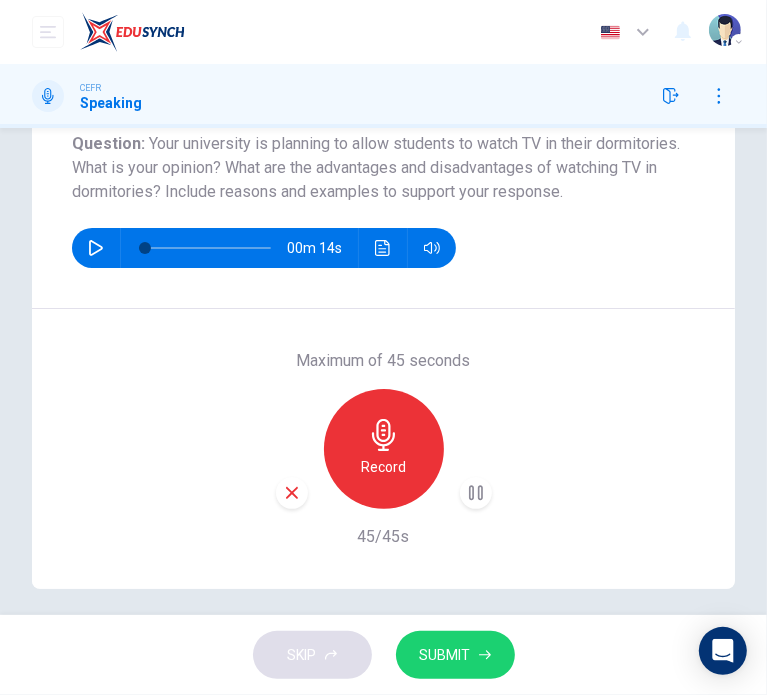 click at bounding box center (292, 493) 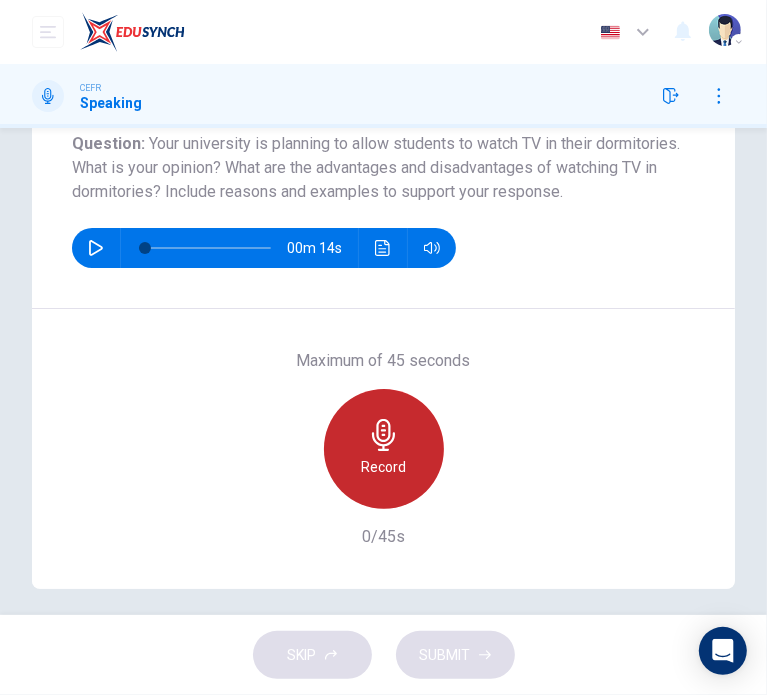 click on "Record" at bounding box center [384, 449] 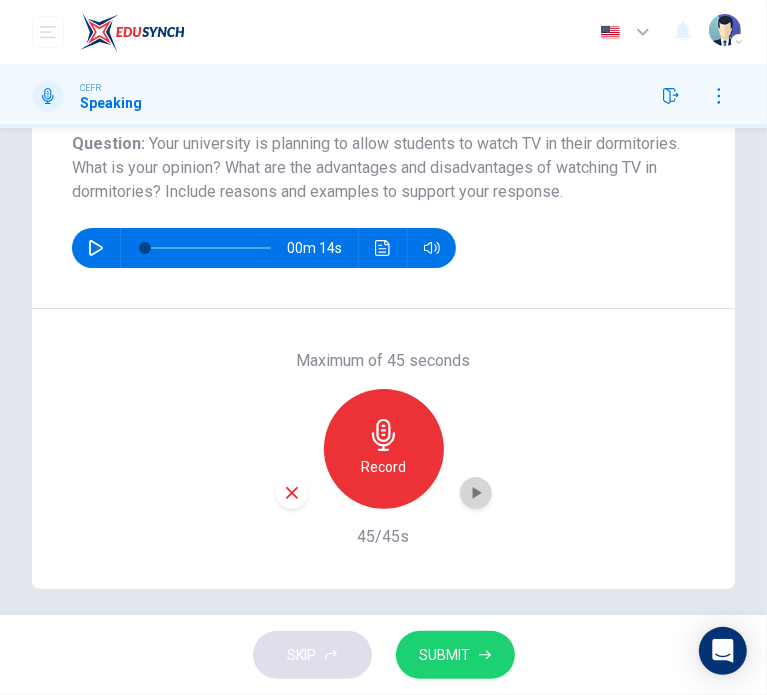 click at bounding box center (476, 493) 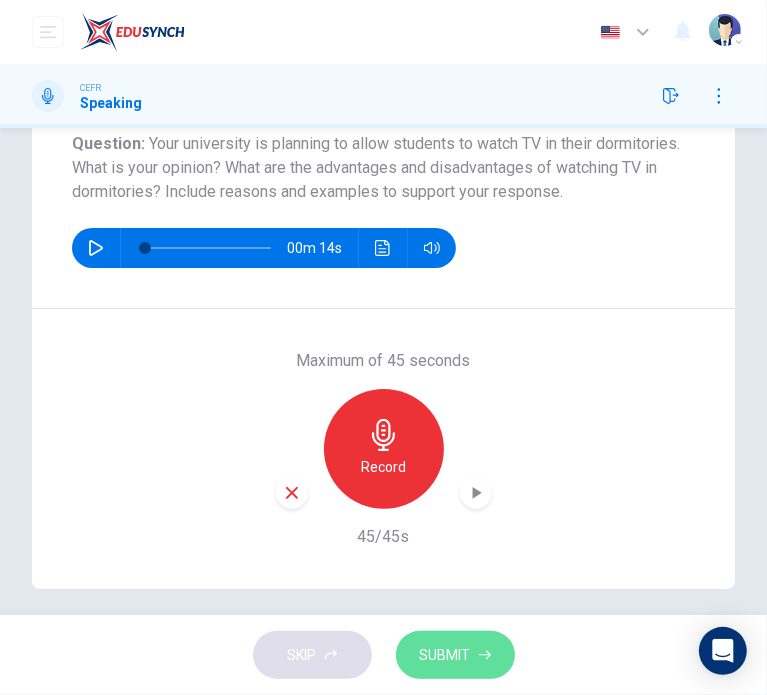 click on "SUBMIT" at bounding box center [455, 655] 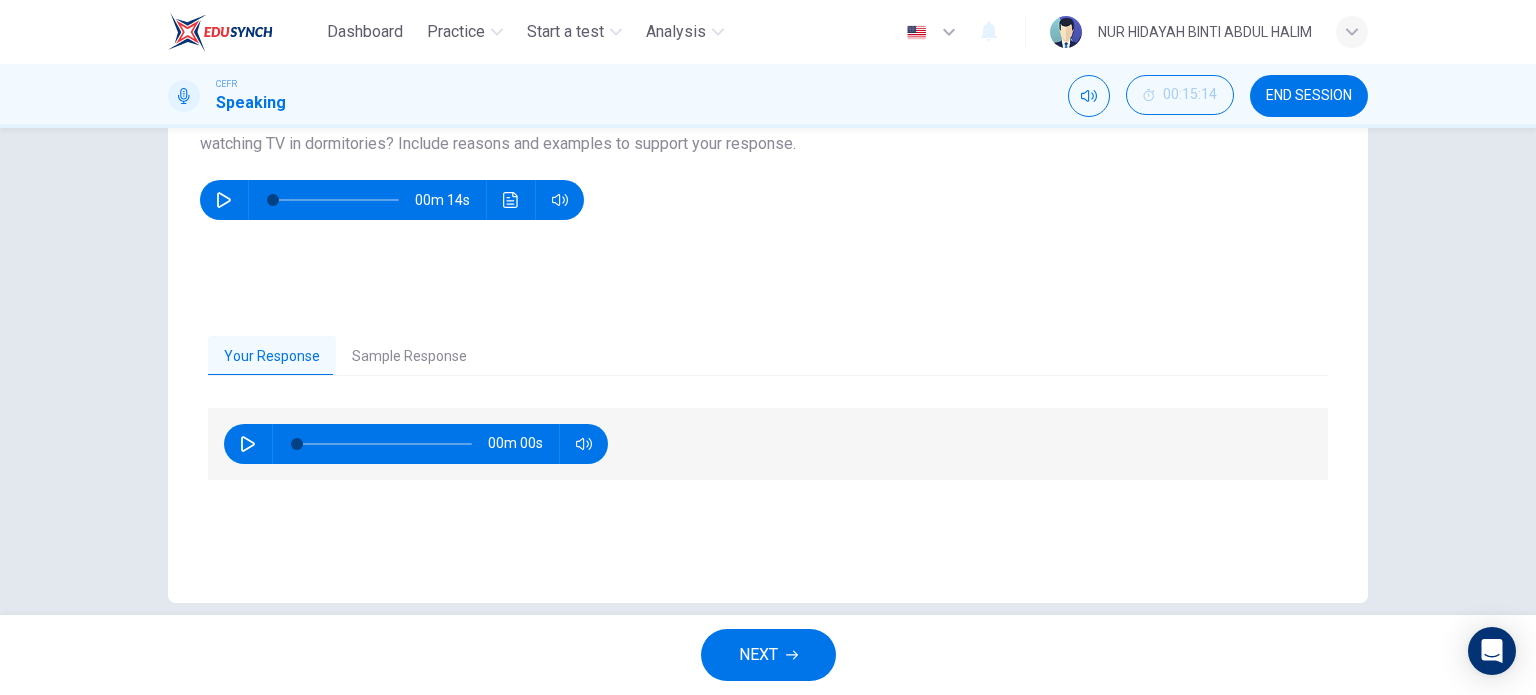 scroll, scrollTop: 108, scrollLeft: 0, axis: vertical 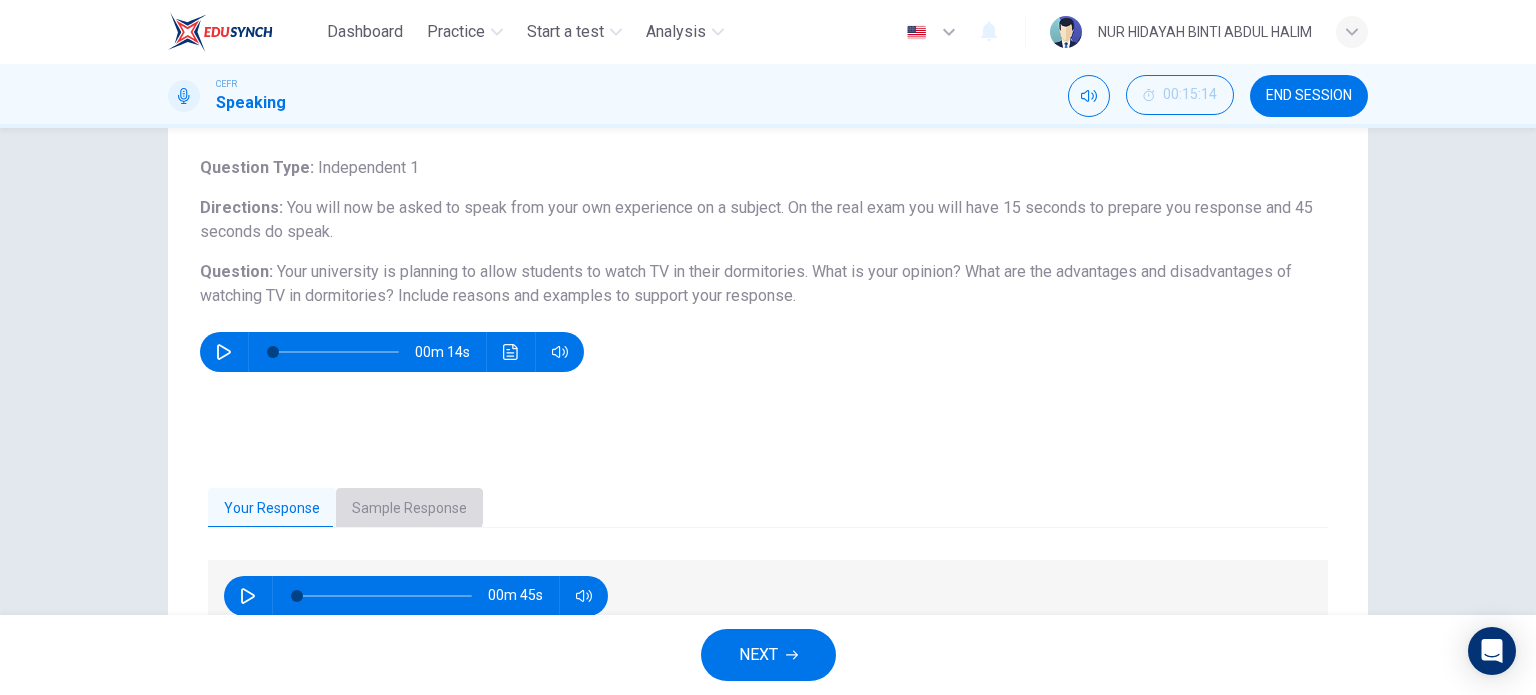 click on "Sample Response" at bounding box center [409, 509] 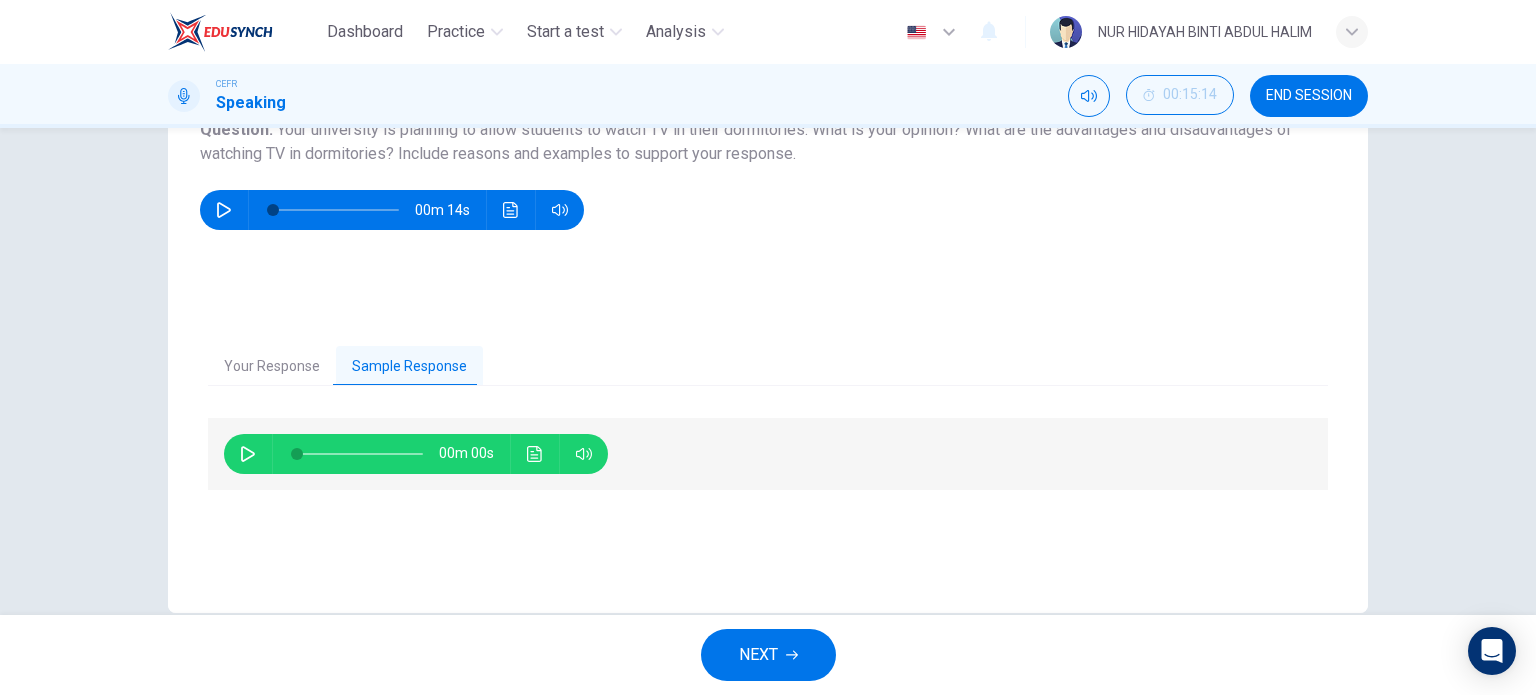scroll, scrollTop: 255, scrollLeft: 0, axis: vertical 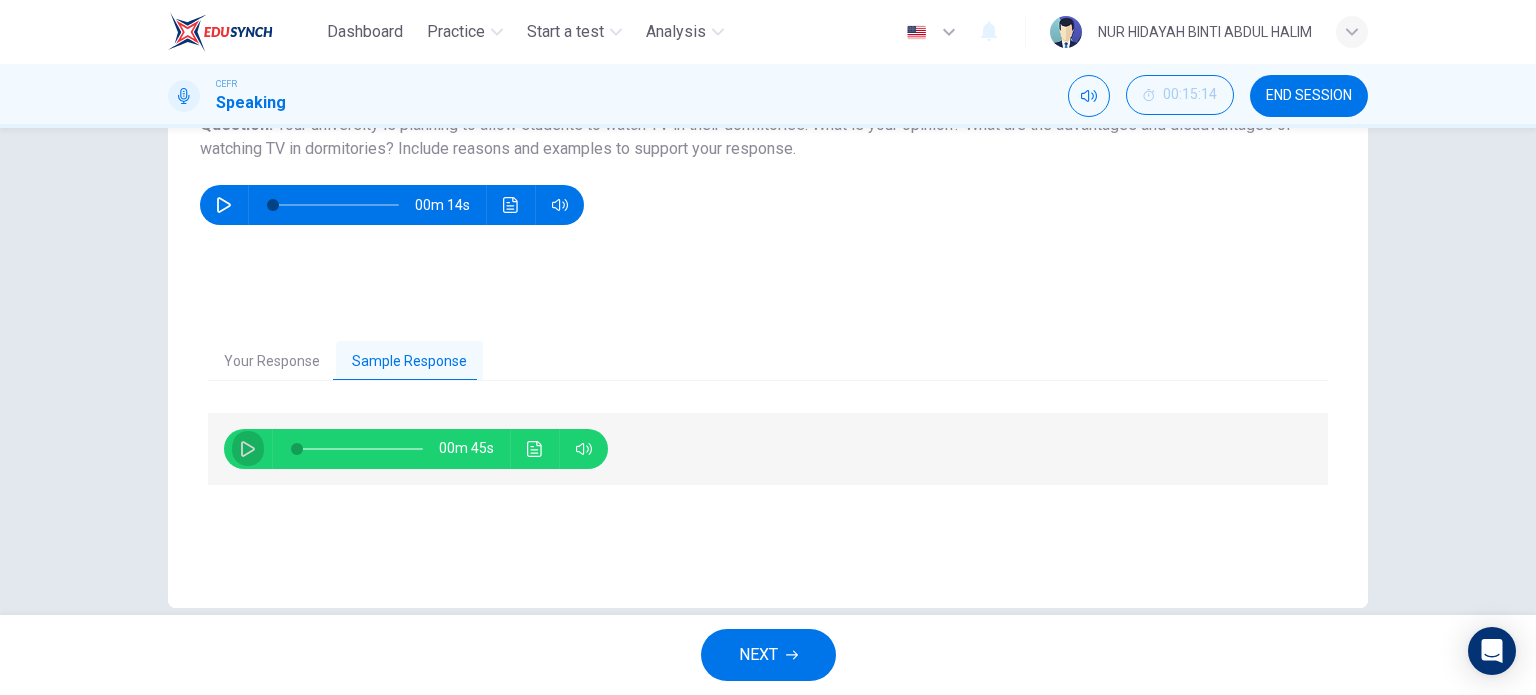 click at bounding box center (248, 449) 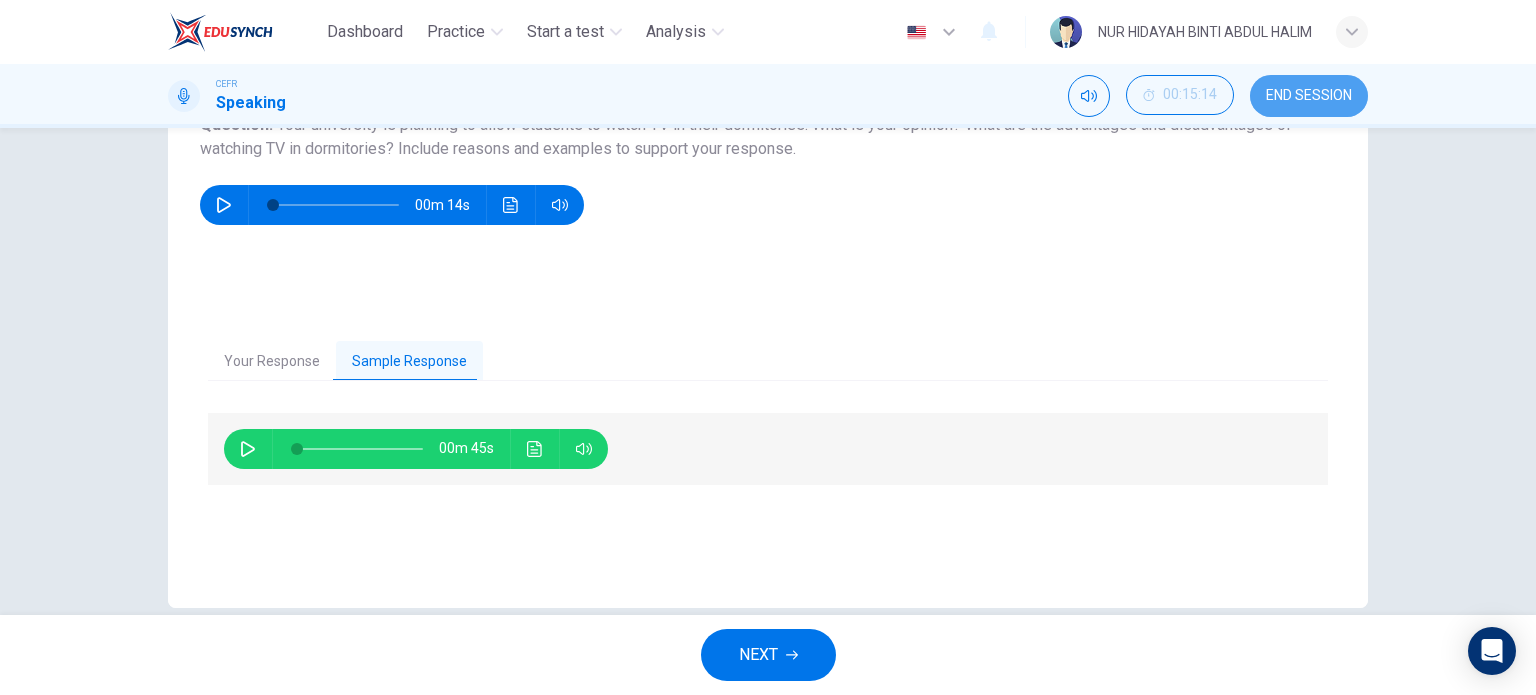 click on "END SESSION" at bounding box center (1309, 96) 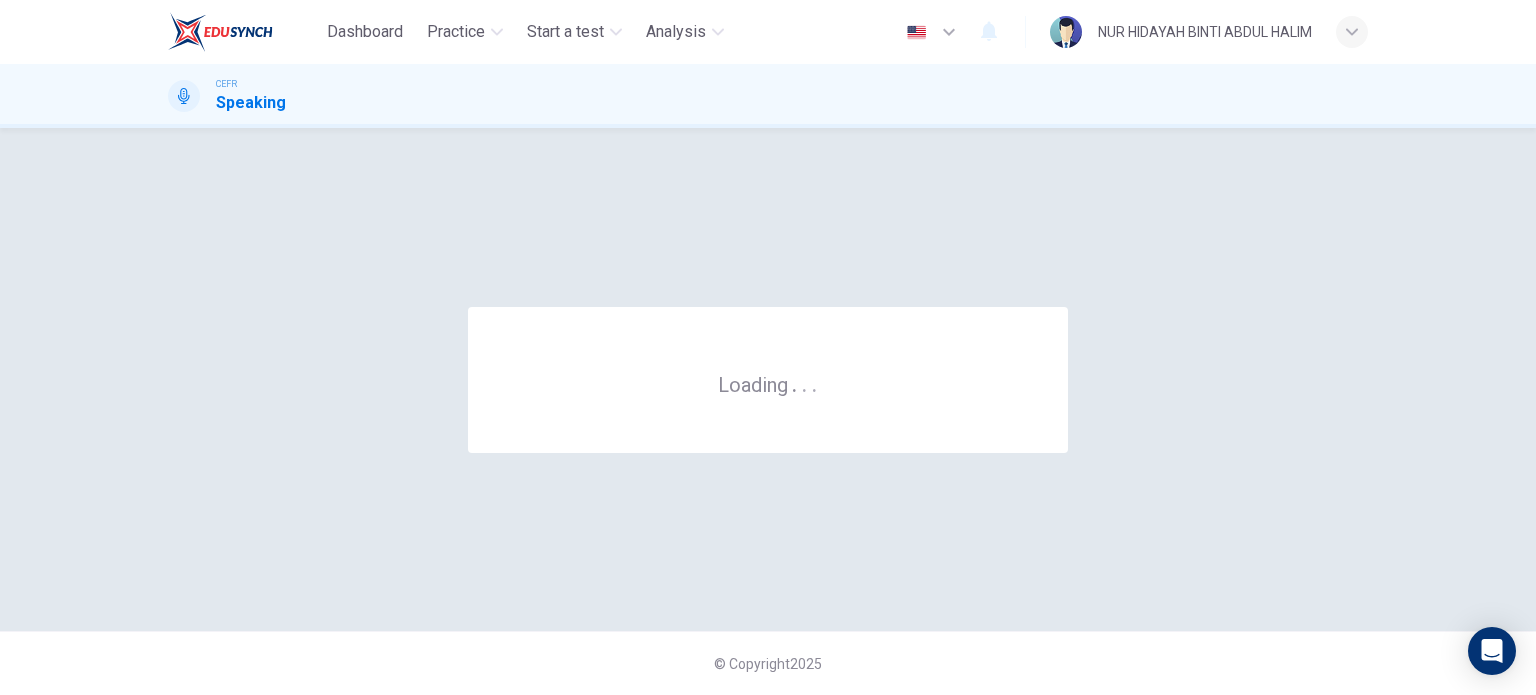 scroll, scrollTop: 0, scrollLeft: 0, axis: both 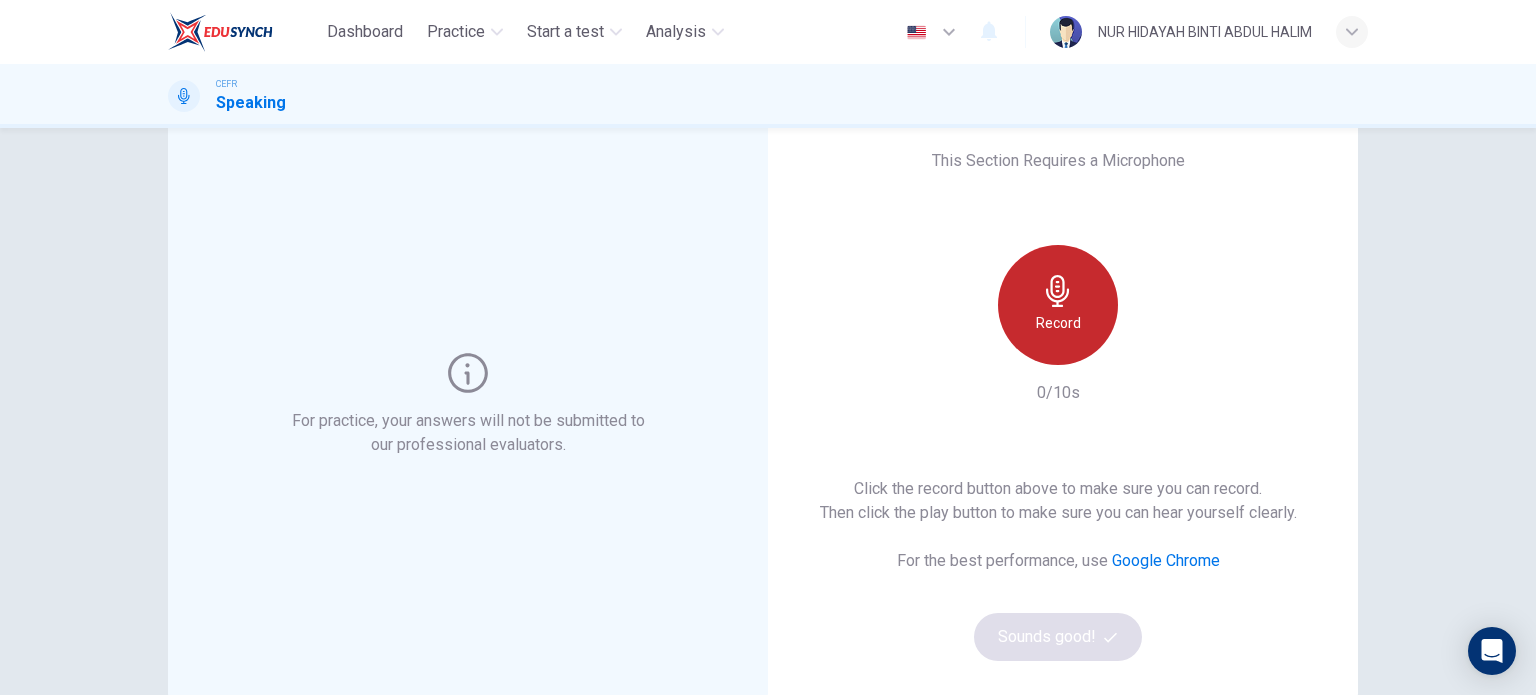click on "Record" at bounding box center [1058, 305] 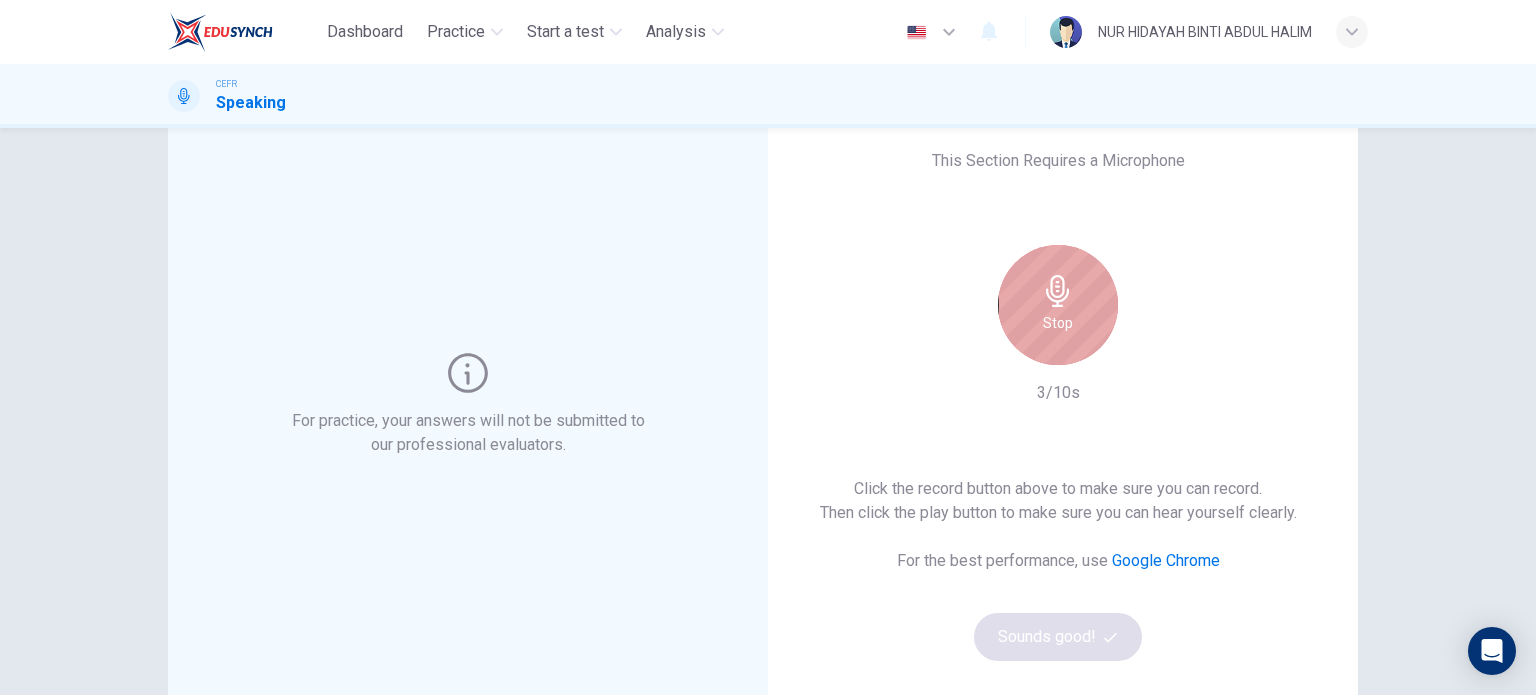 click on "Stop" at bounding box center [1058, 305] 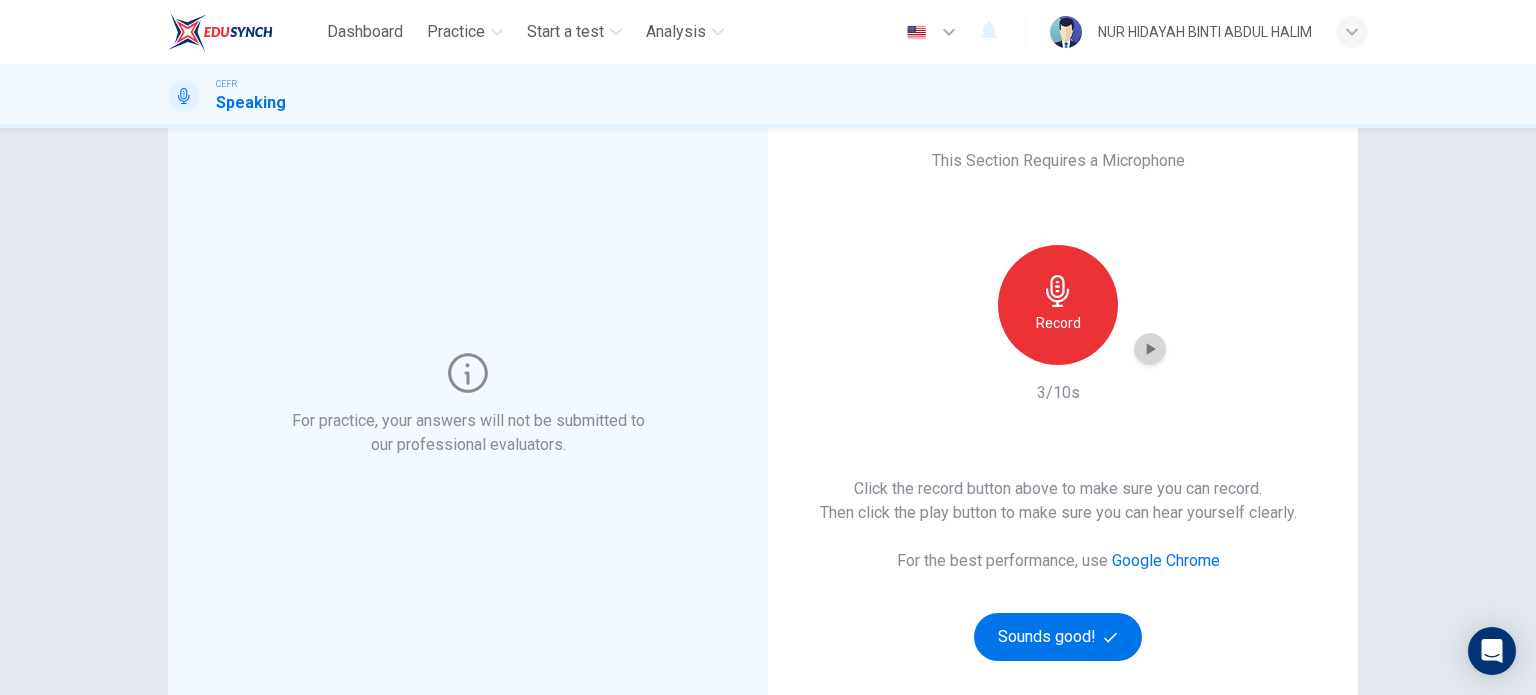 click at bounding box center (1150, 349) 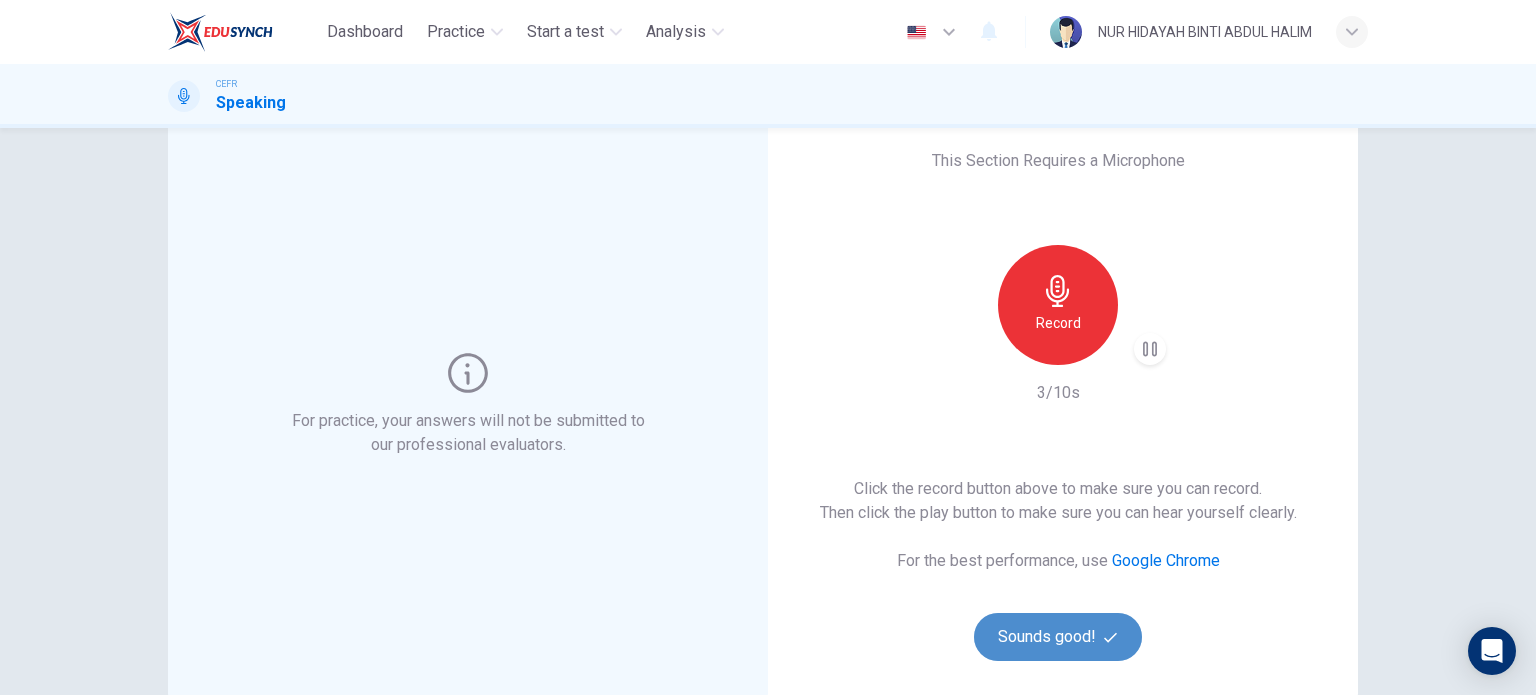 click on "Sounds good!" at bounding box center [1058, 637] 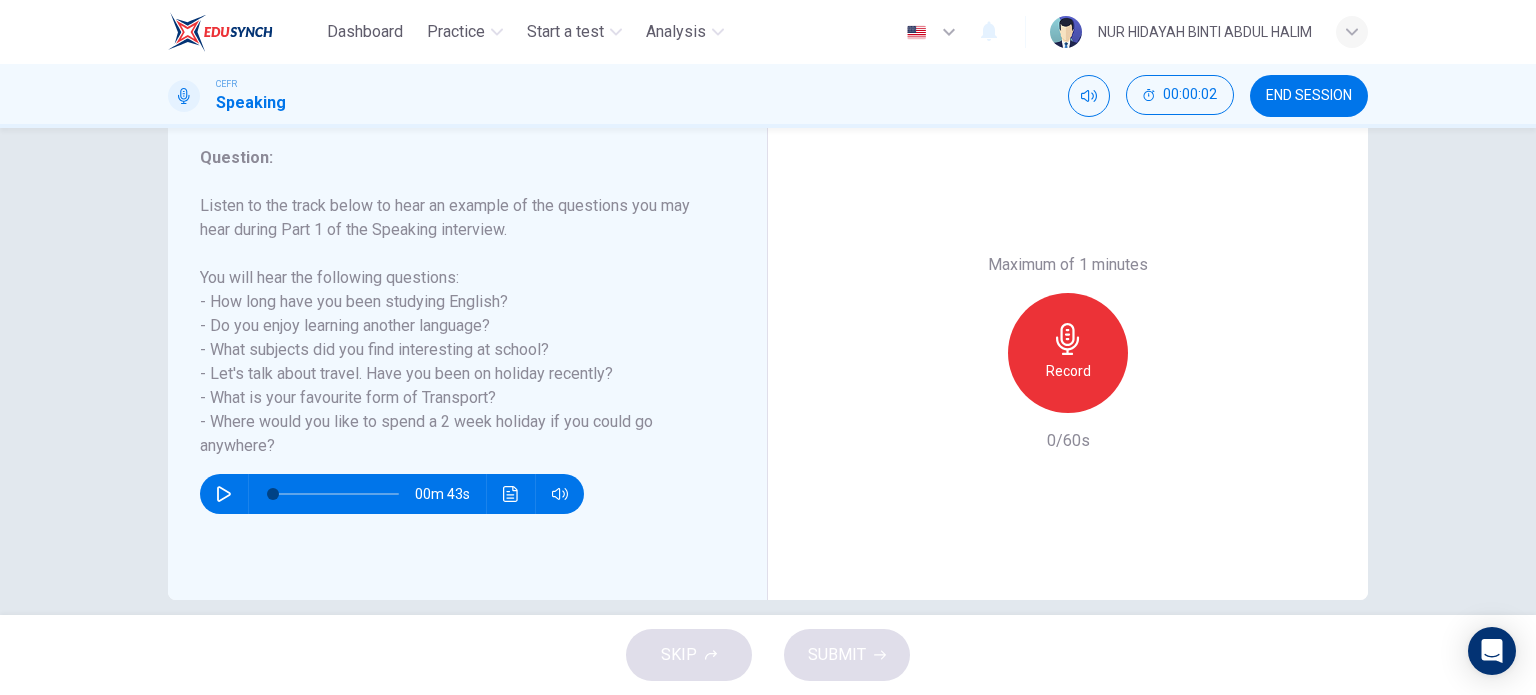 scroll, scrollTop: 282, scrollLeft: 0, axis: vertical 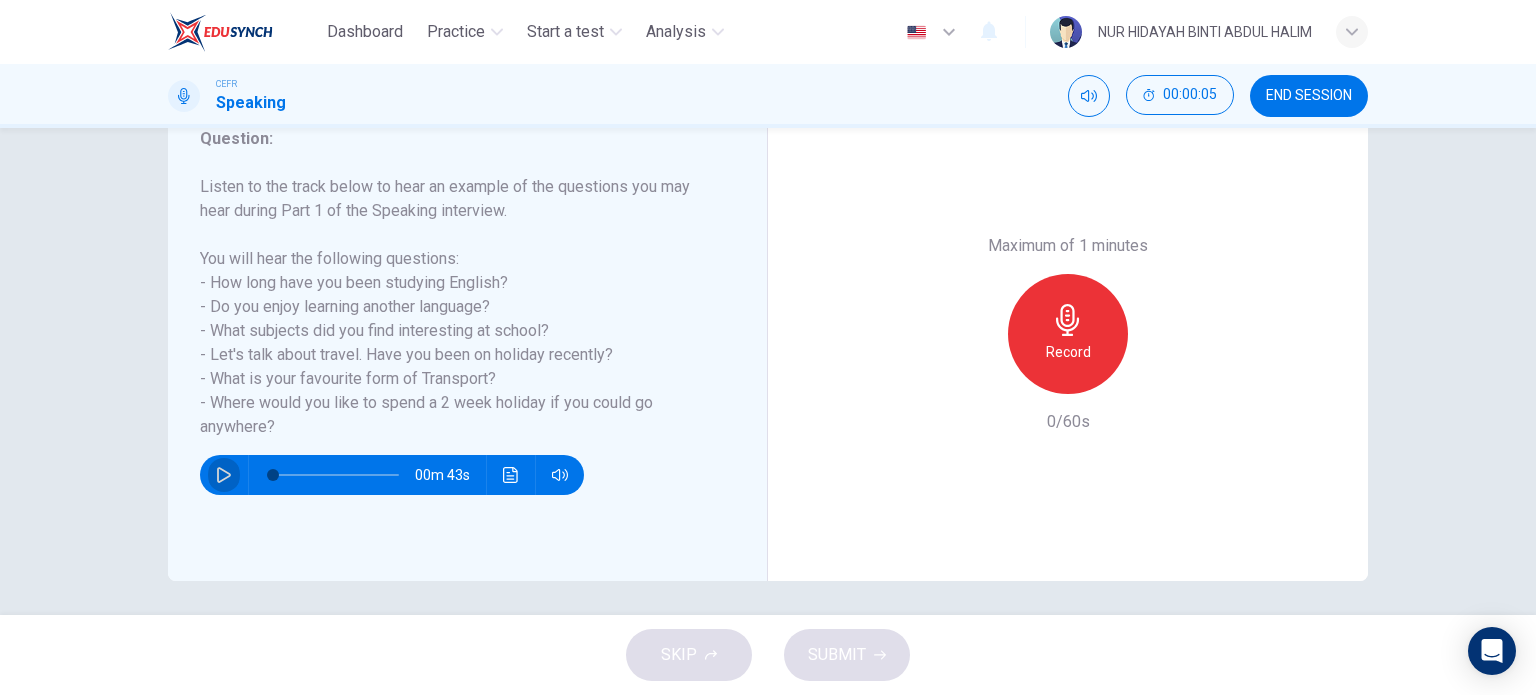 click at bounding box center [224, 475] 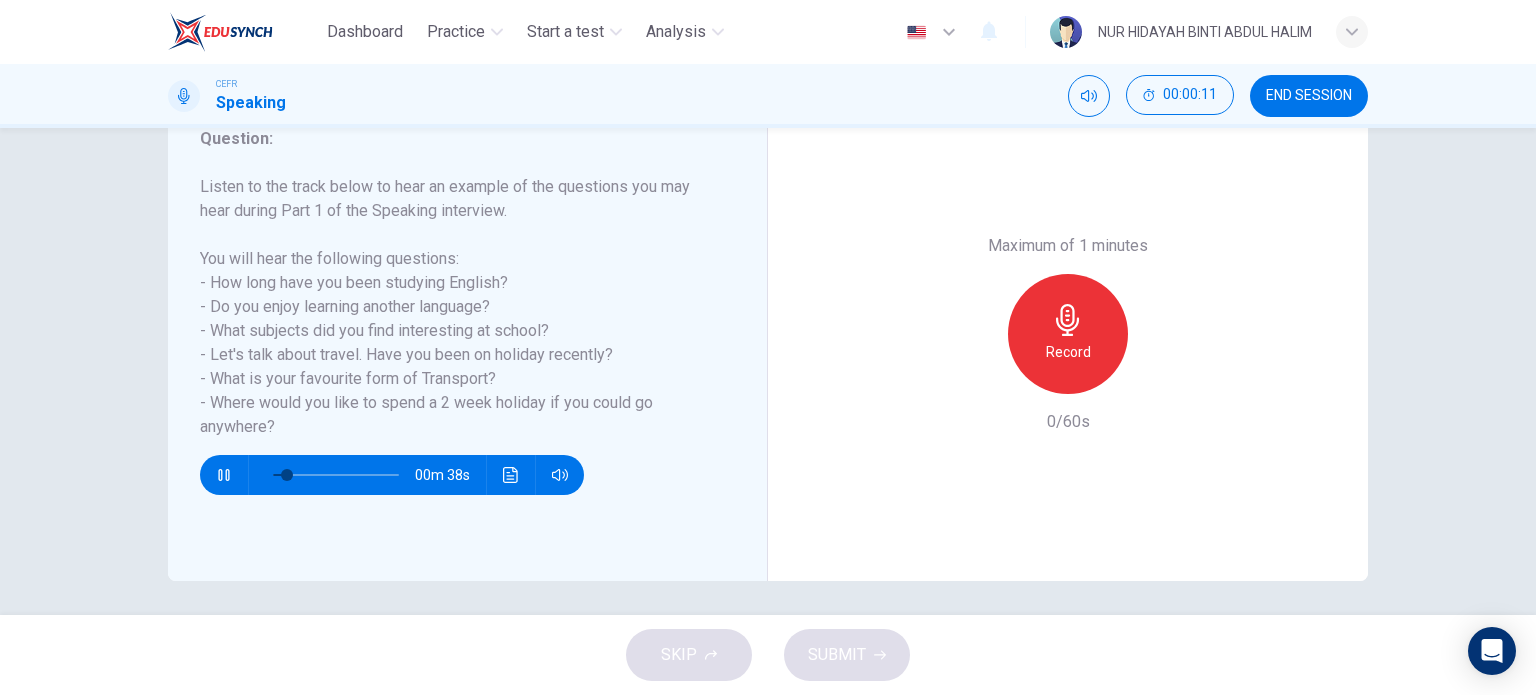 drag, startPoint x: 269, startPoint y: 423, endPoint x: 203, endPoint y: 285, distance: 152.97058 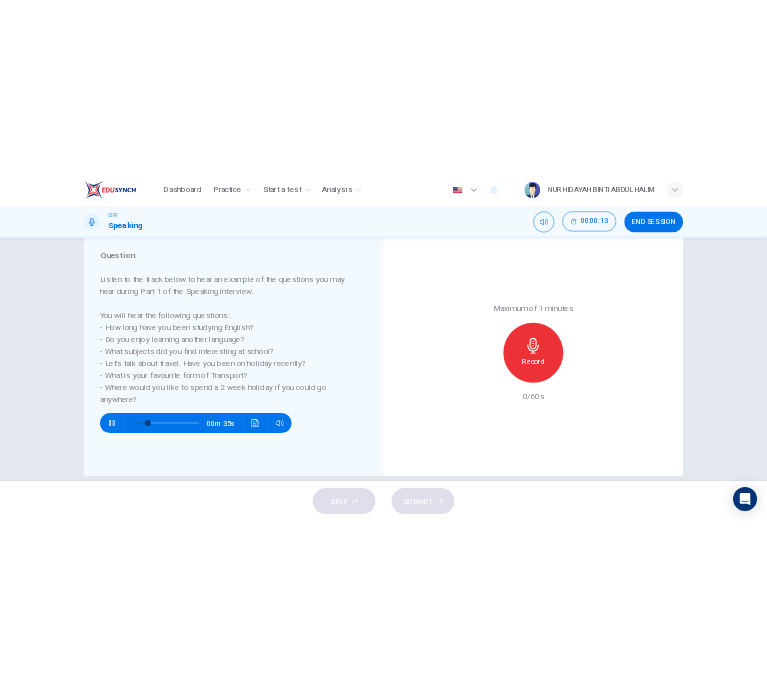 scroll, scrollTop: 254, scrollLeft: 0, axis: vertical 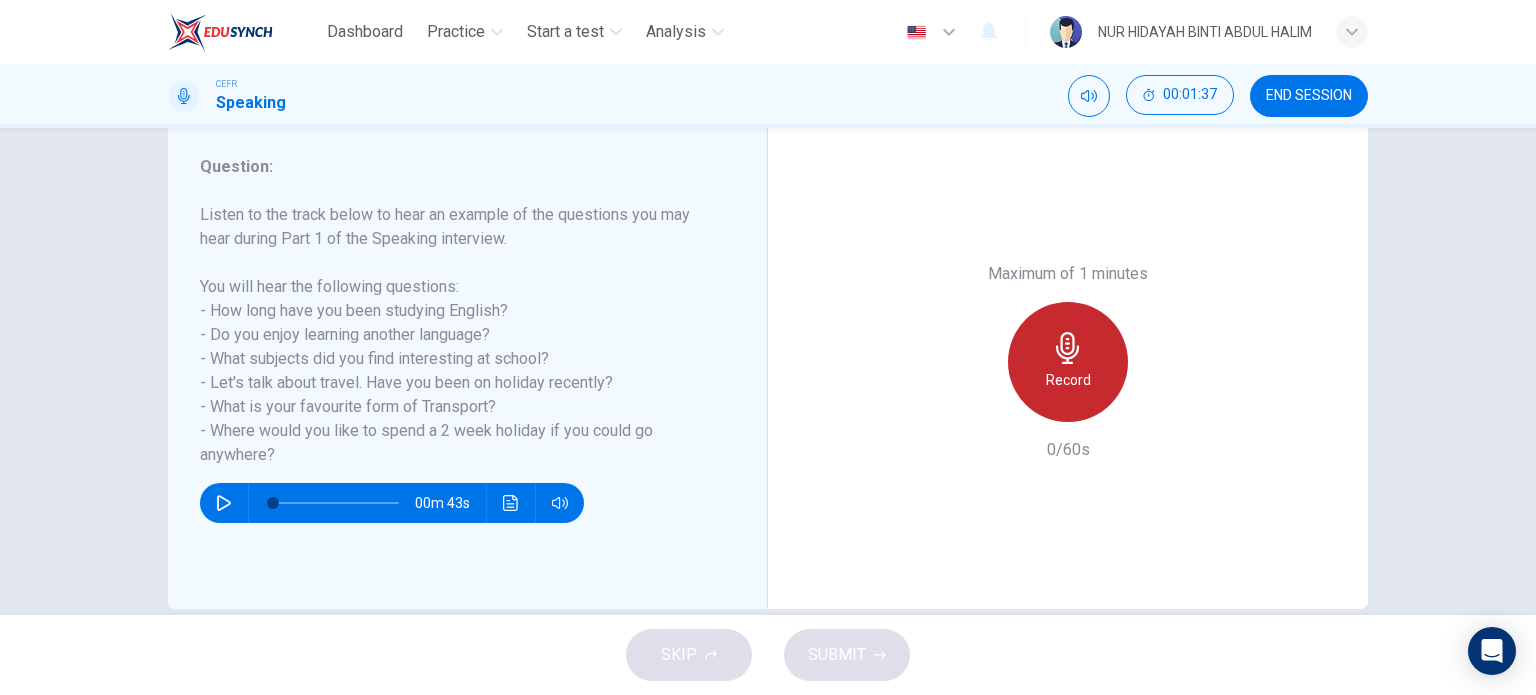 click on "Record" at bounding box center [1068, 380] 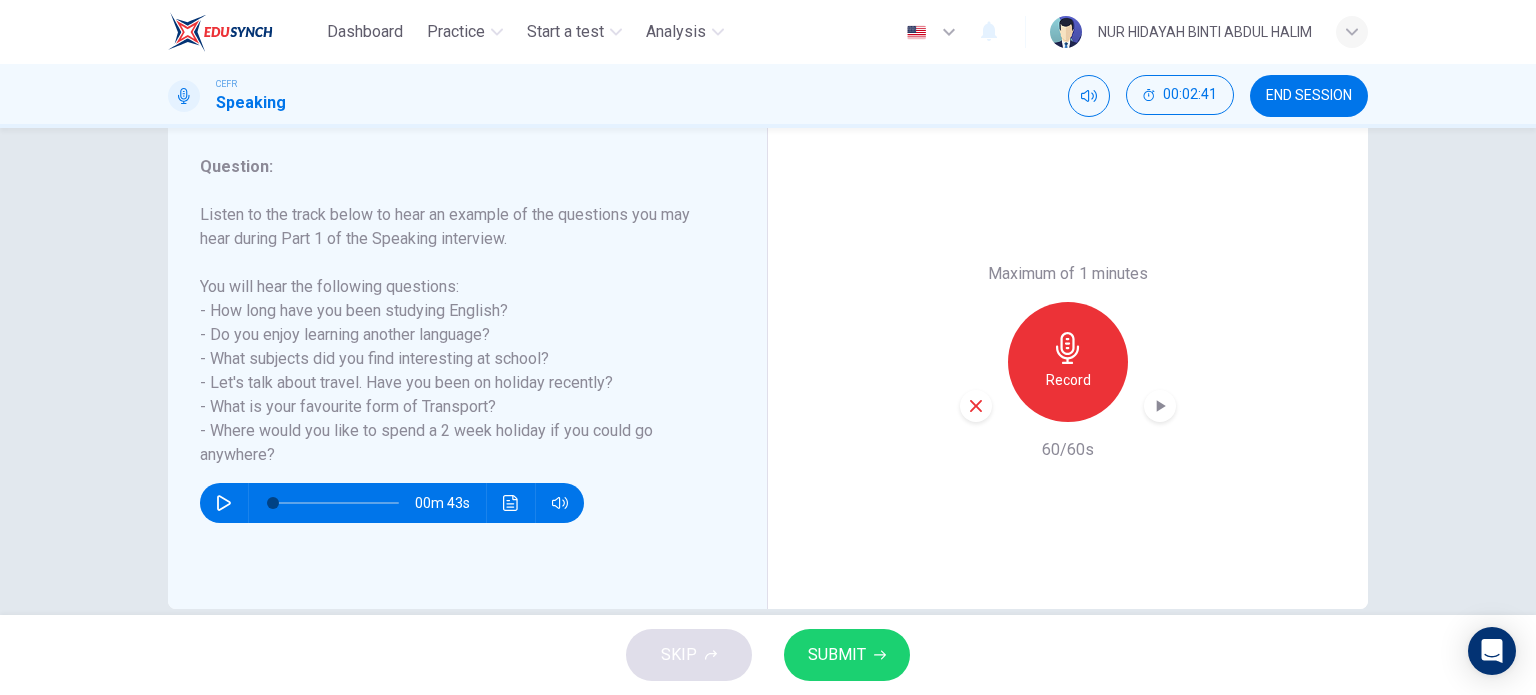 click at bounding box center [1160, 406] 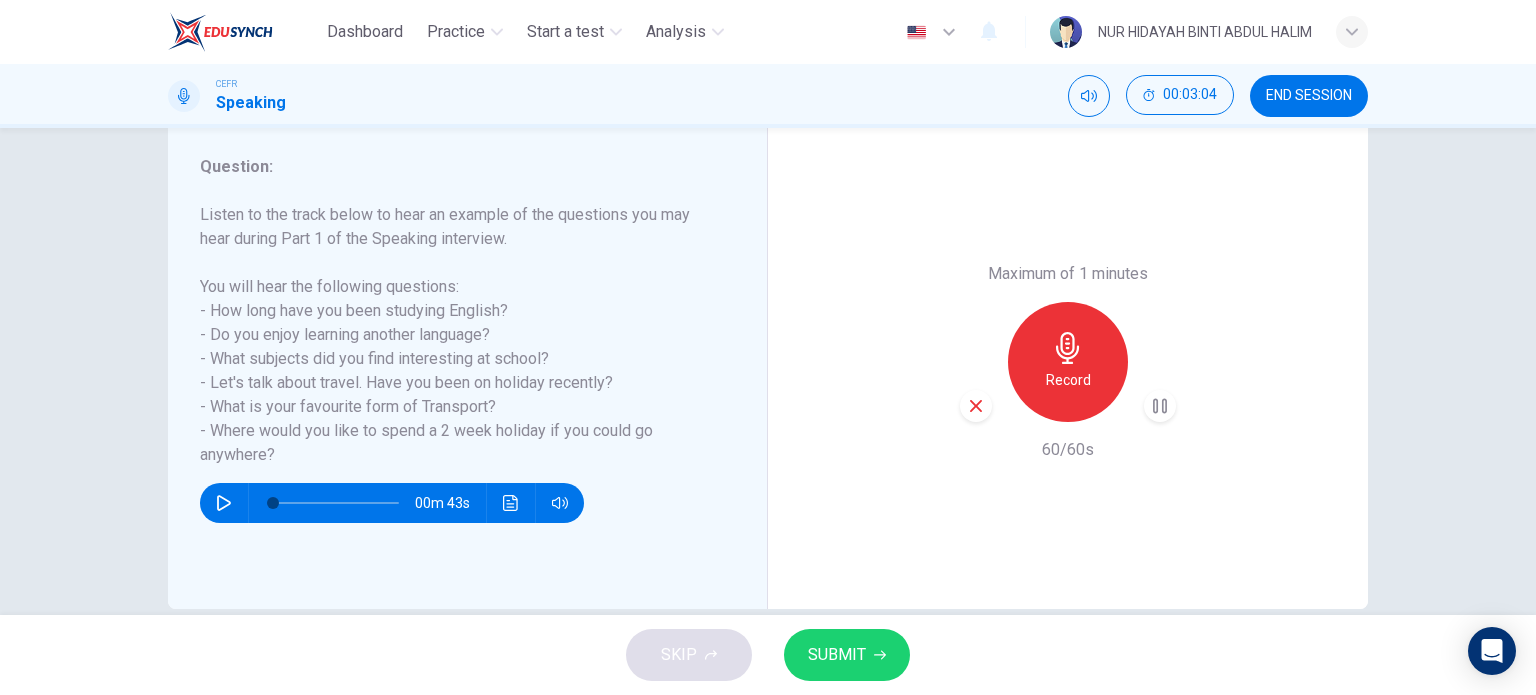 type 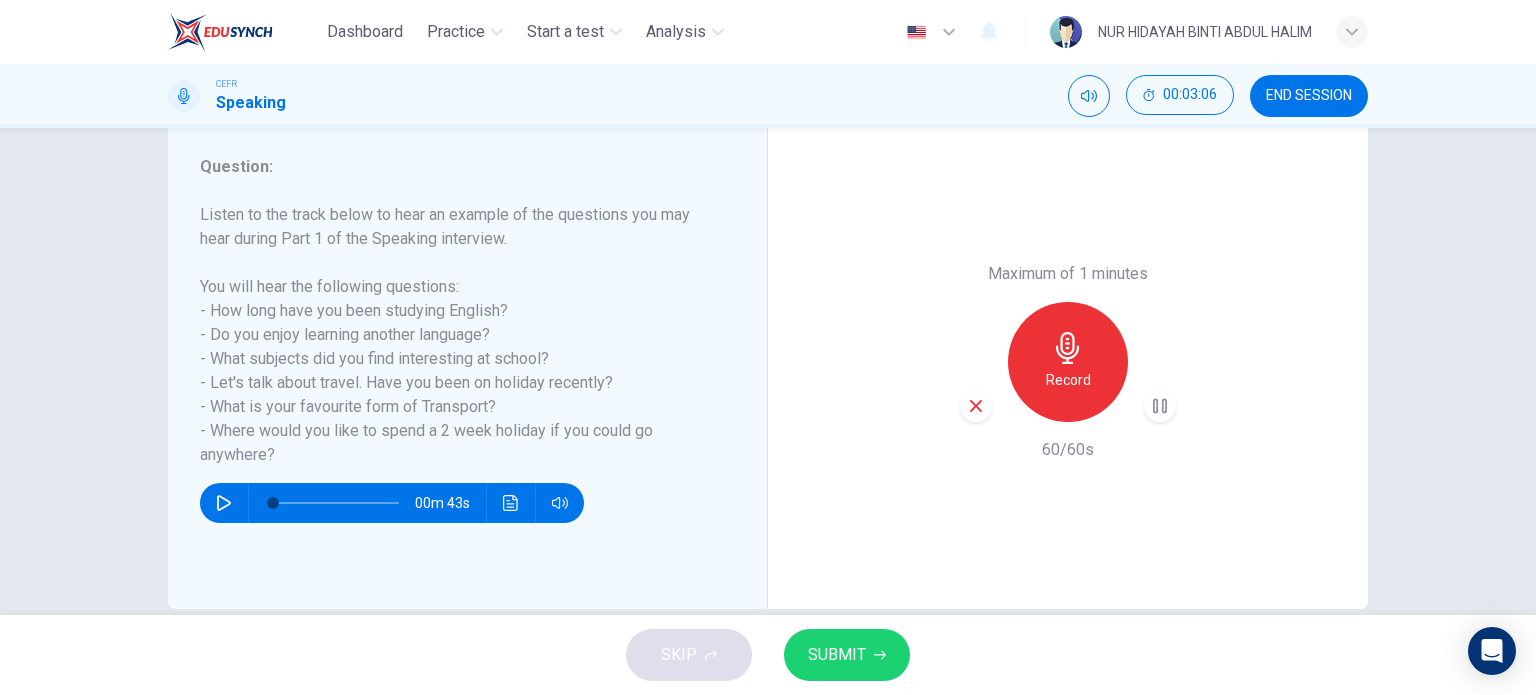 click on "Question   1 Question Type :   Part 1 - Introduction and Interview Directions :   During Part 1 of the Speaking interview, the examiner asks you very general questions to give you the chance to talk about yourself. Maximum of 1 minutes Record 60/60s Question : Listen to the track below to hear an example of the questions you may hear during Part 1 of the Speaking interview.  You will hear the following questions:
- How long have you been studying English?
- Do you enjoy learning another language?
- What subjects did you find interesting at school?
- Let's talk about travel. Have you been on holiday recently?
- What is your favourite form of Transport?
- Where would you like to spend a 2 week holiday if you could go anywhere? 00m 43s Maximum of 1 minutes Record 60/60s" at bounding box center [768, 371] 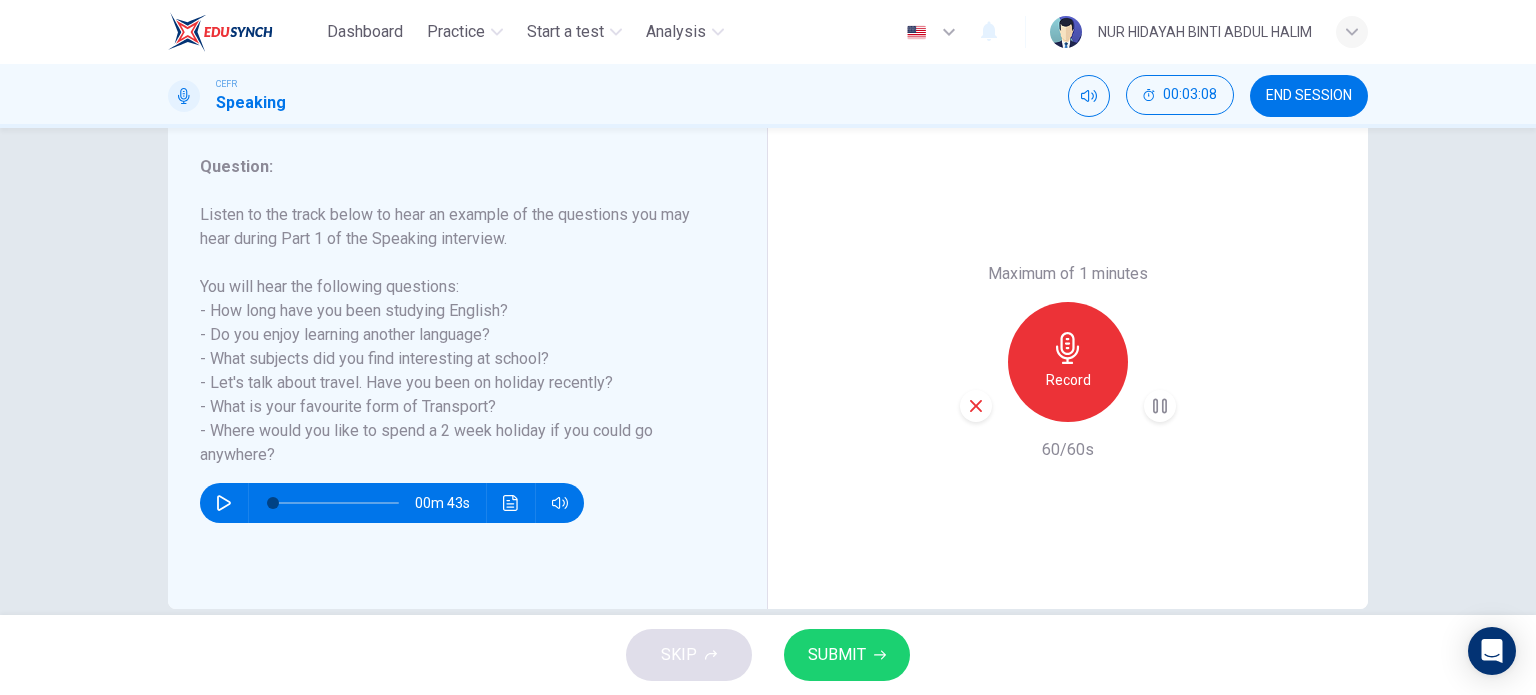 click on "Question   1 Question Type :   Part 1 - Introduction and Interview Directions :   During Part 1 of the Speaking interview, the examiner asks you very general questions to give you the chance to talk about yourself. Maximum of 1 minutes Record 60/60s Question : Listen to the track below to hear an example of the questions you may hear during Part 1 of the Speaking interview.  You will hear the following questions:
- How long have you been studying English?
- Do you enjoy learning another language?
- What subjects did you find interesting at school?
- Let's talk about travel. Have you been on holiday recently?
- What is your favourite form of Transport?
- Where would you like to spend a 2 week holiday if you could go anywhere? 00m 43s Maximum of 1 minutes Record 60/60s" at bounding box center (768, 371) 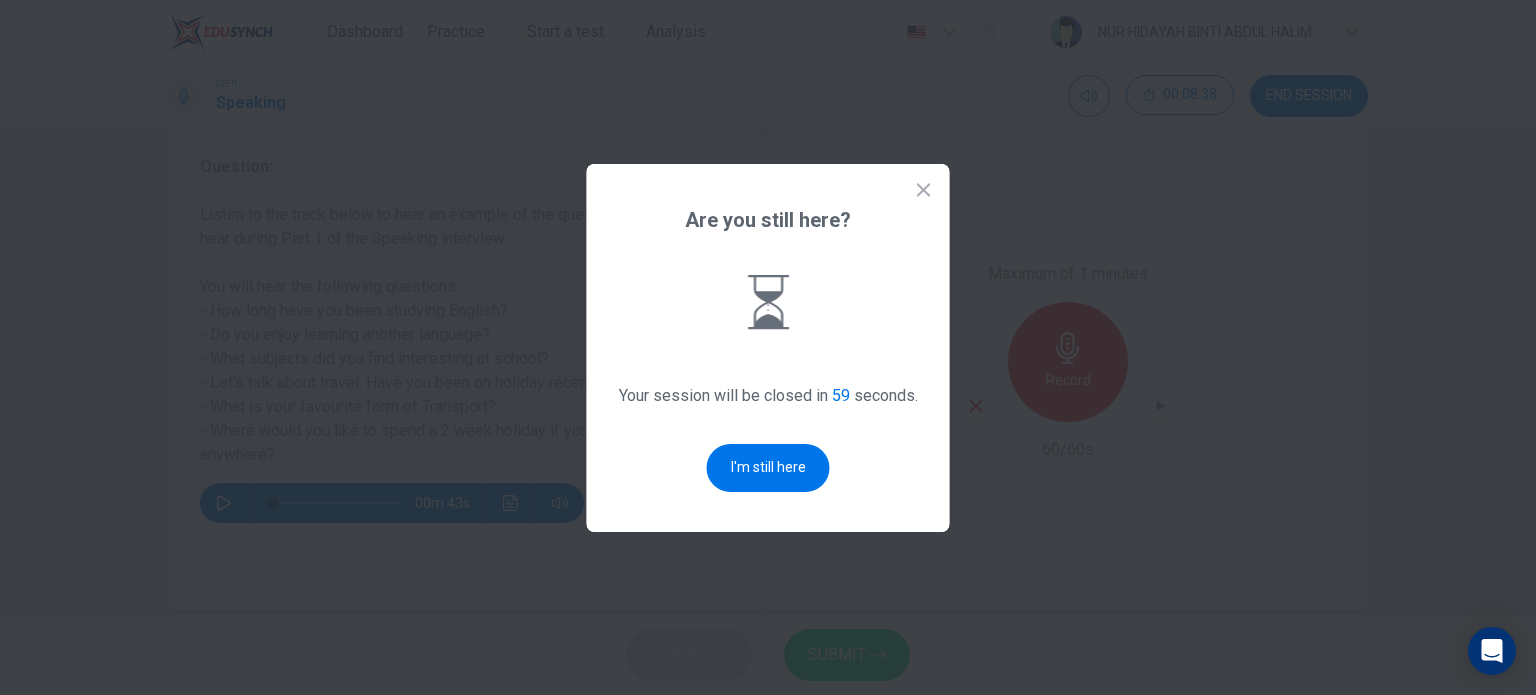 click at bounding box center [924, 190] 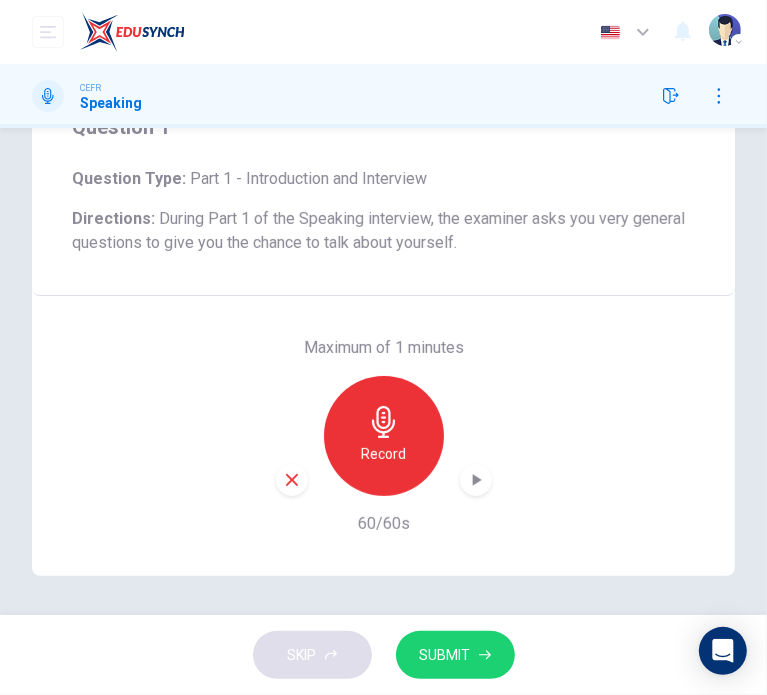 scroll, scrollTop: 0, scrollLeft: 0, axis: both 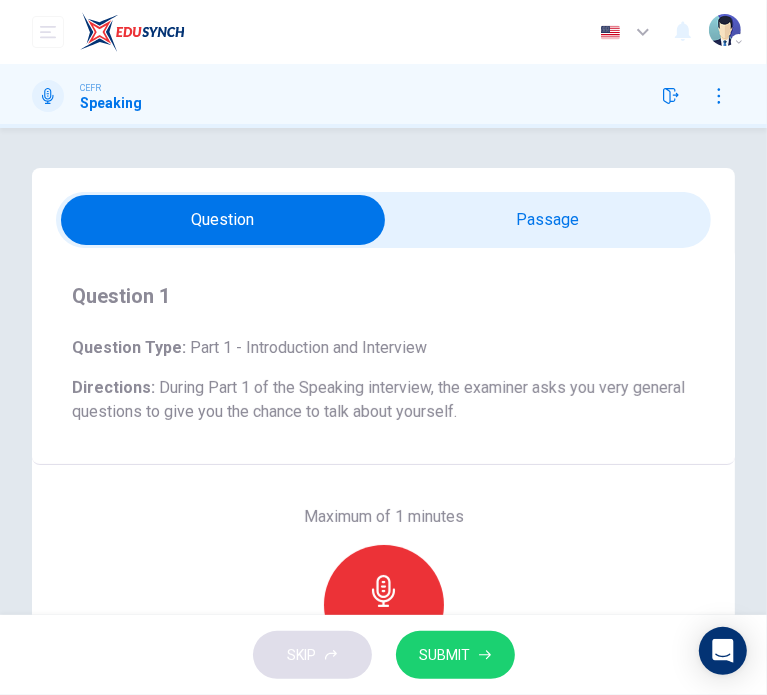 click at bounding box center [223, 220] 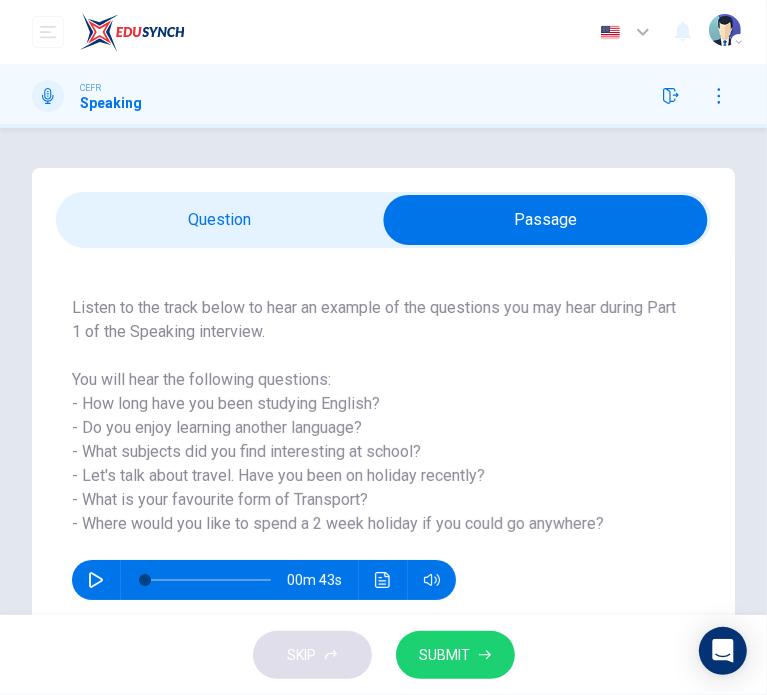 click at bounding box center (545, 220) 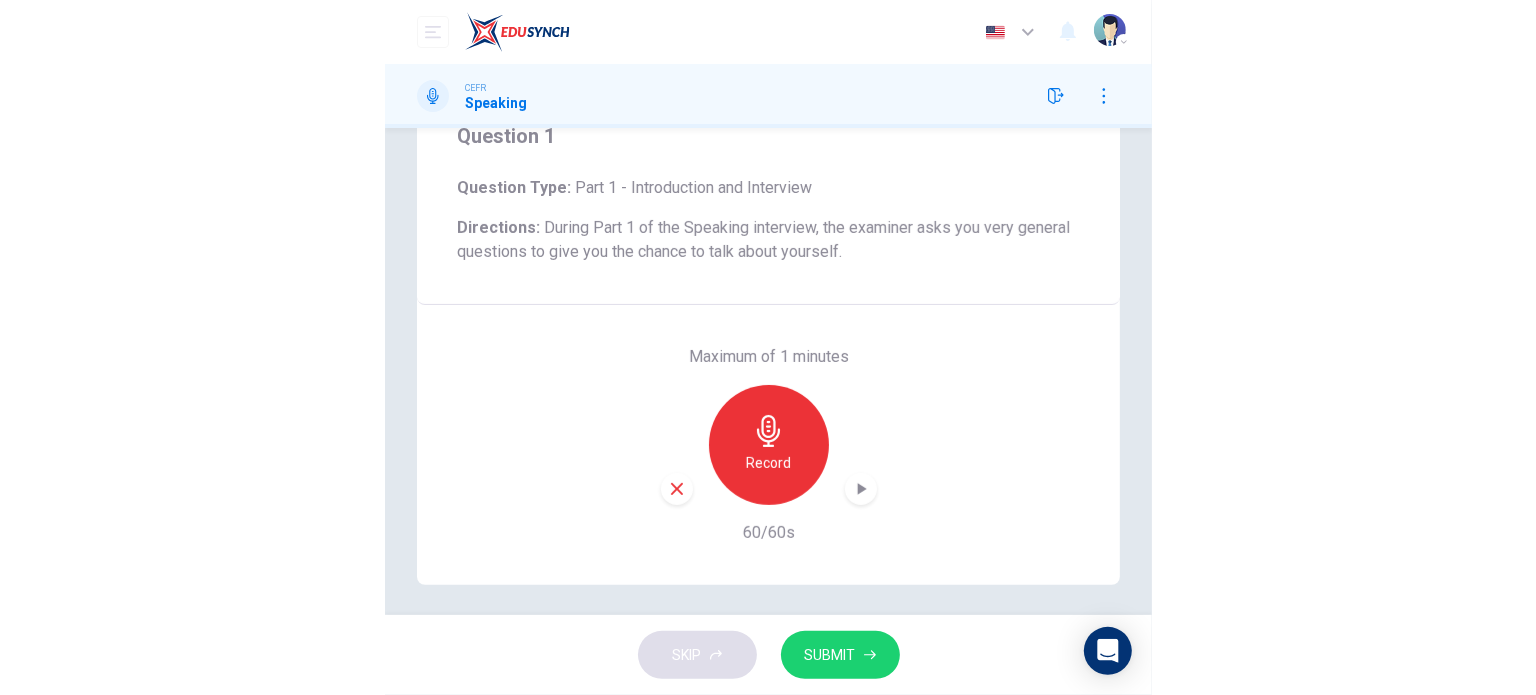 scroll, scrollTop: 169, scrollLeft: 0, axis: vertical 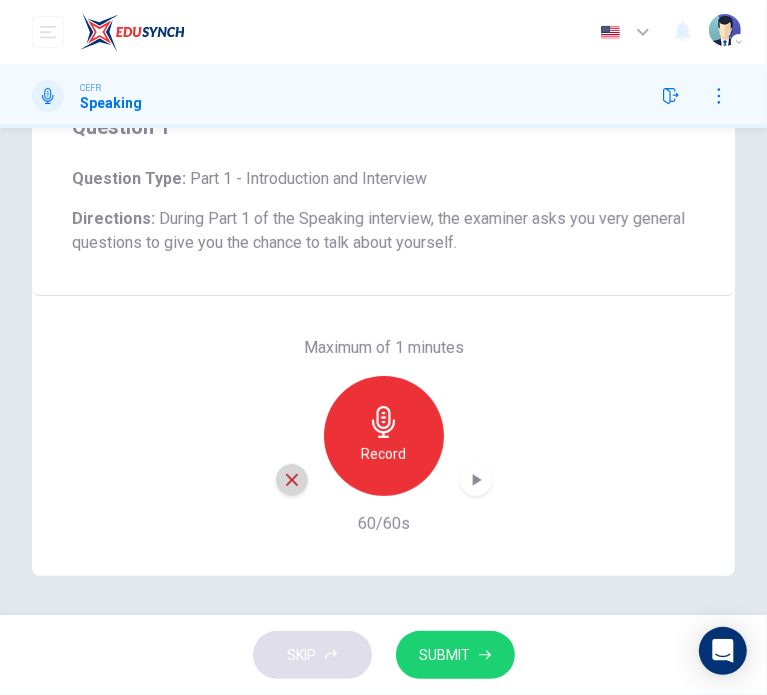 click at bounding box center (292, 480) 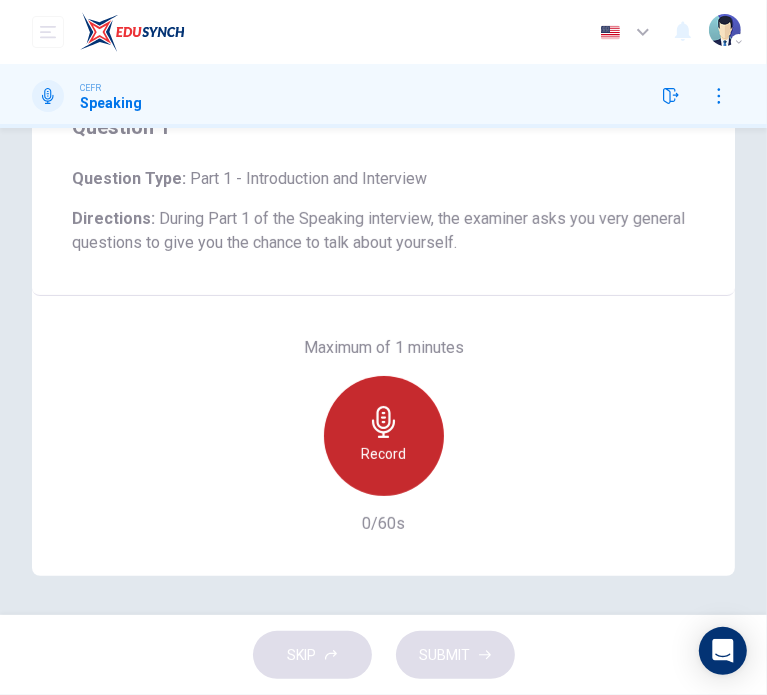 click at bounding box center (384, 422) 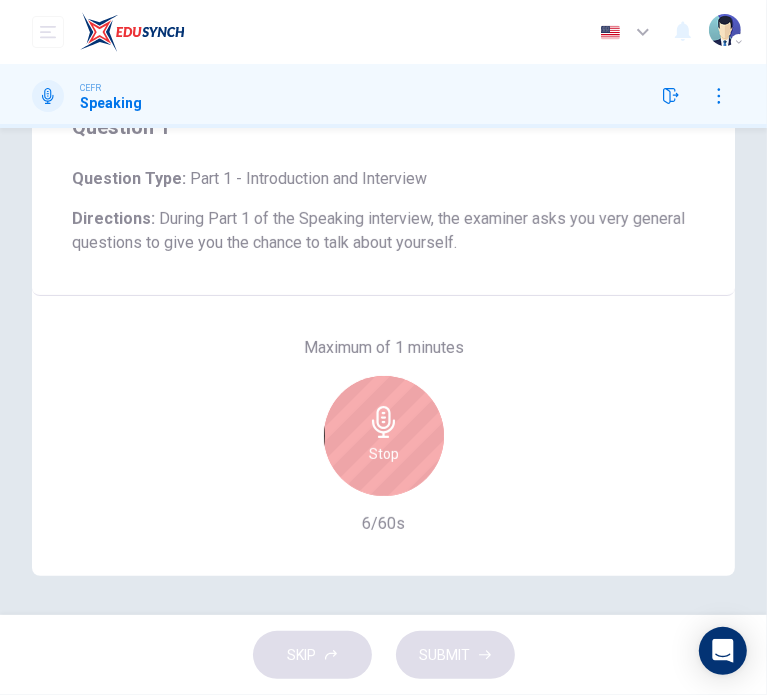 click on "Stop" at bounding box center [384, 436] 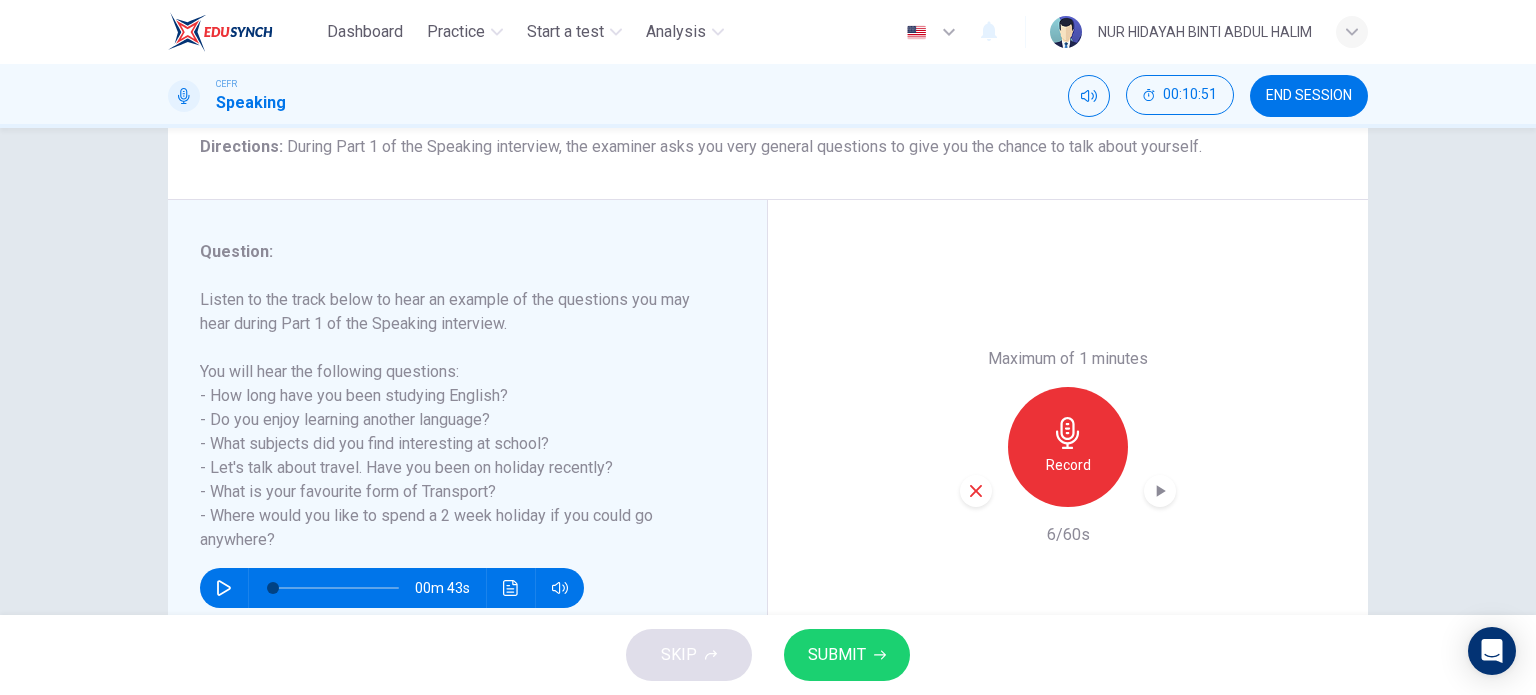 click at bounding box center (1161, 491) 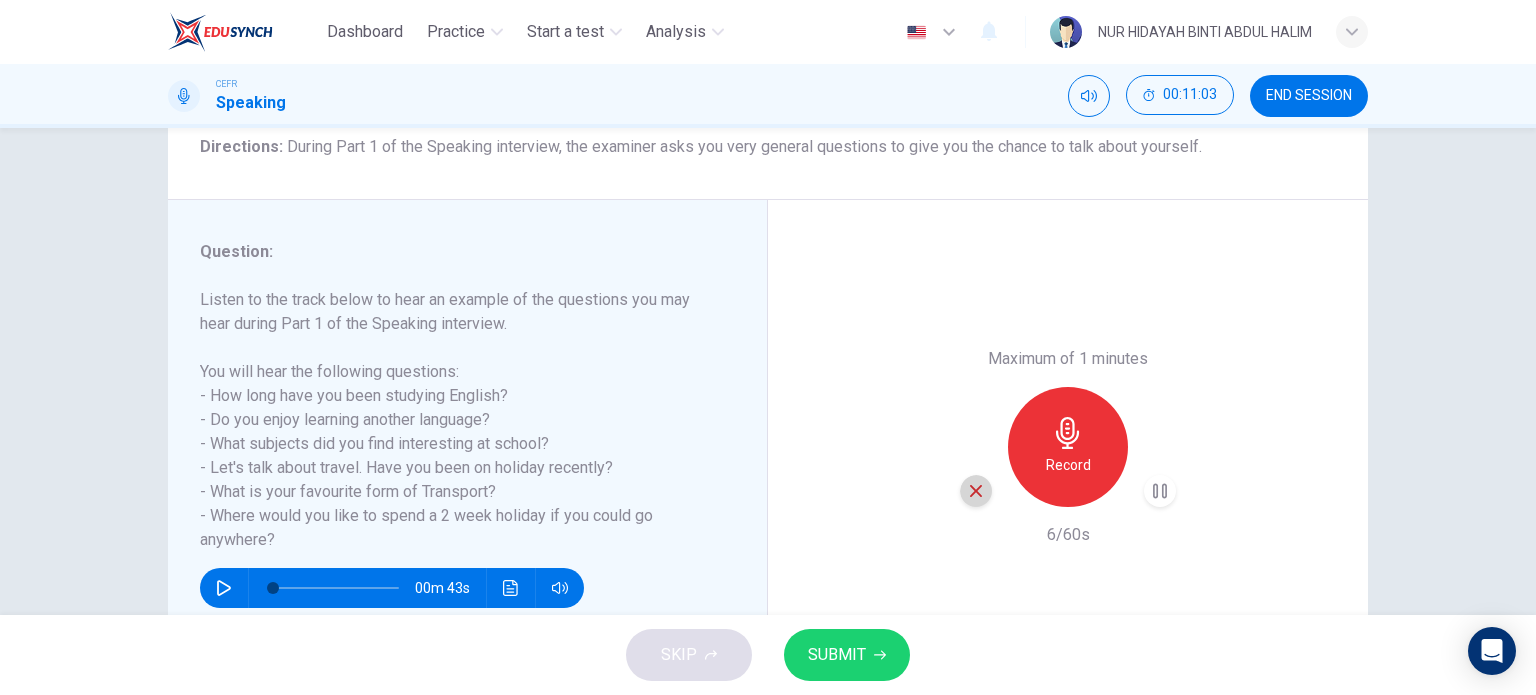 click at bounding box center [976, 491] 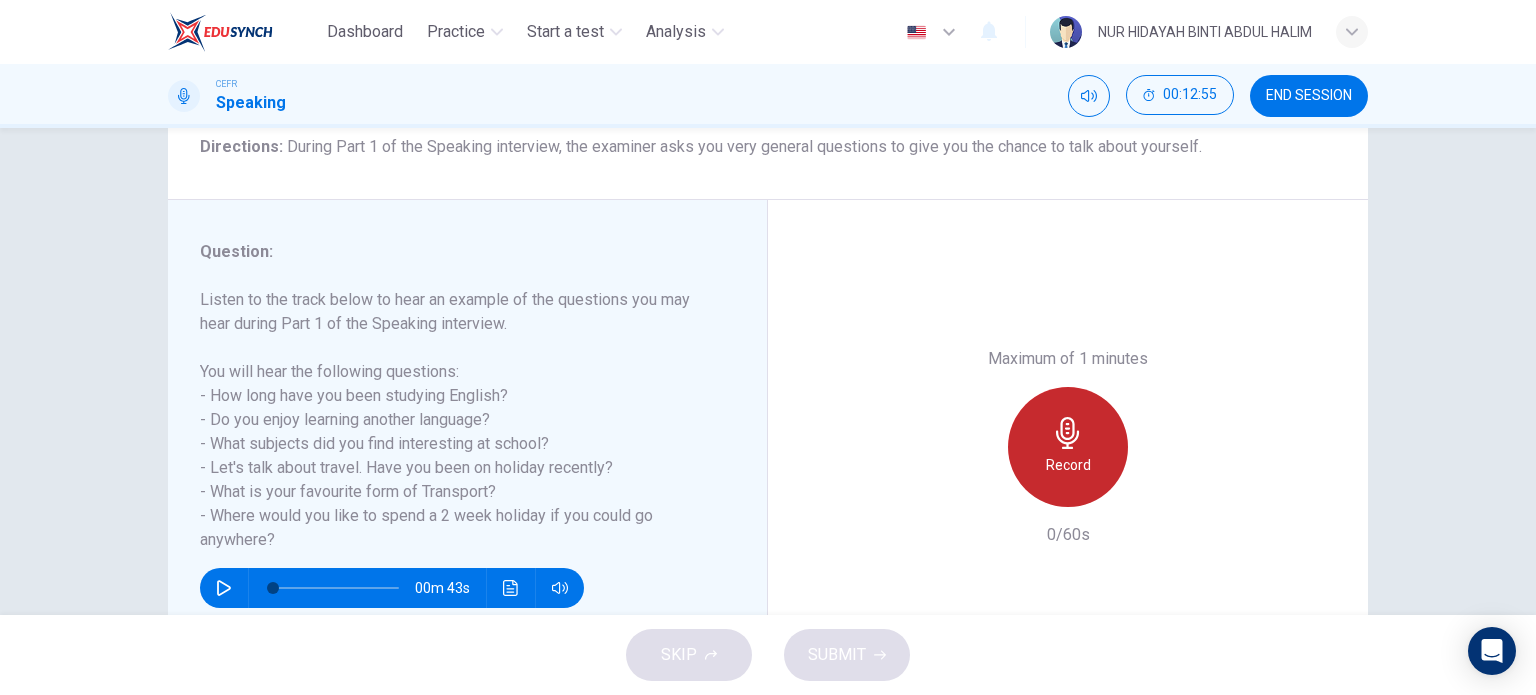 click on "Record" at bounding box center [1068, 465] 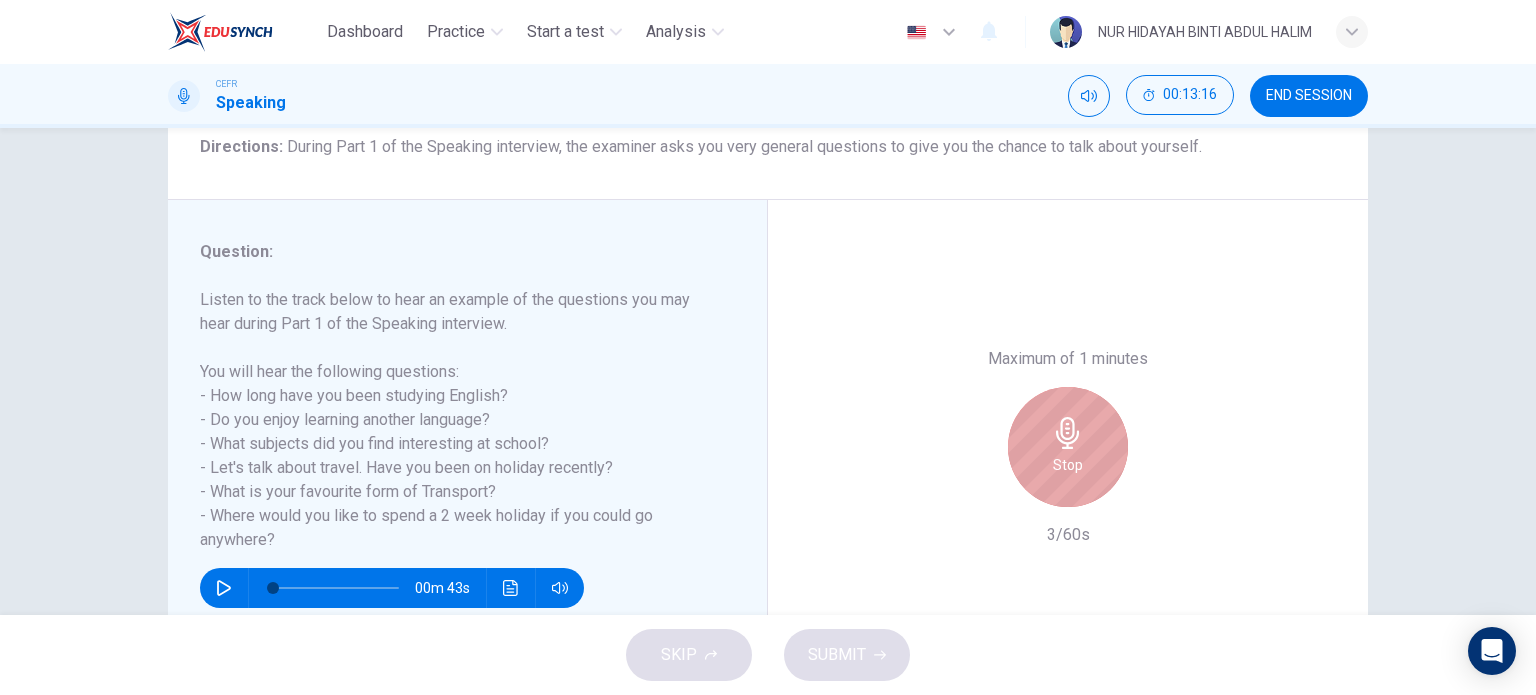 click on "Stop" at bounding box center (1068, 465) 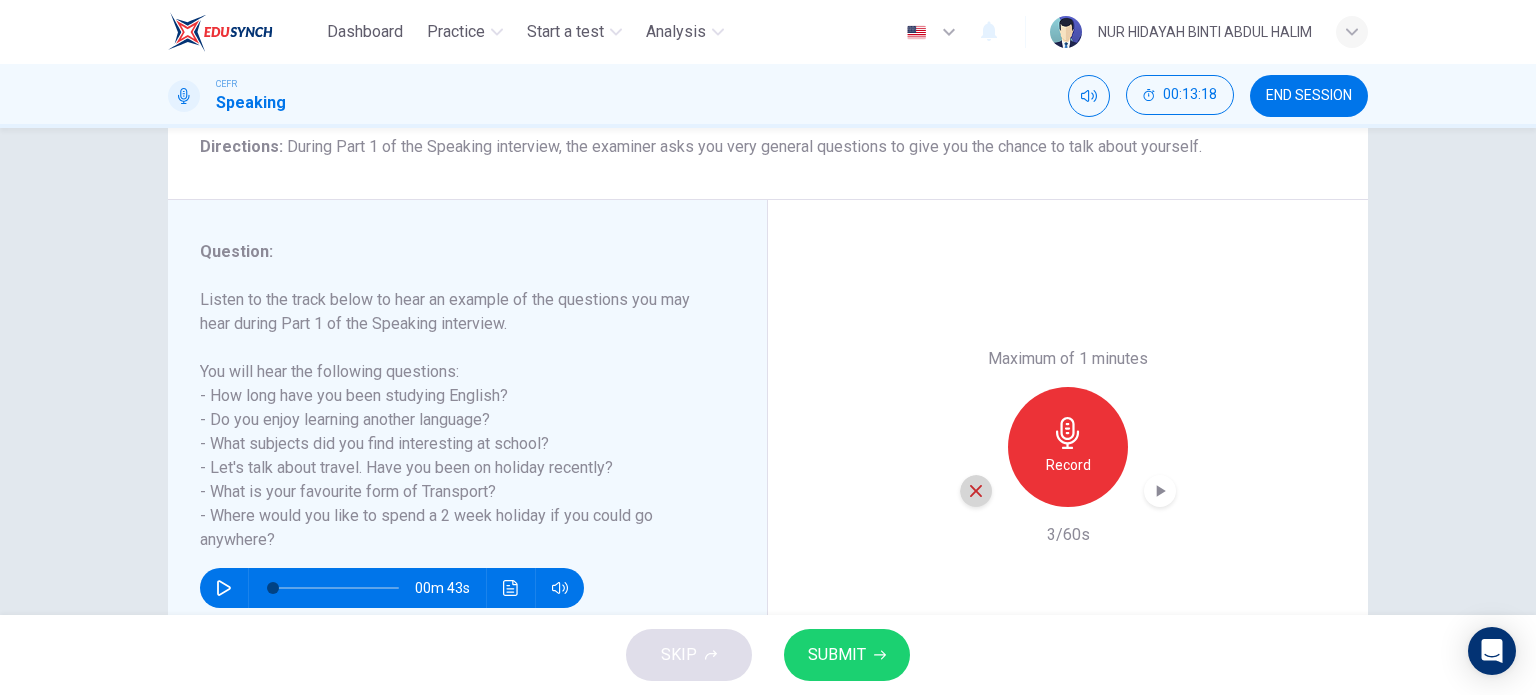 click at bounding box center (976, 491) 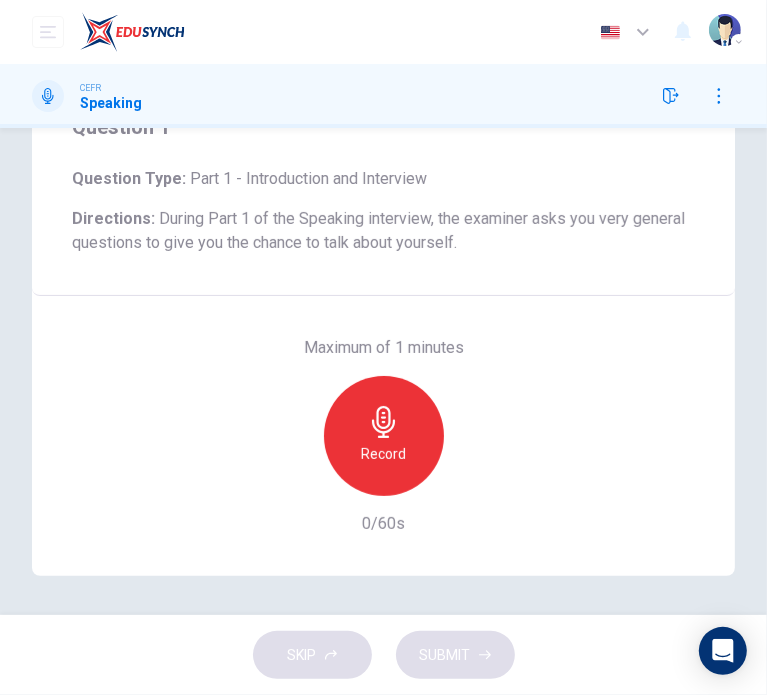 type 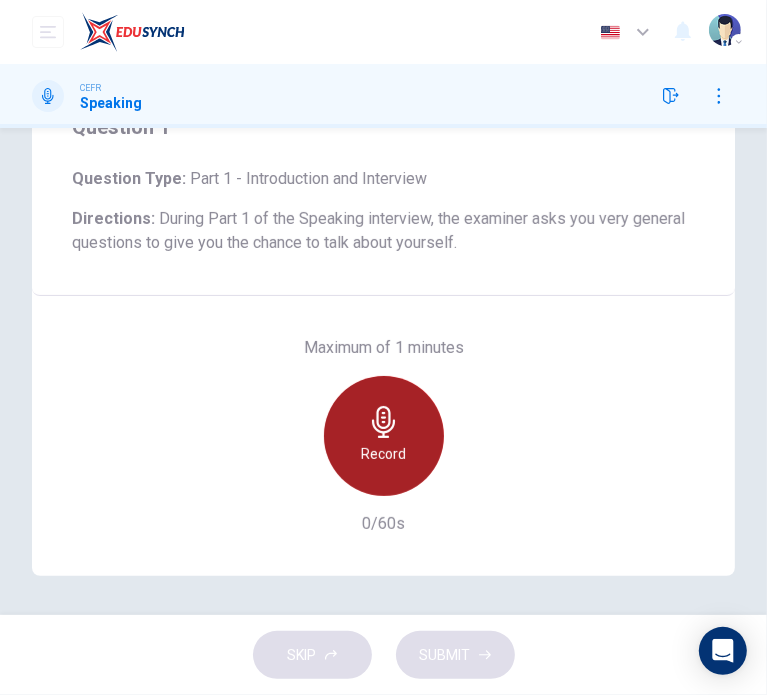 click at bounding box center [383, 422] 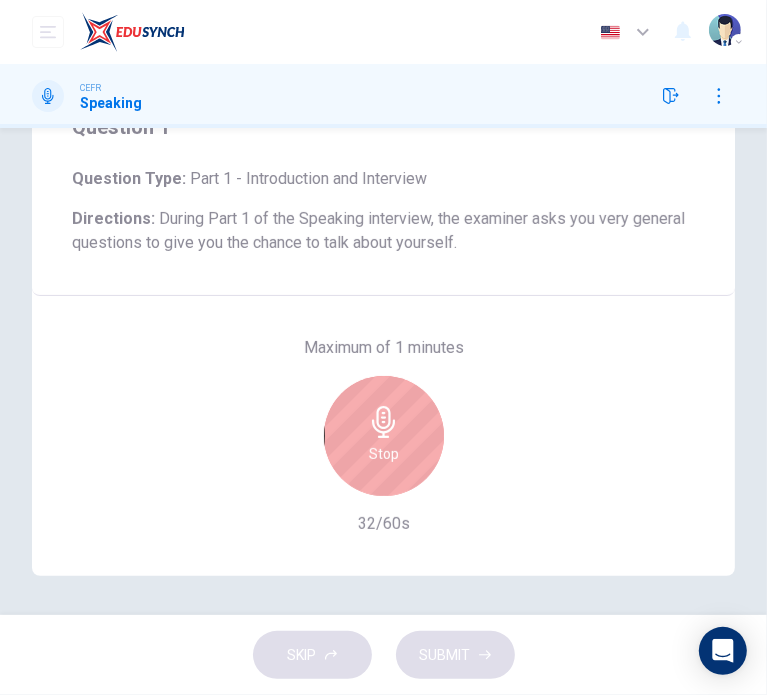 click on "Stop" at bounding box center (384, 436) 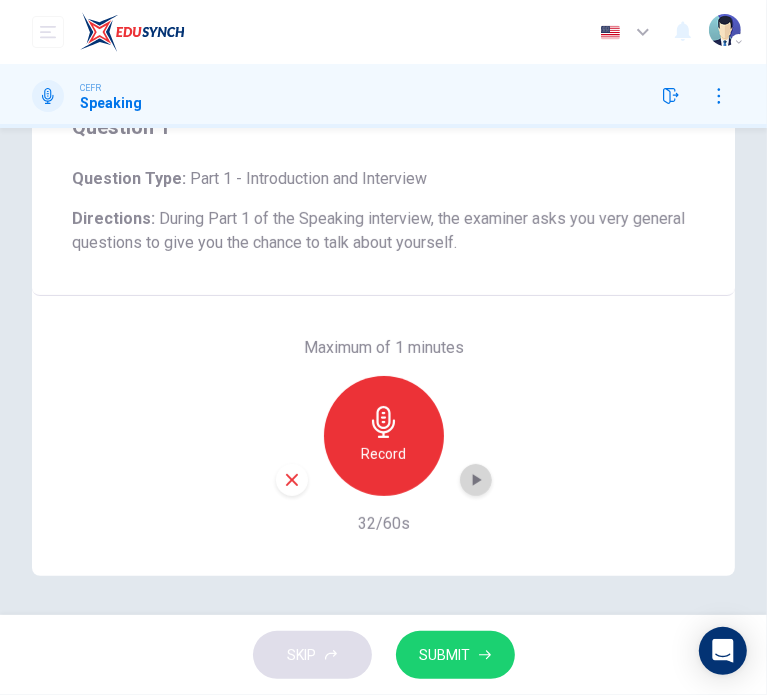 click at bounding box center [476, 480] 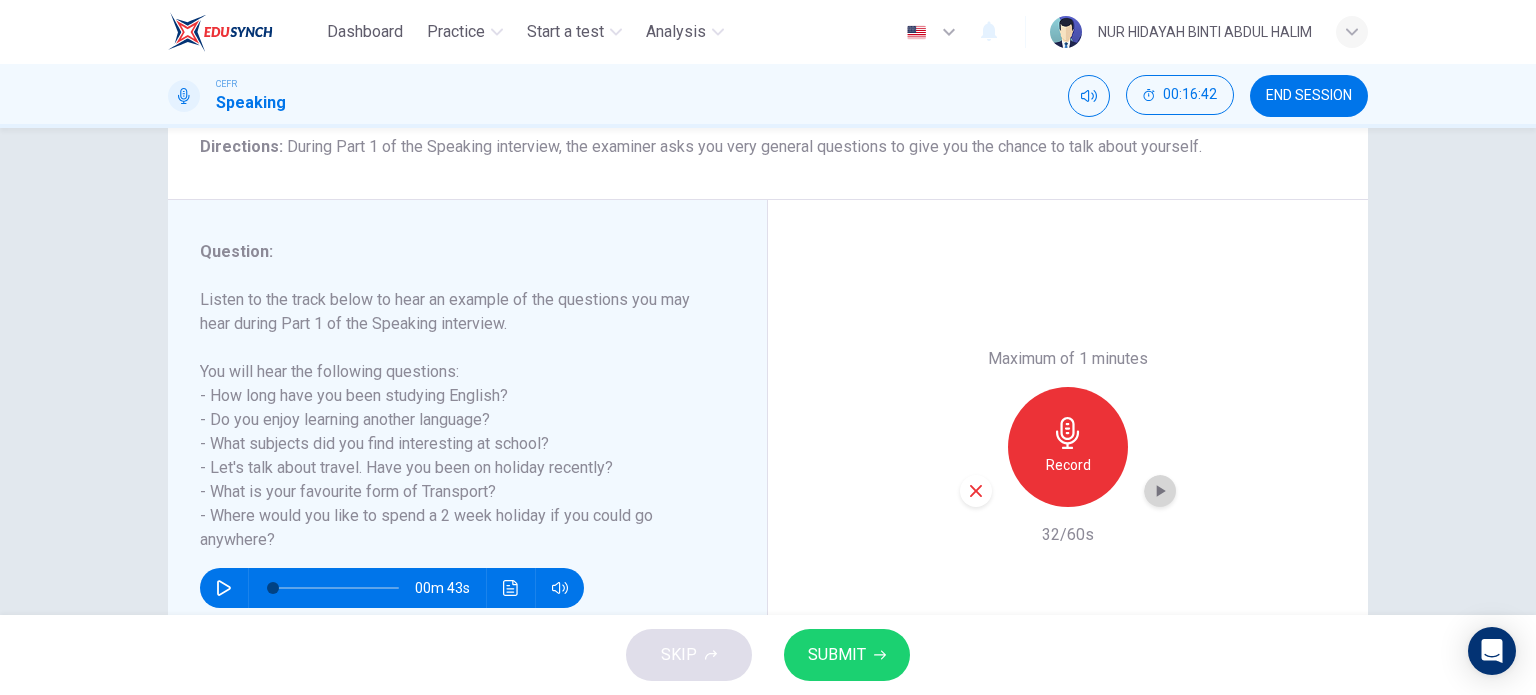 click at bounding box center (1160, 491) 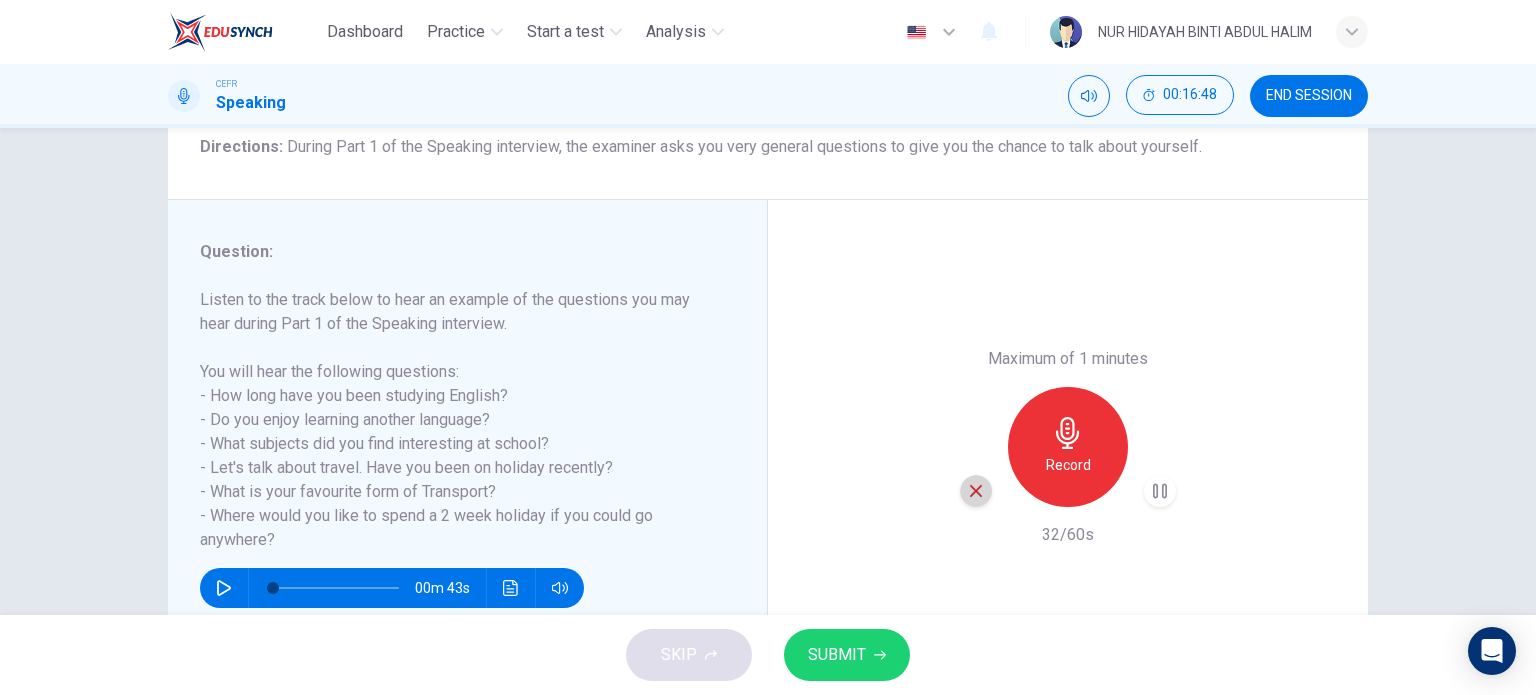 click at bounding box center (976, 491) 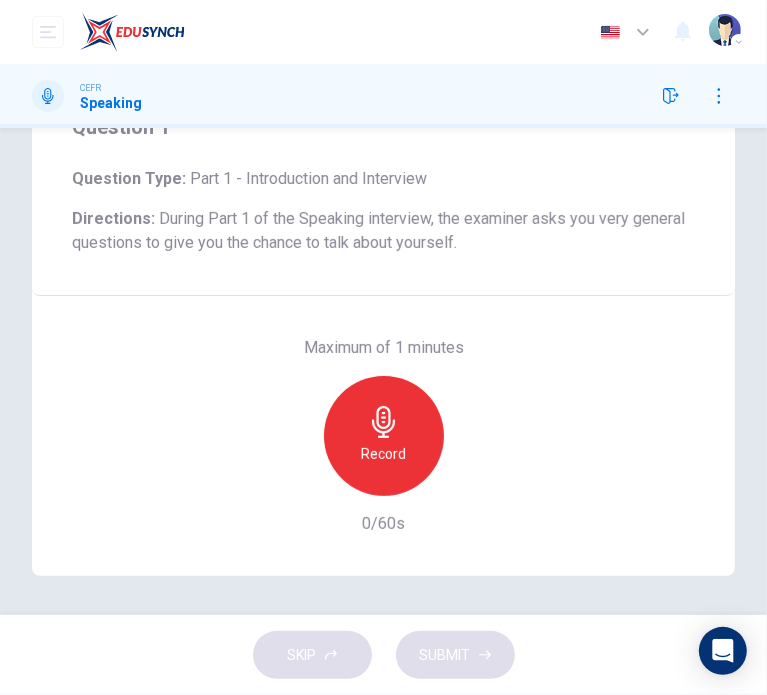 click on "Record" at bounding box center (384, 436) 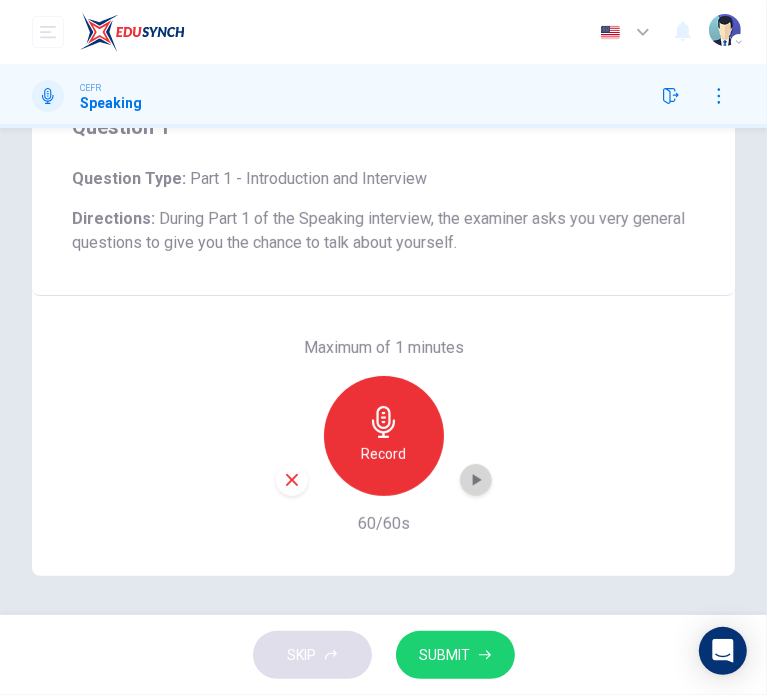 click at bounding box center [476, 480] 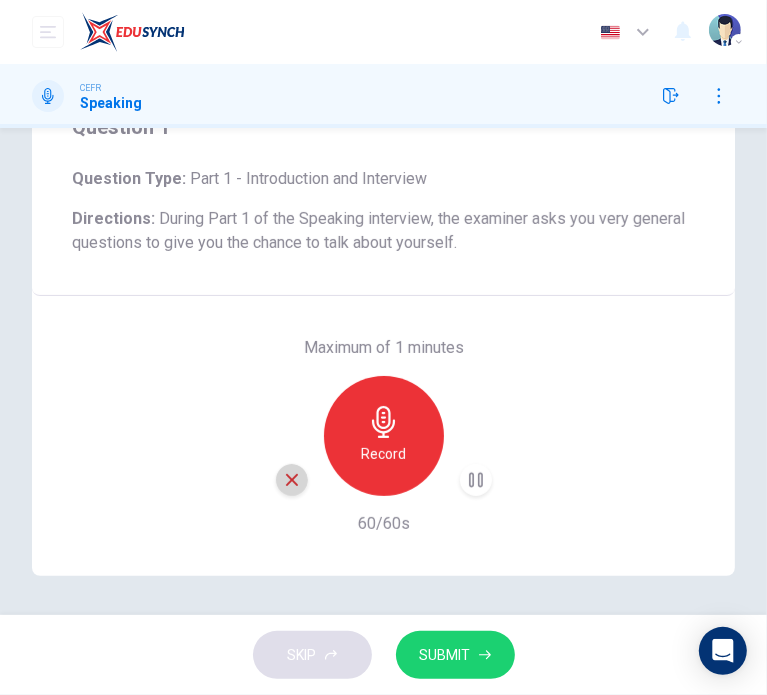 click at bounding box center (292, 480) 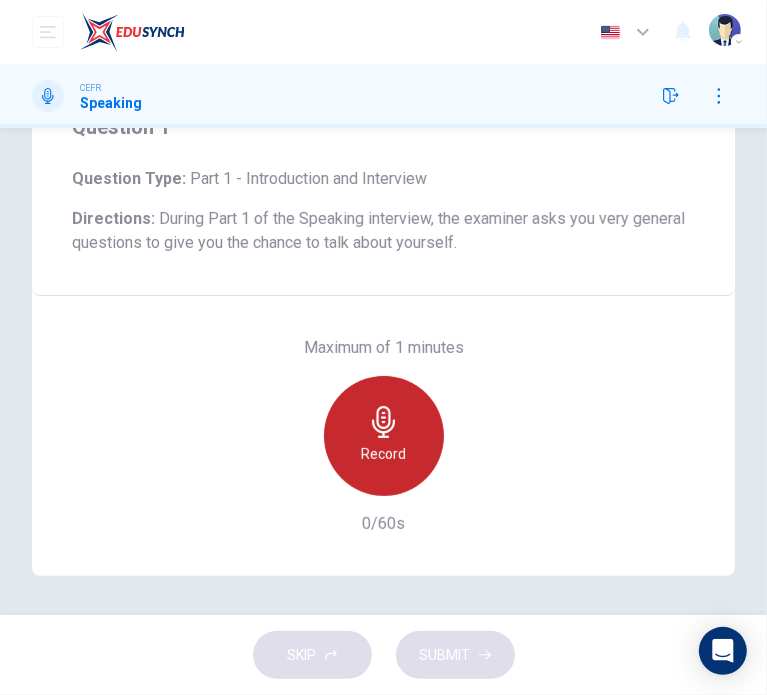 click at bounding box center [384, 422] 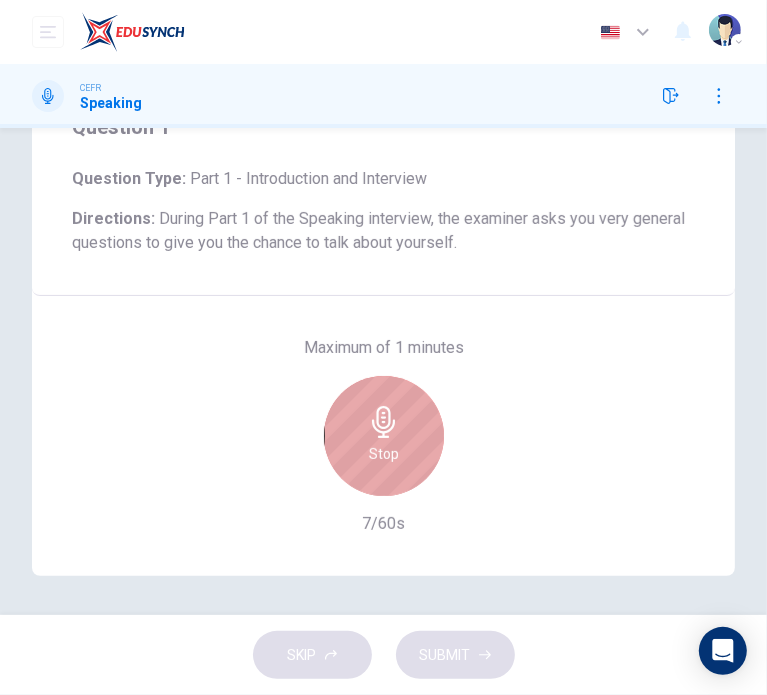 click at bounding box center (384, 422) 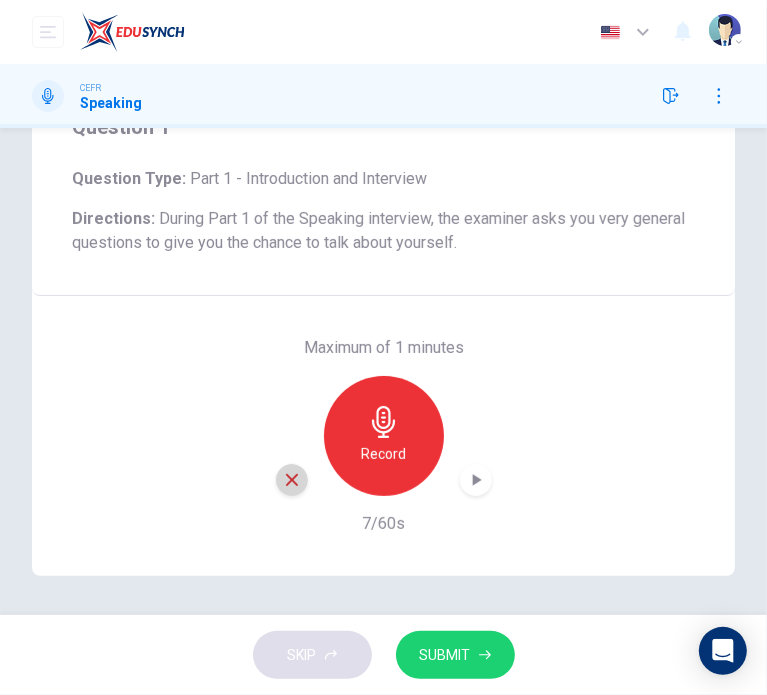 click at bounding box center (292, 480) 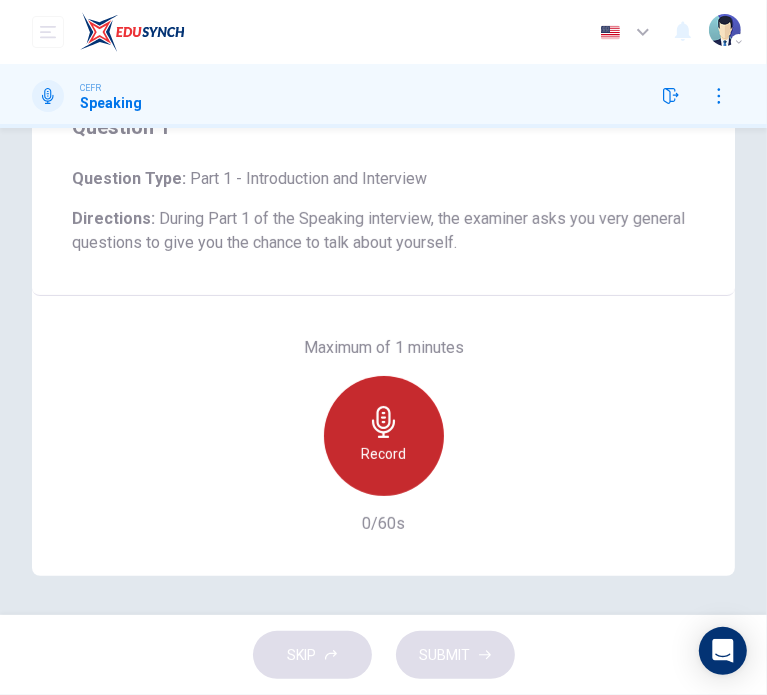 click on "Record" at bounding box center (383, 454) 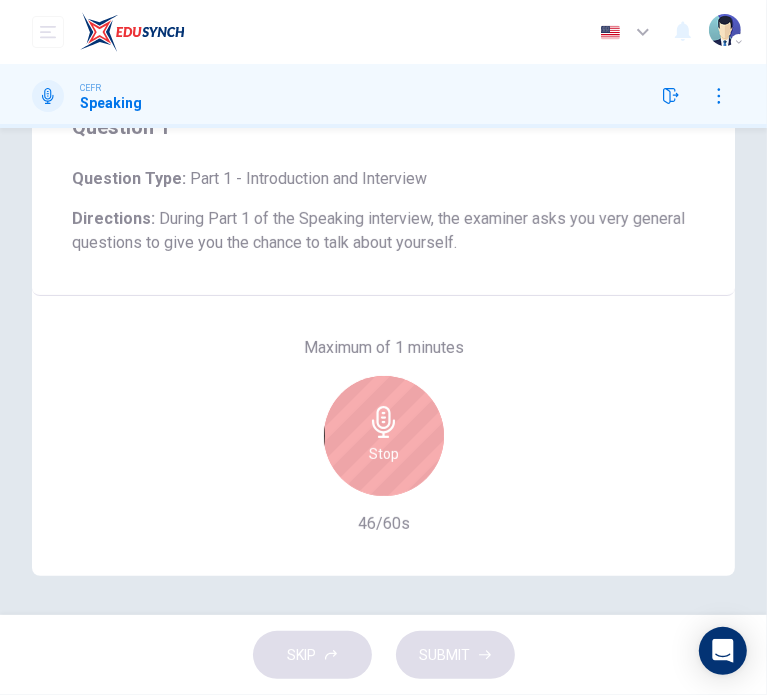 click on "Stop" at bounding box center [384, 436] 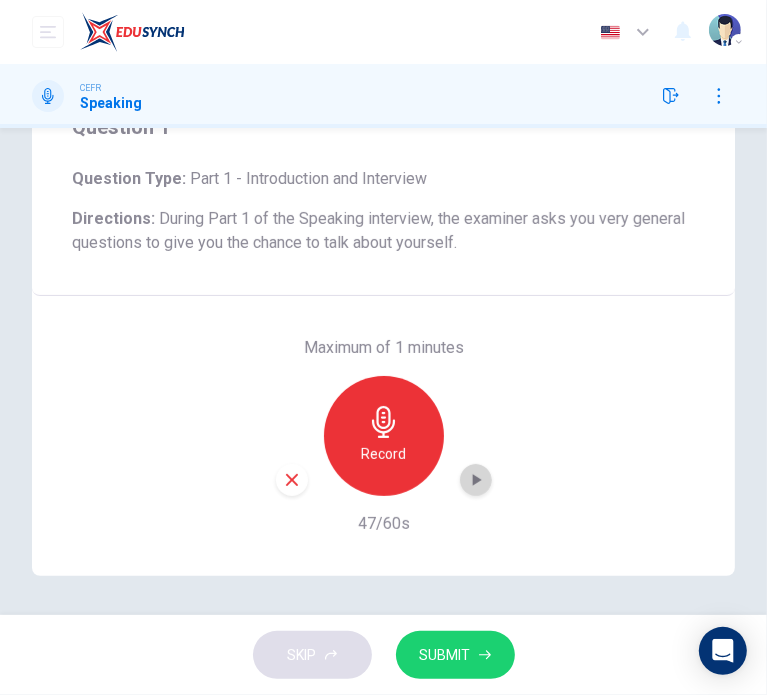 click at bounding box center (476, 480) 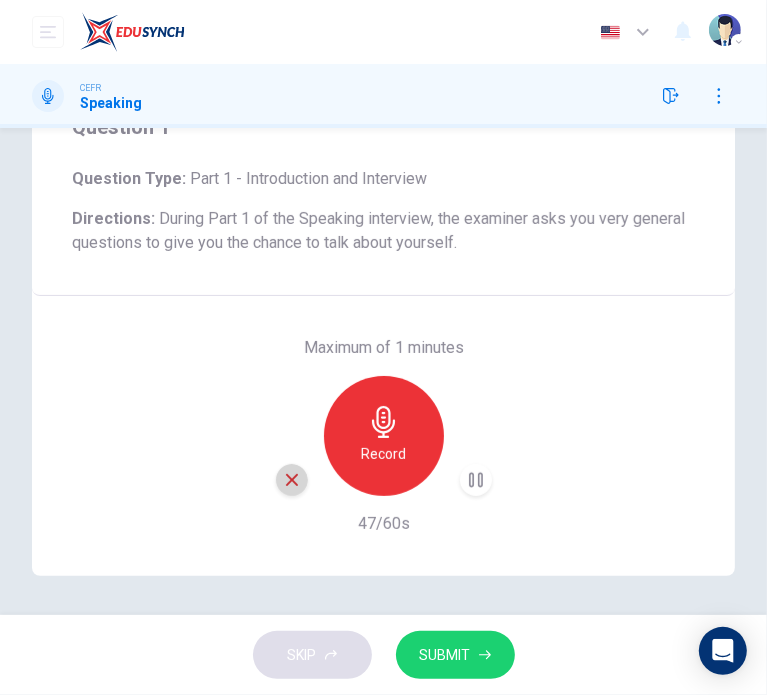 click at bounding box center [292, 480] 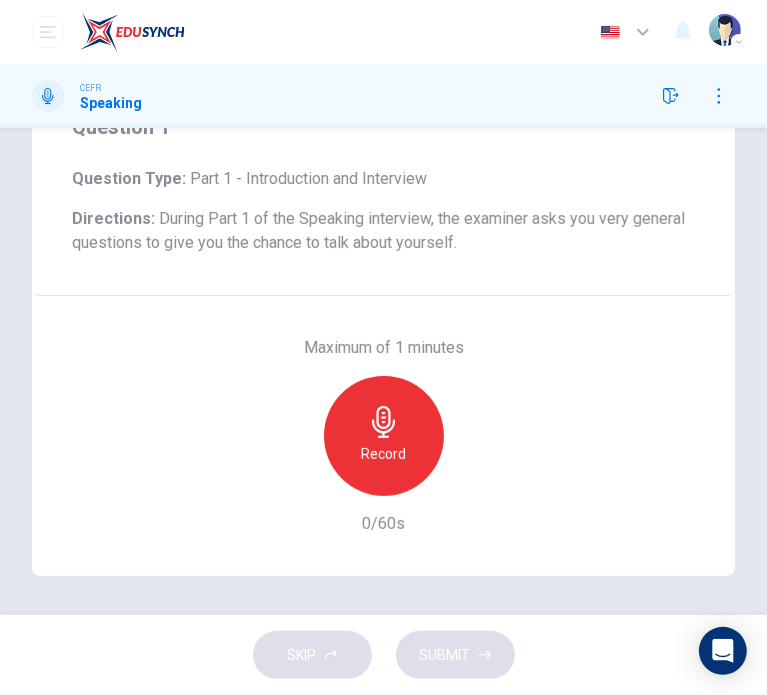 click on "Maximum of 1 minutes Record 0/60s" at bounding box center [383, 436] 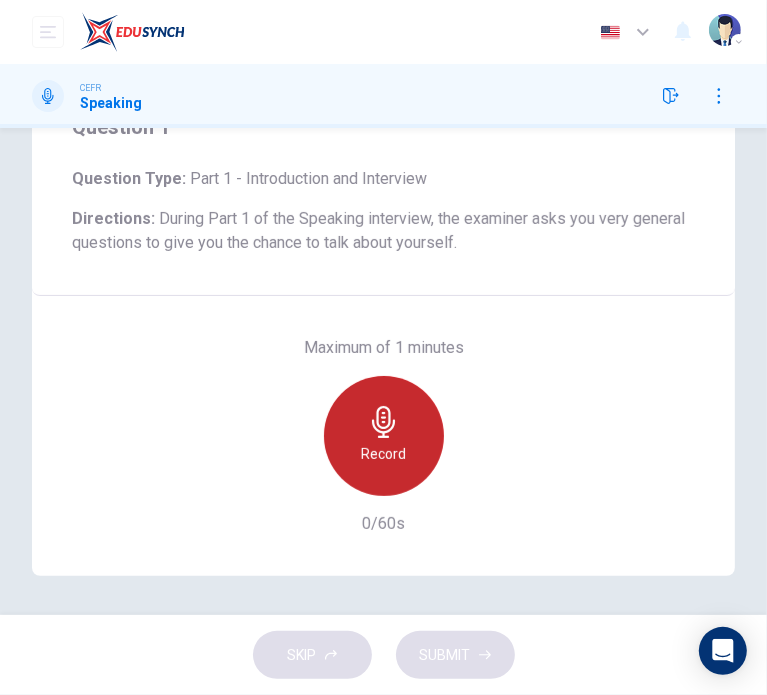 click on "Record" at bounding box center (384, 436) 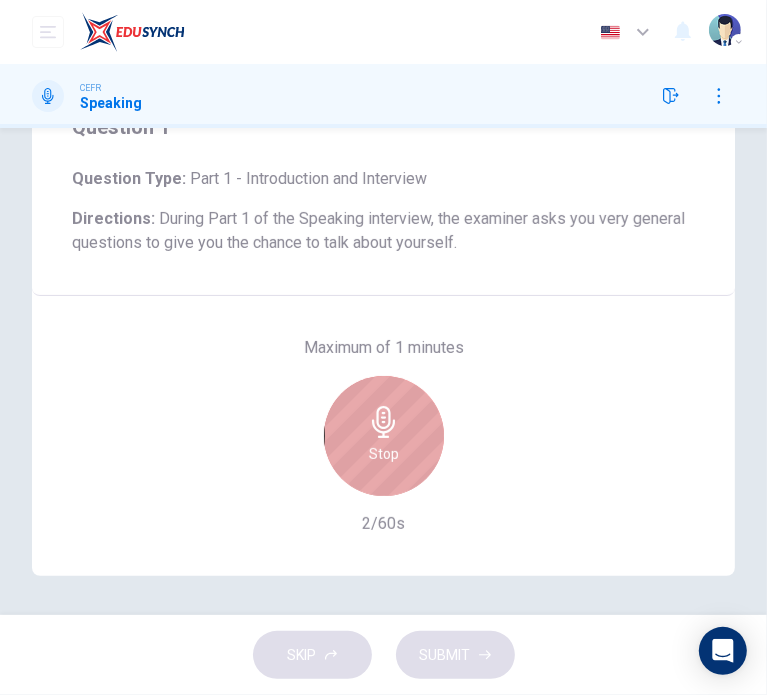click on "Stop" at bounding box center (384, 436) 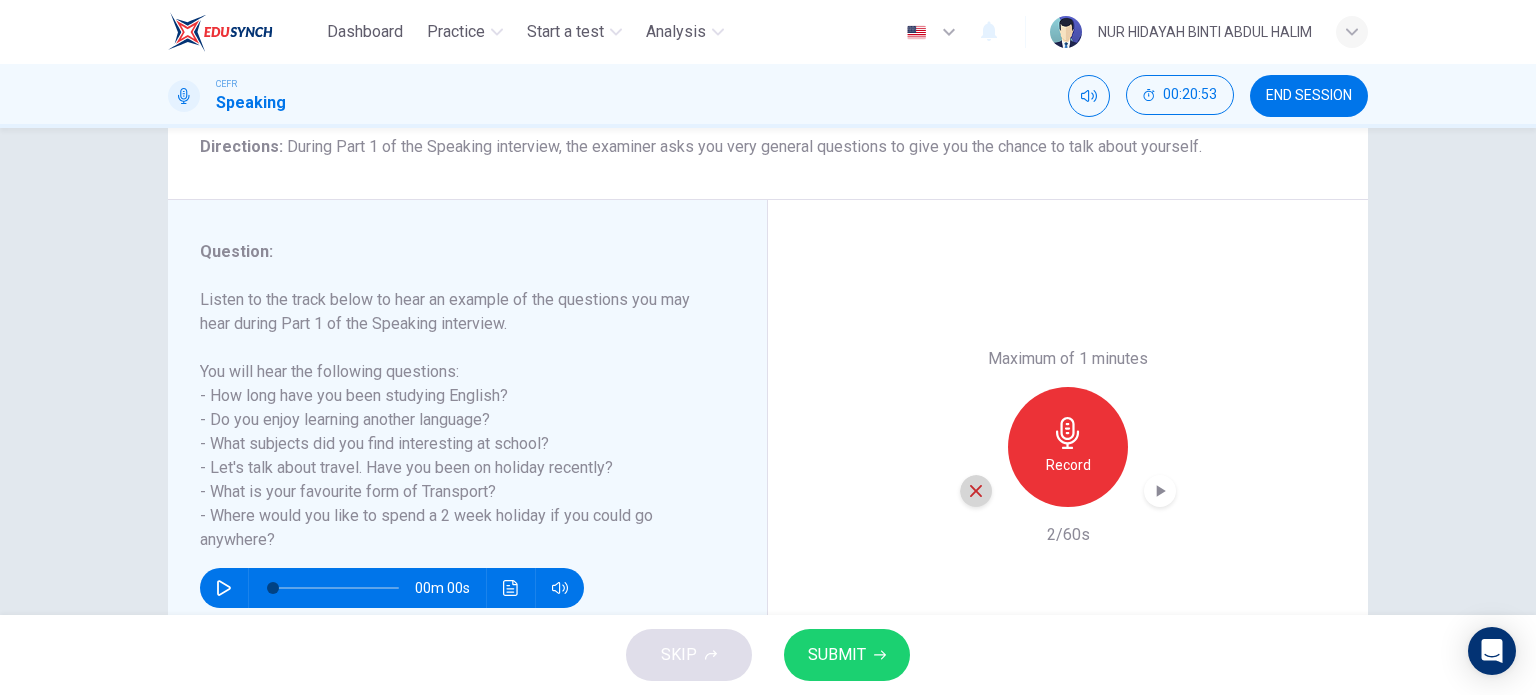click at bounding box center (976, 491) 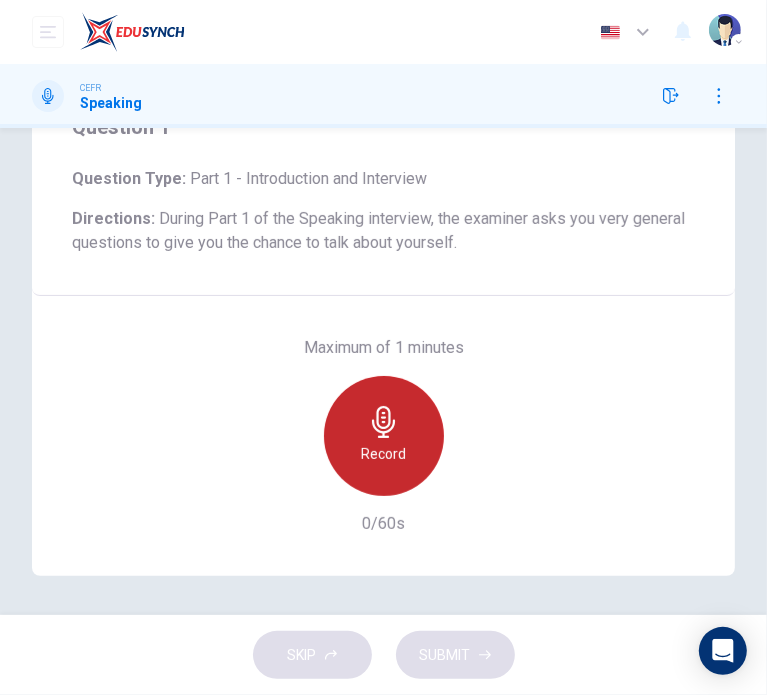 click on "Record" at bounding box center [384, 436] 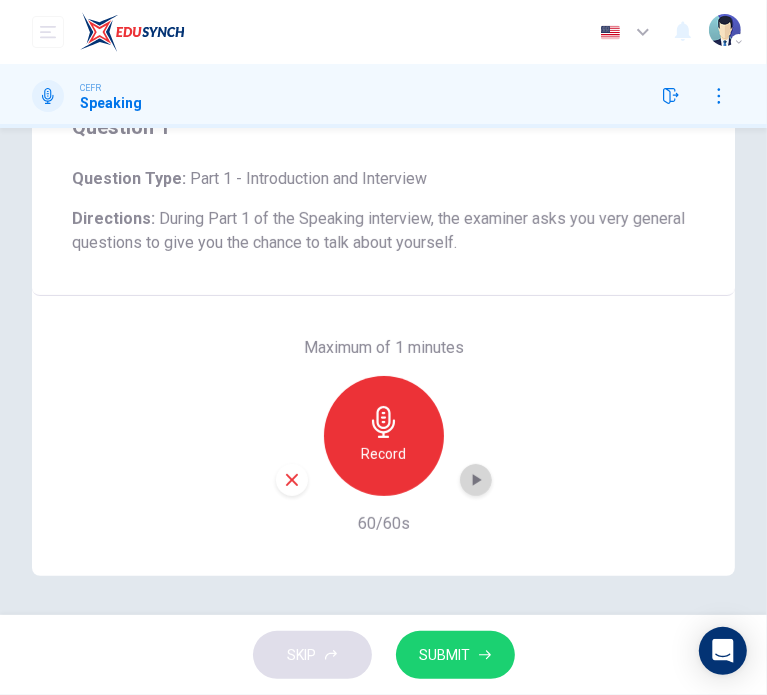 click at bounding box center [476, 480] 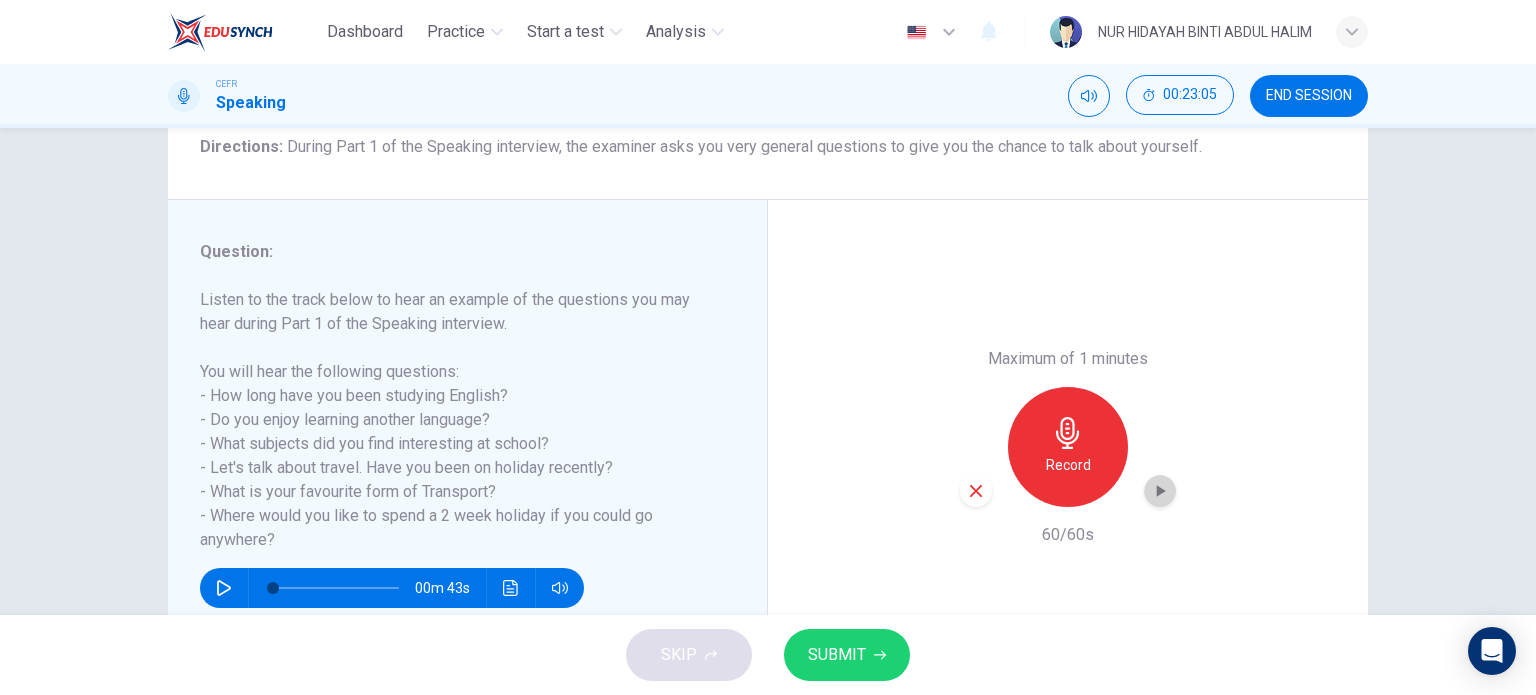 click at bounding box center [1161, 491] 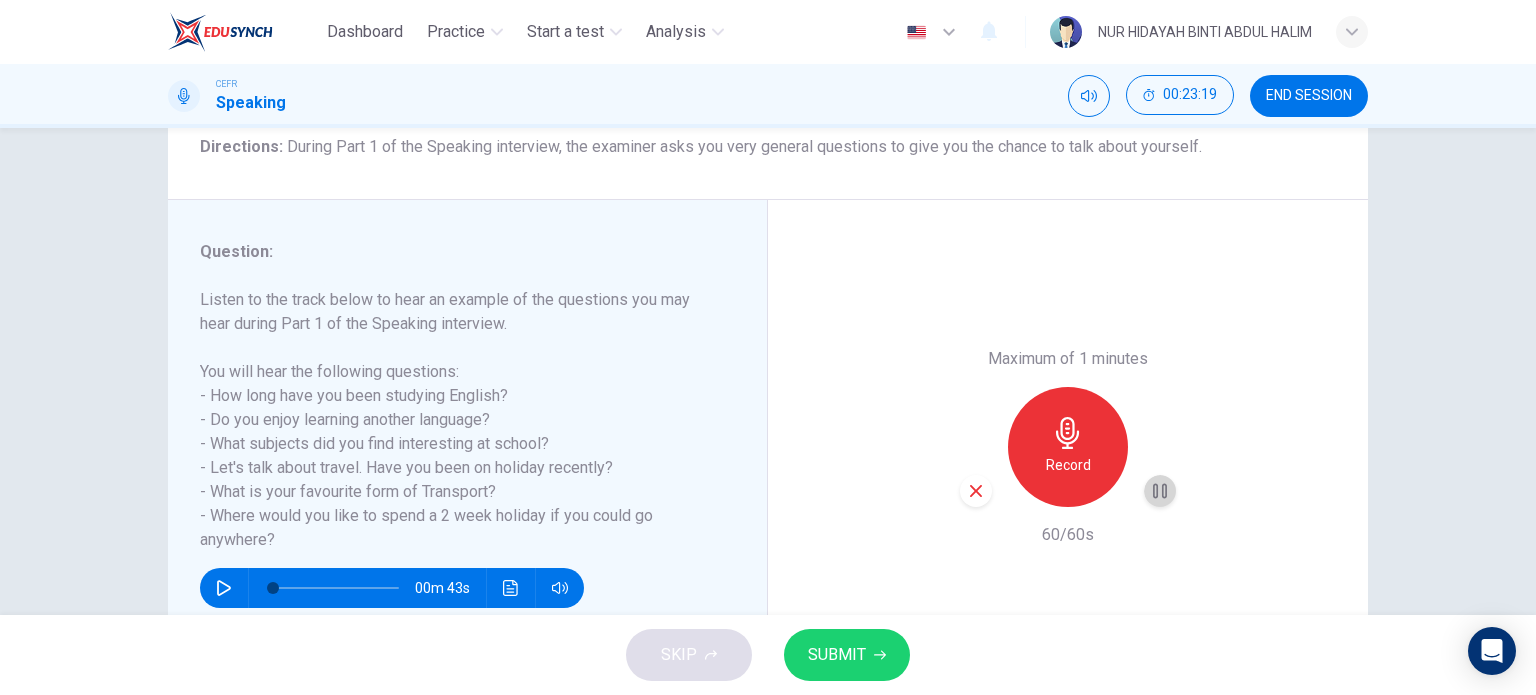 click at bounding box center (1160, 491) 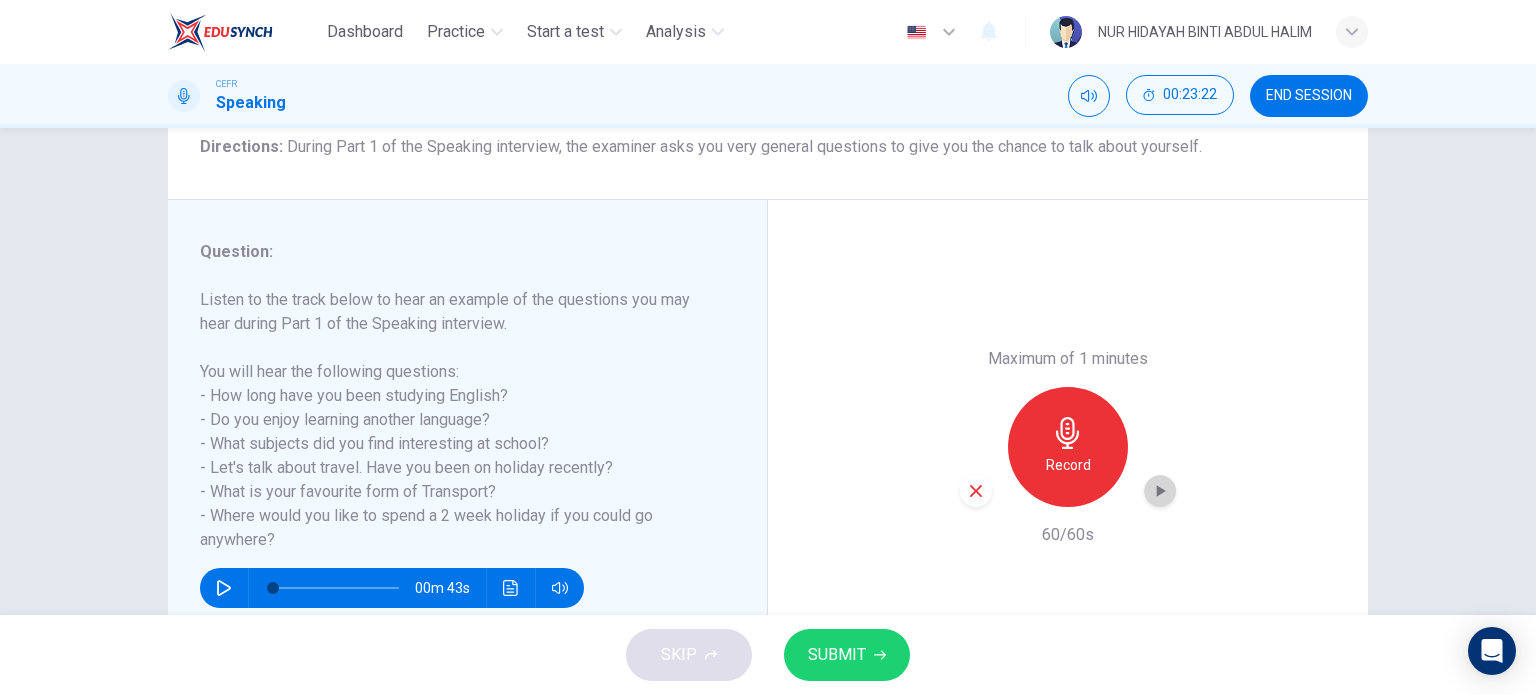 click at bounding box center (1161, 491) 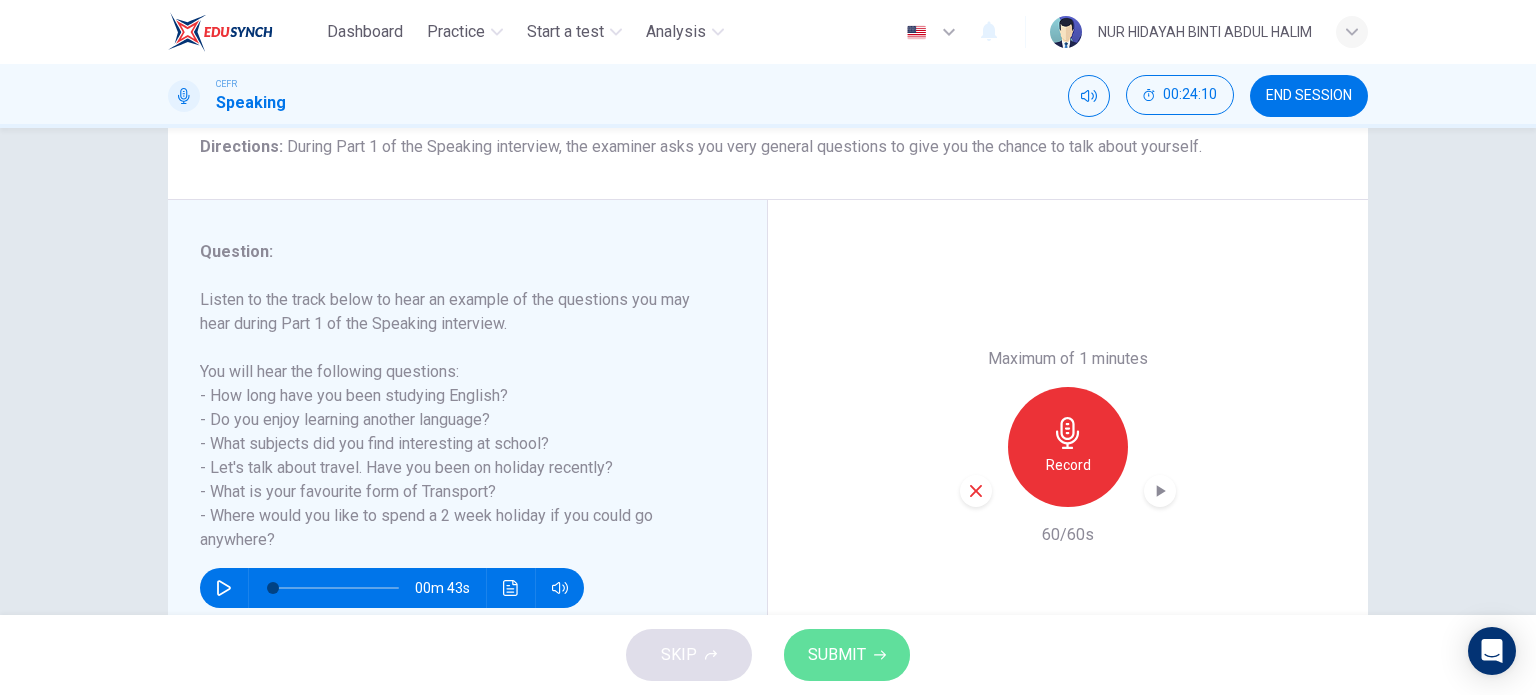click on "SUBMIT" at bounding box center (847, 655) 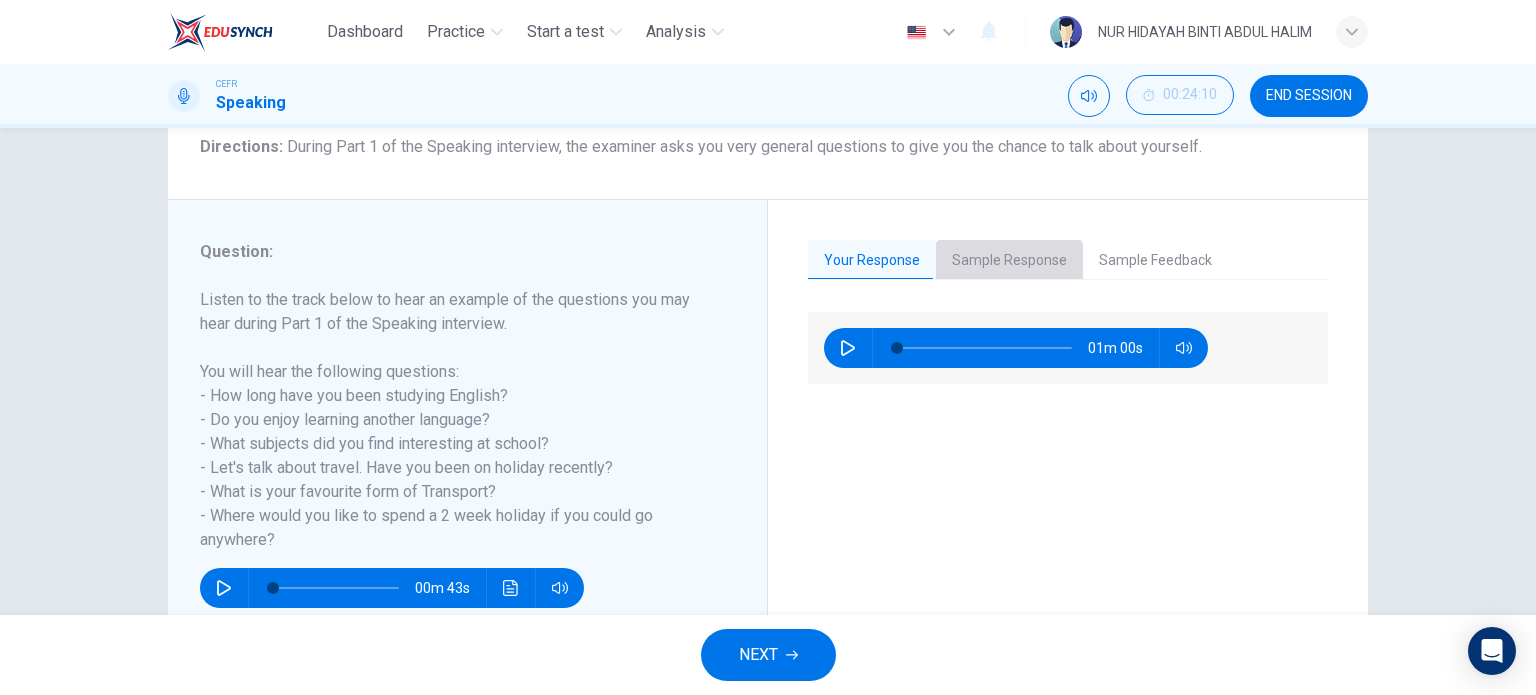 click on "Sample Response" at bounding box center [1009, 261] 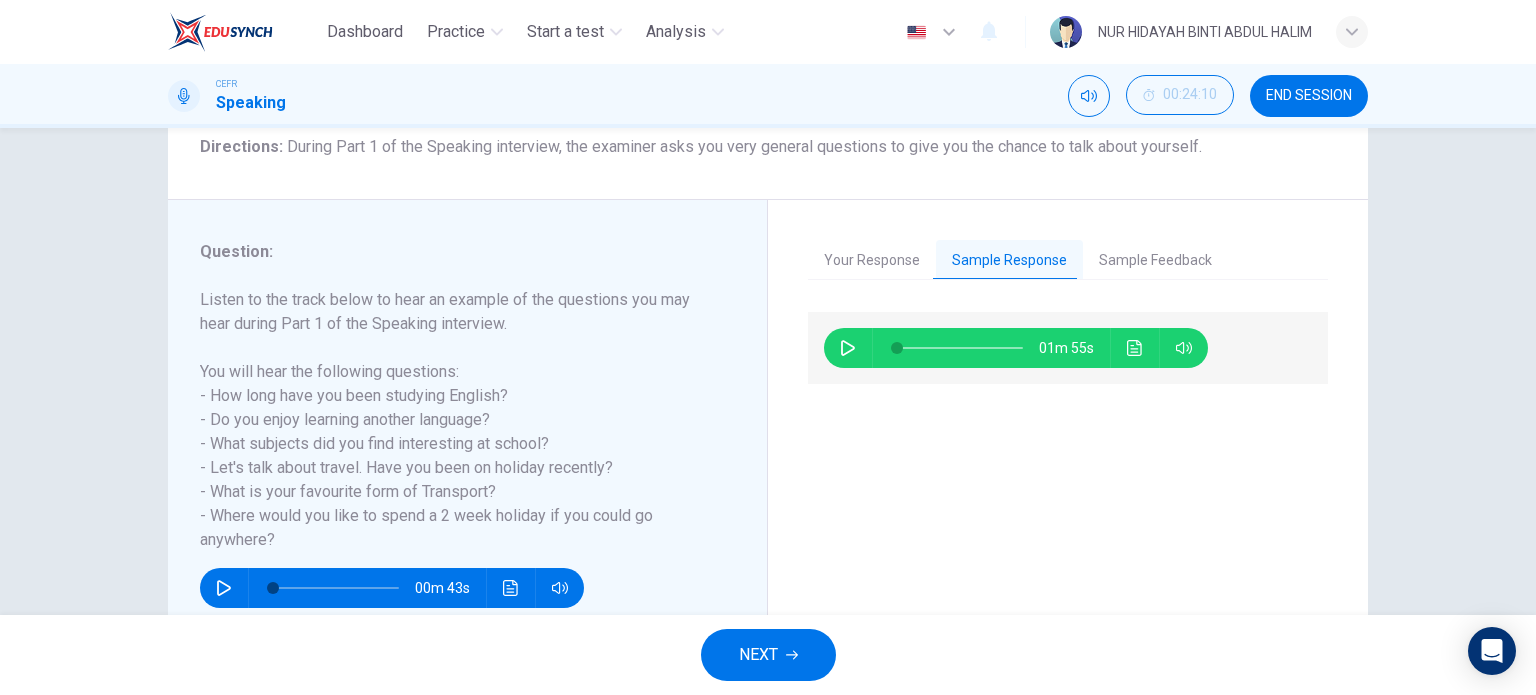click at bounding box center (848, 348) 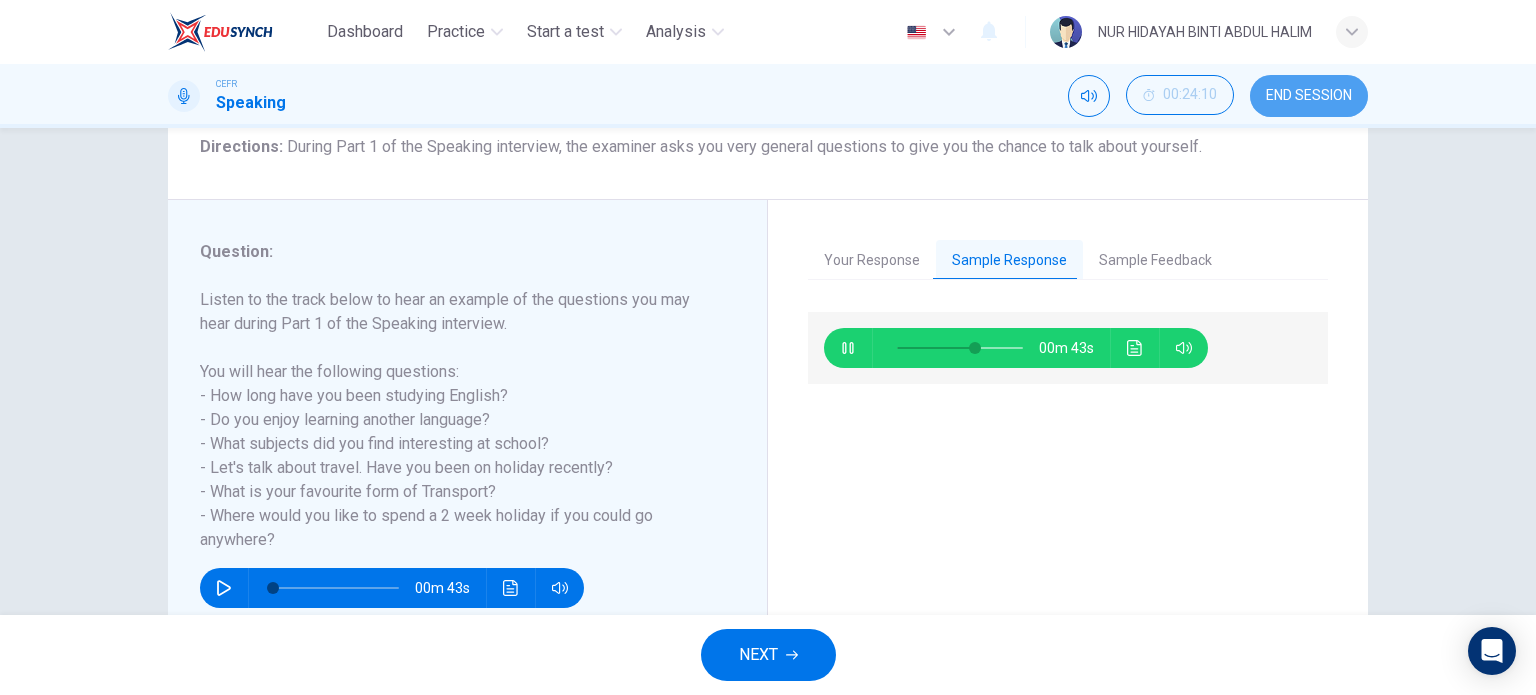 click on "END SESSION" at bounding box center (1309, 96) 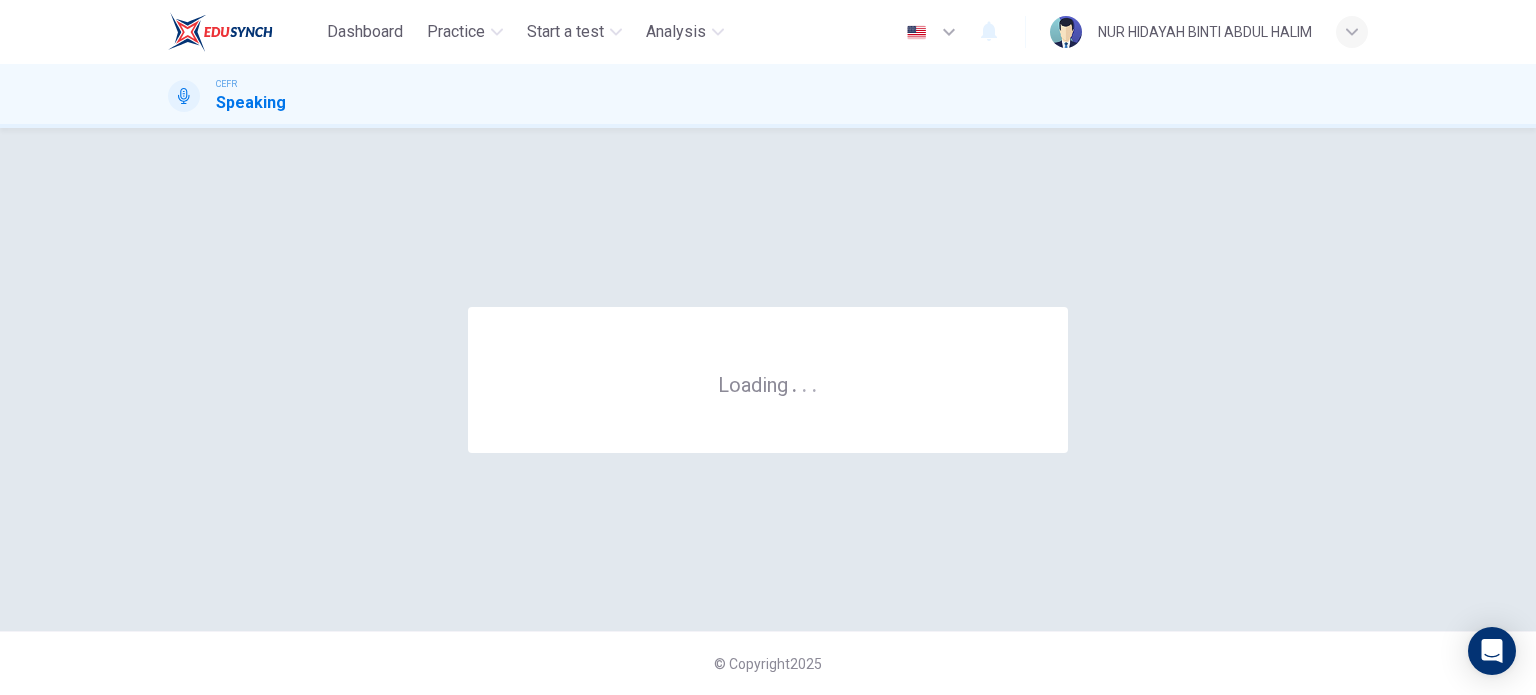 scroll, scrollTop: 0, scrollLeft: 0, axis: both 